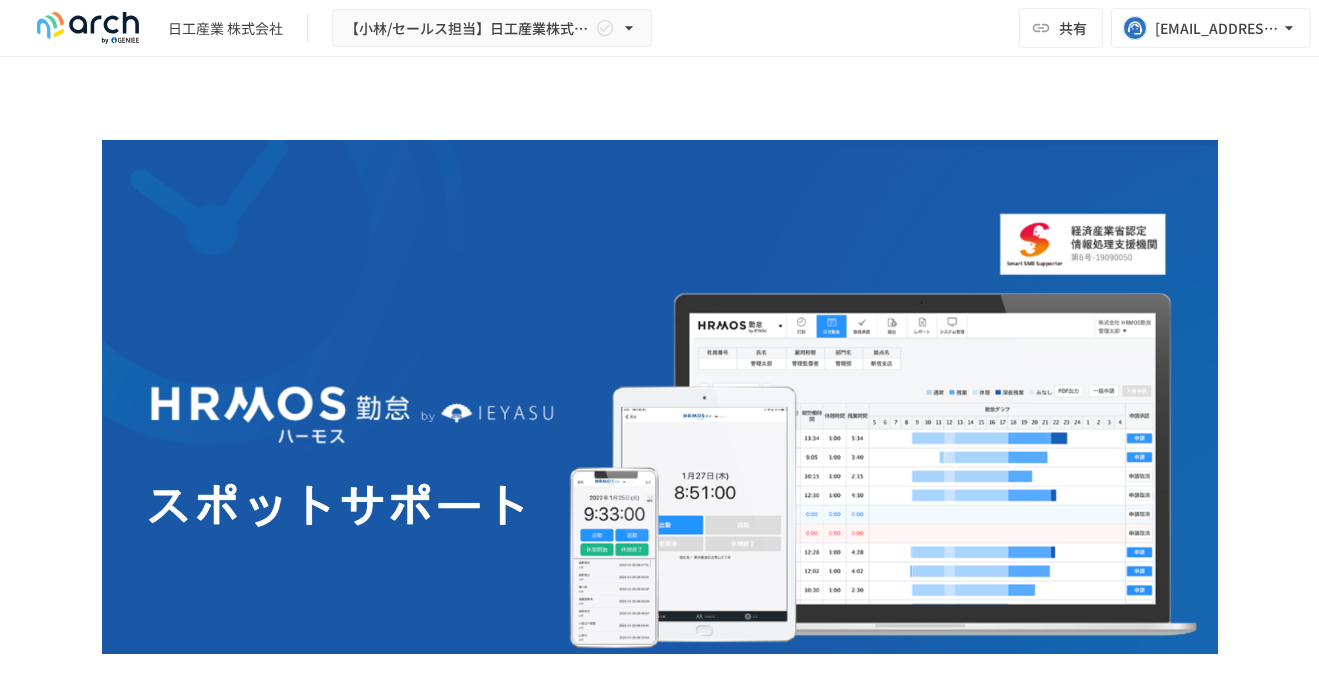 scroll, scrollTop: 0, scrollLeft: 0, axis: both 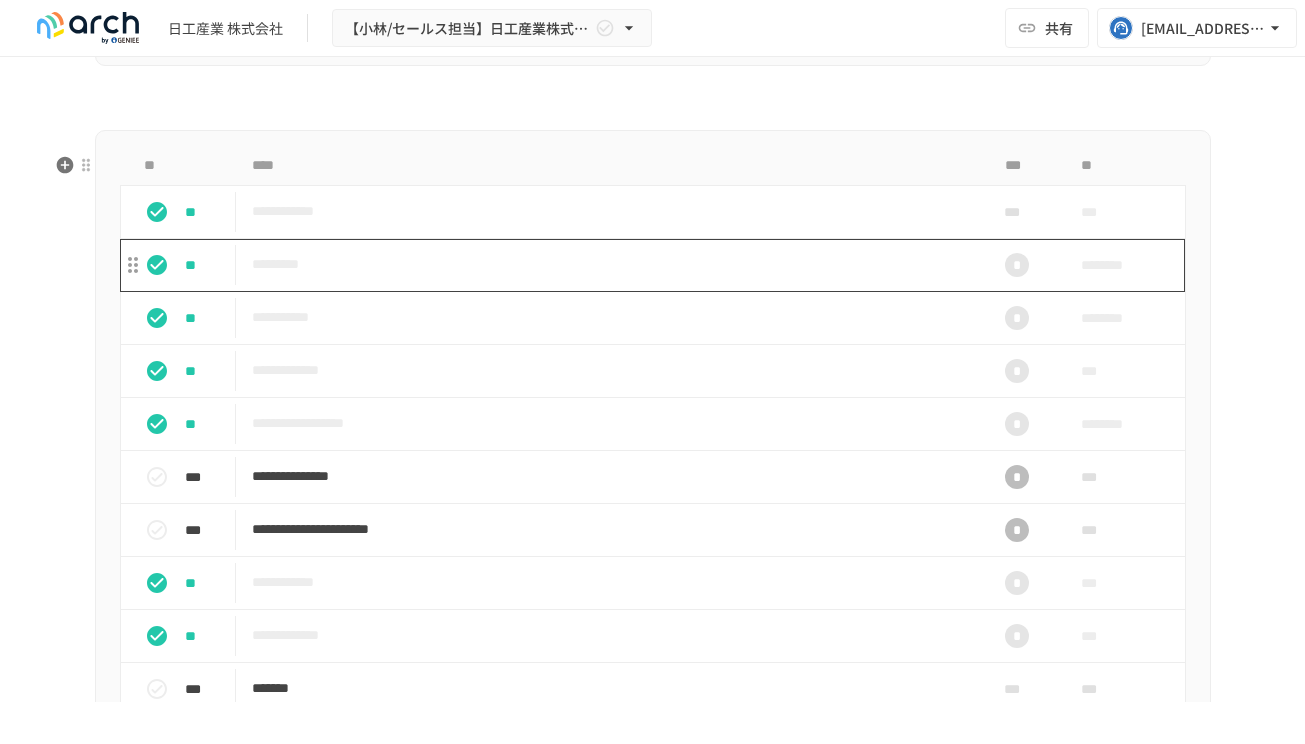 click on "*********" at bounding box center [611, 264] 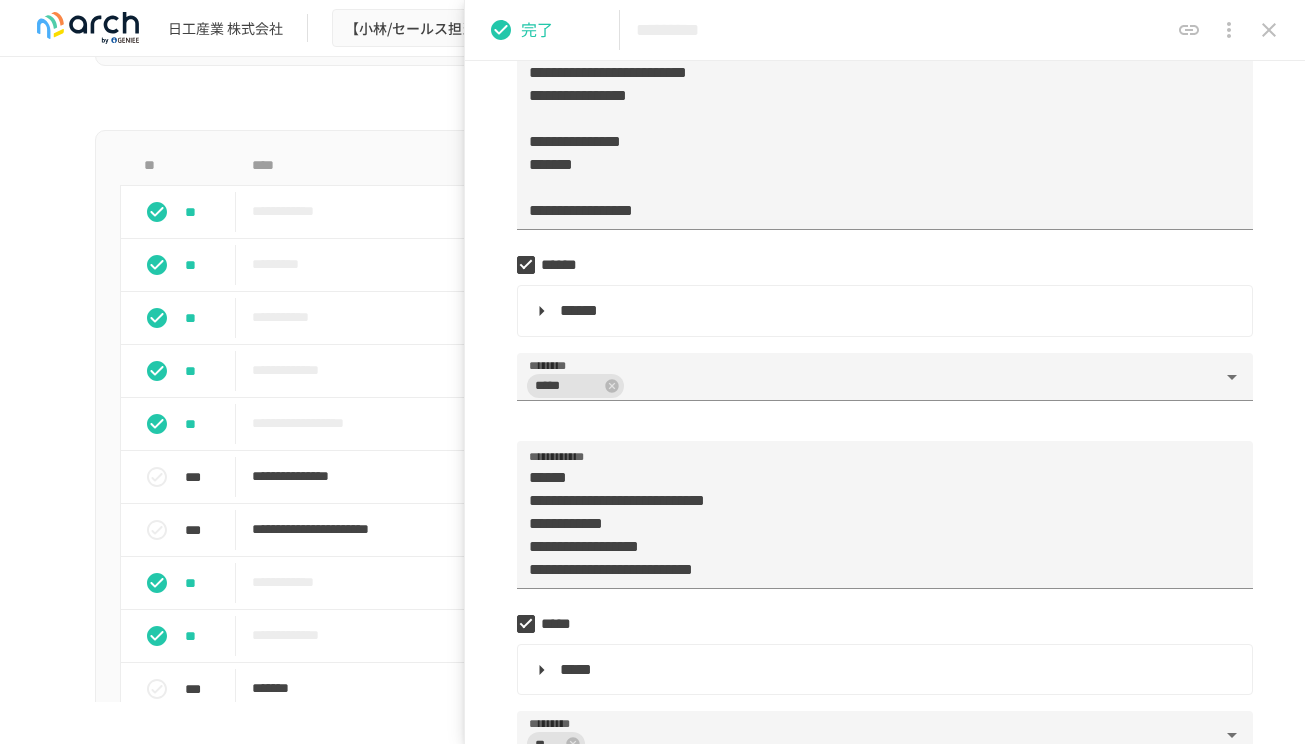 scroll, scrollTop: 438, scrollLeft: 0, axis: vertical 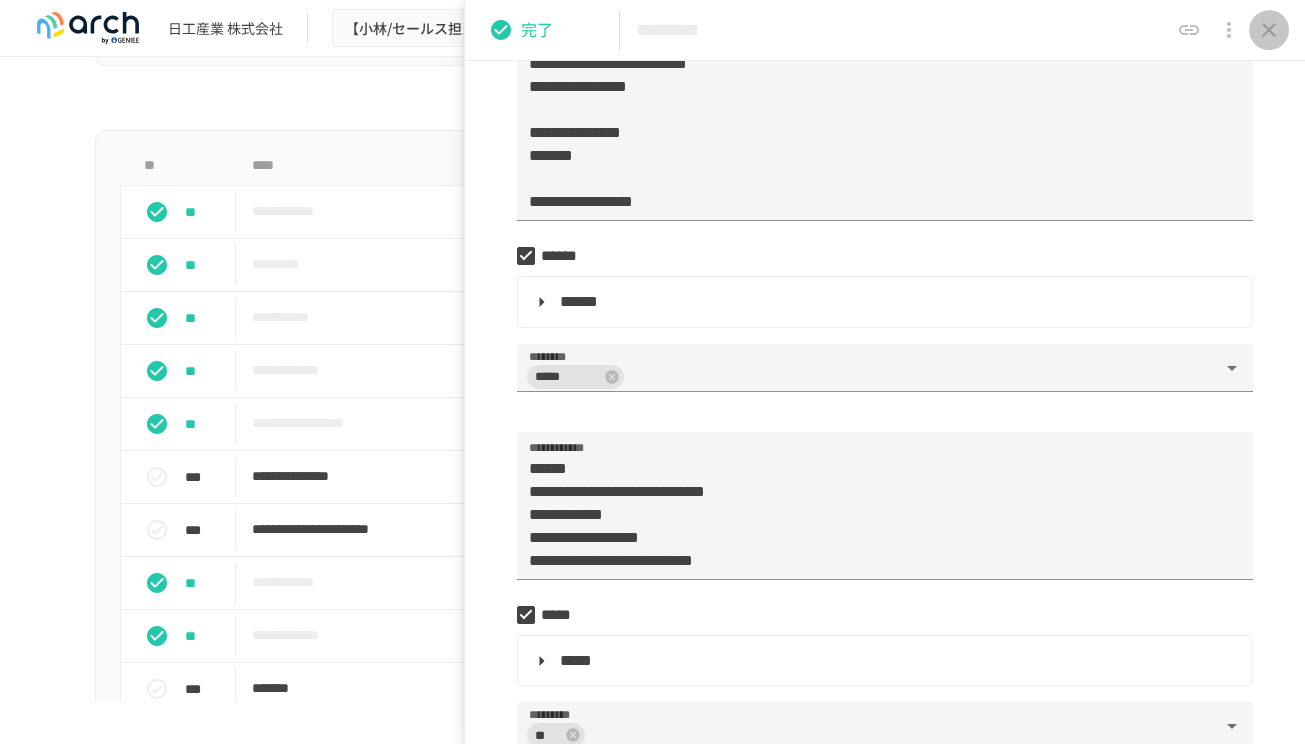 click 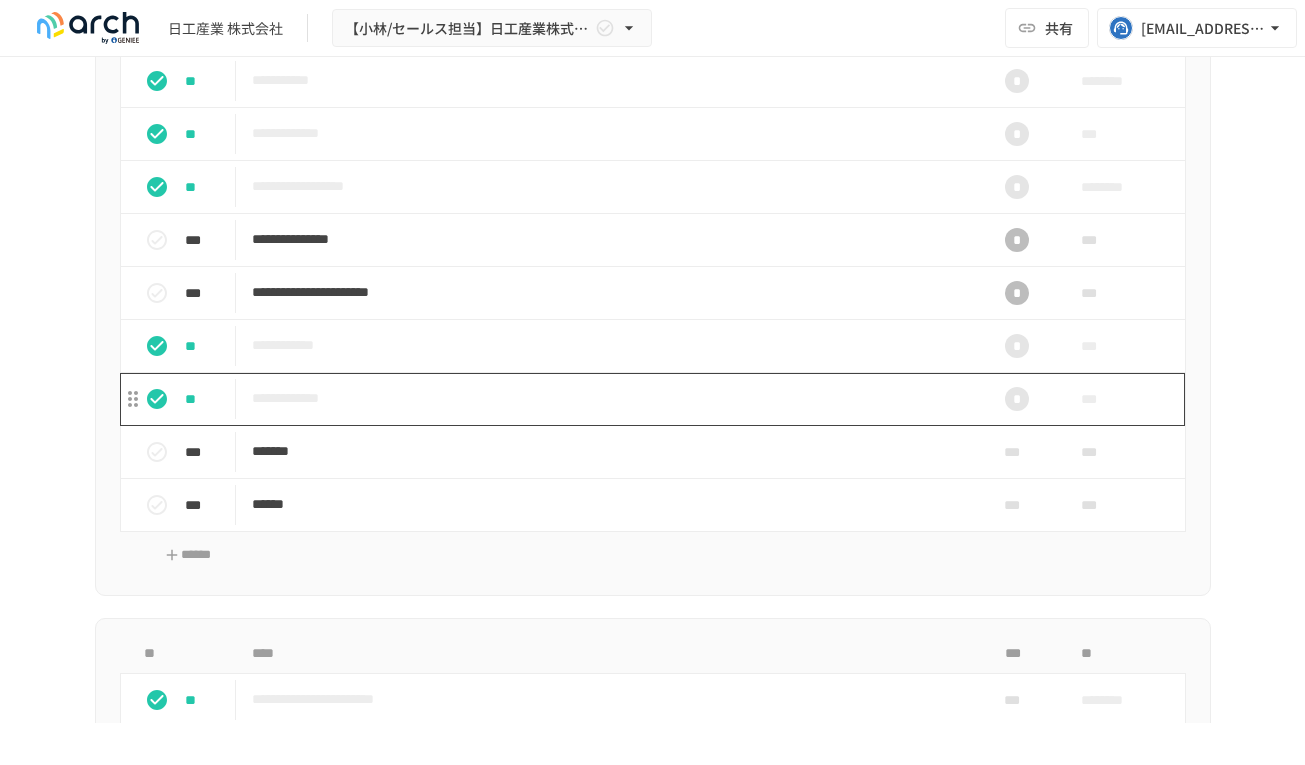 scroll, scrollTop: 2397, scrollLeft: 0, axis: vertical 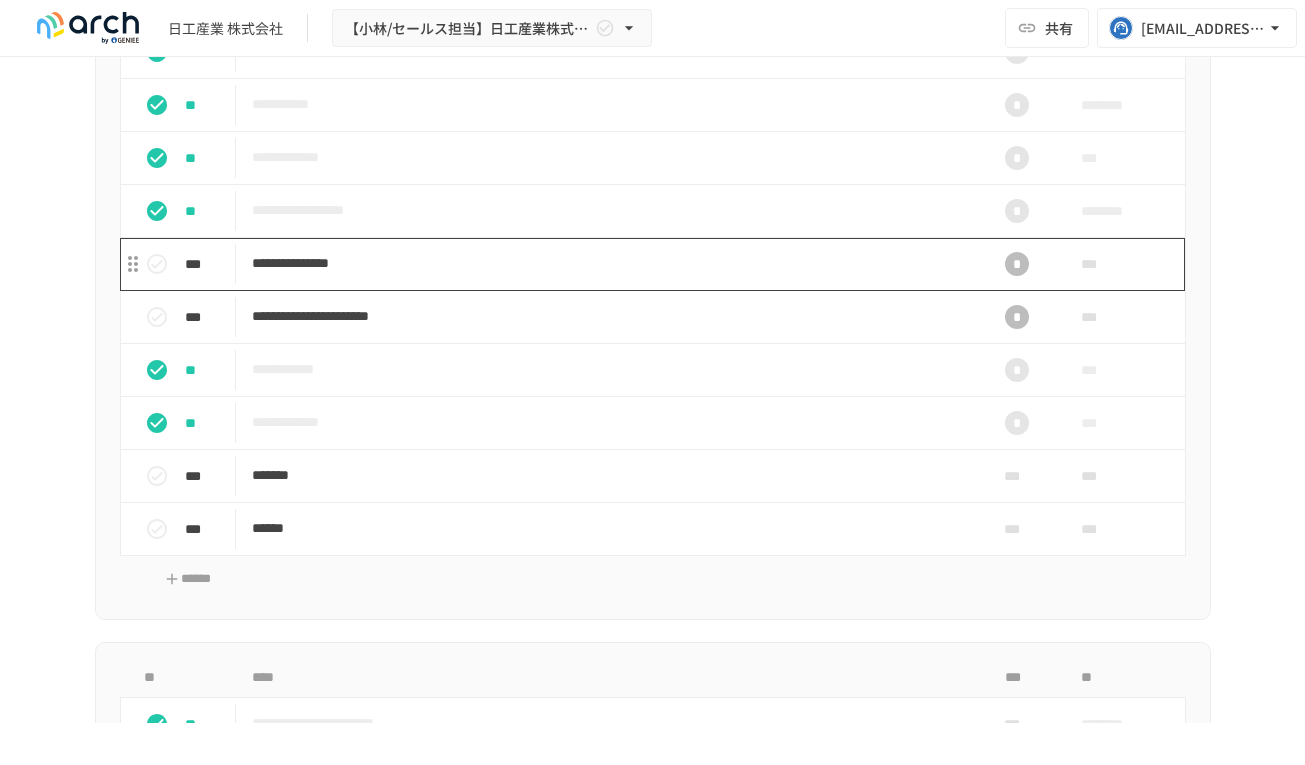 click on "**********" at bounding box center (611, 263) 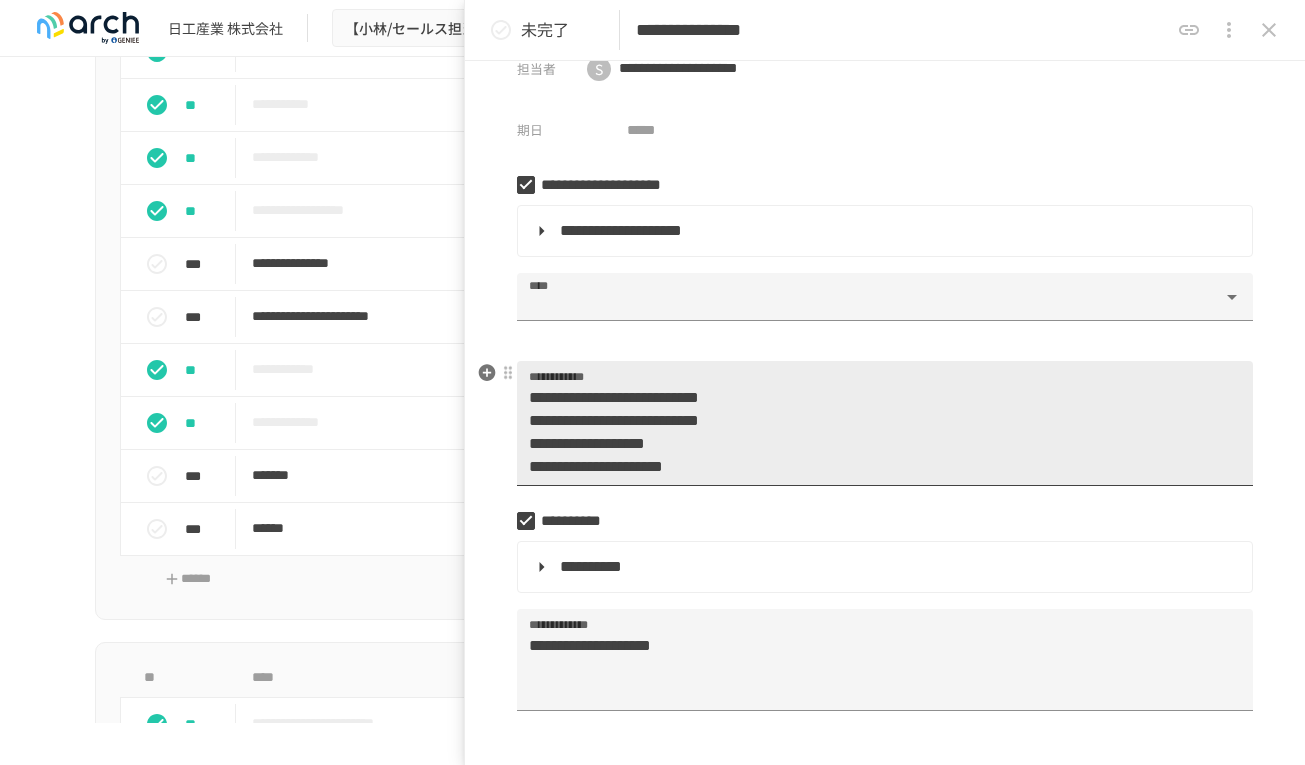 scroll, scrollTop: 32, scrollLeft: 0, axis: vertical 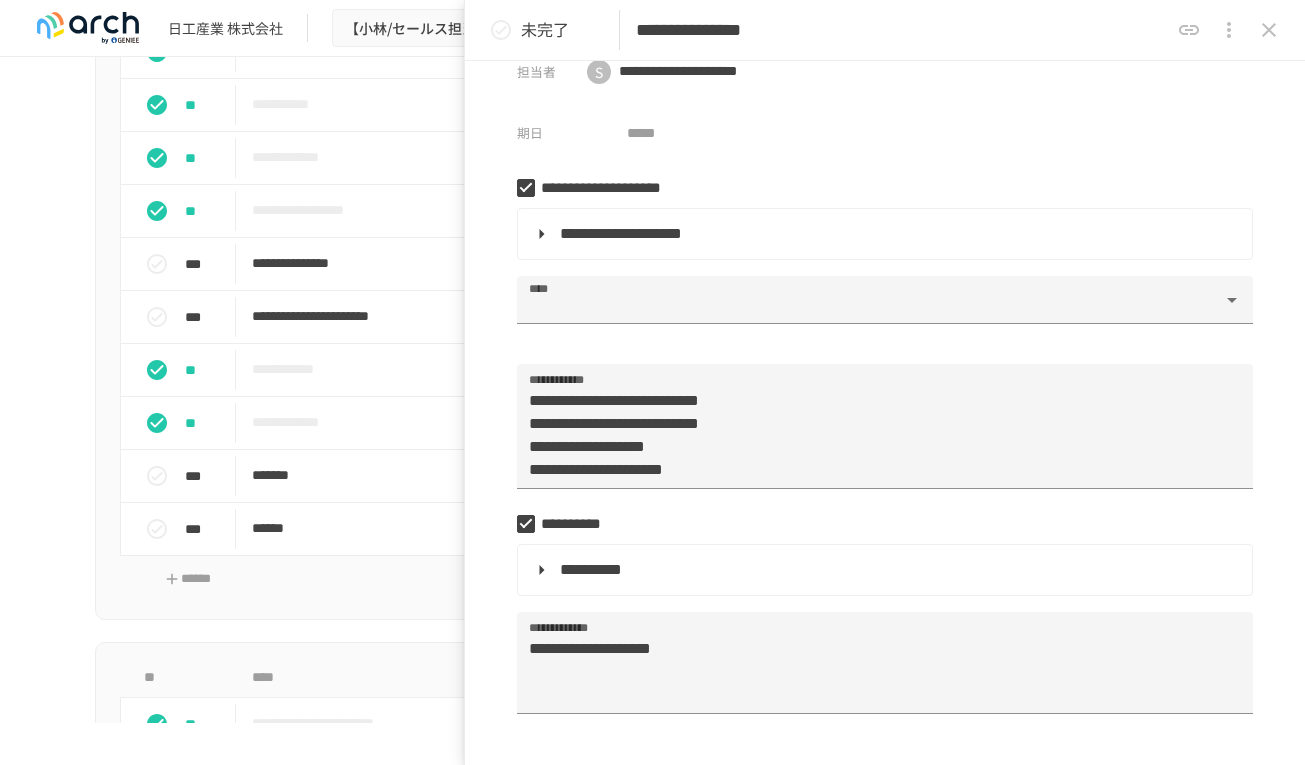 click 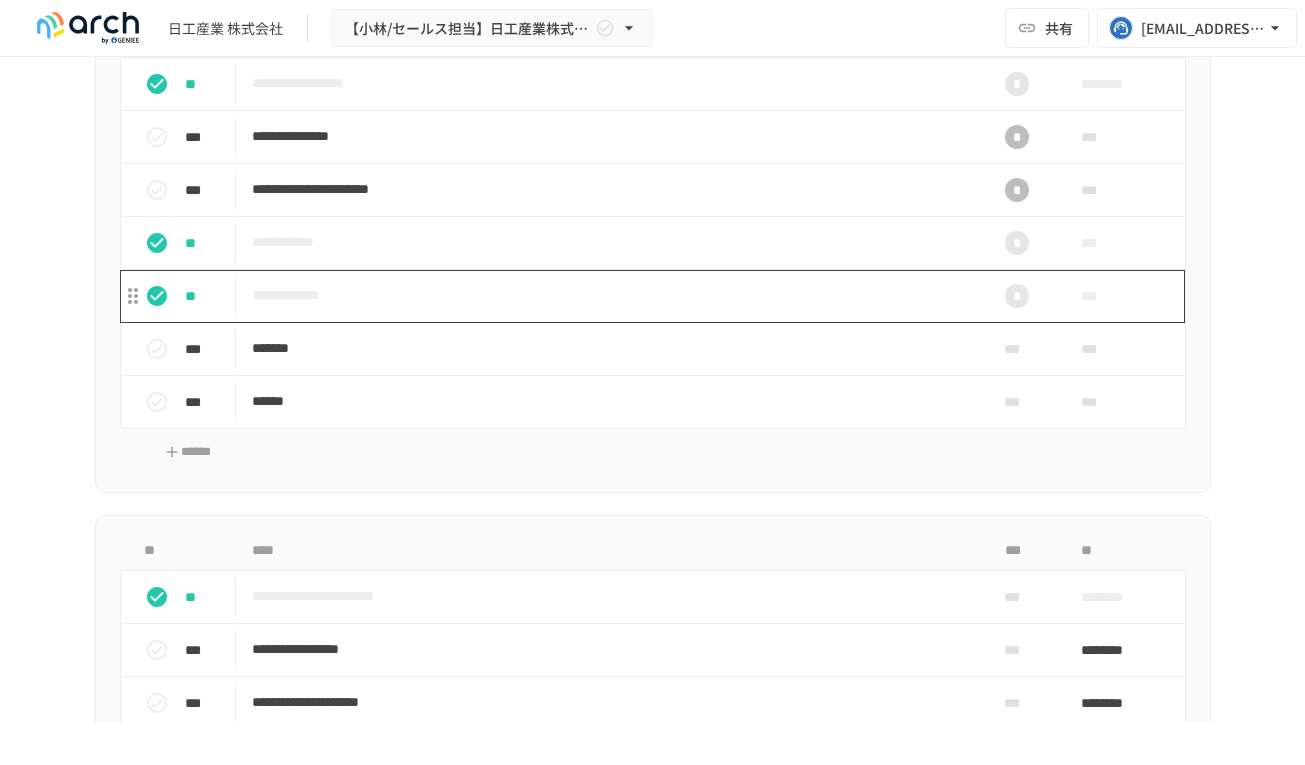 scroll, scrollTop: 2513, scrollLeft: 0, axis: vertical 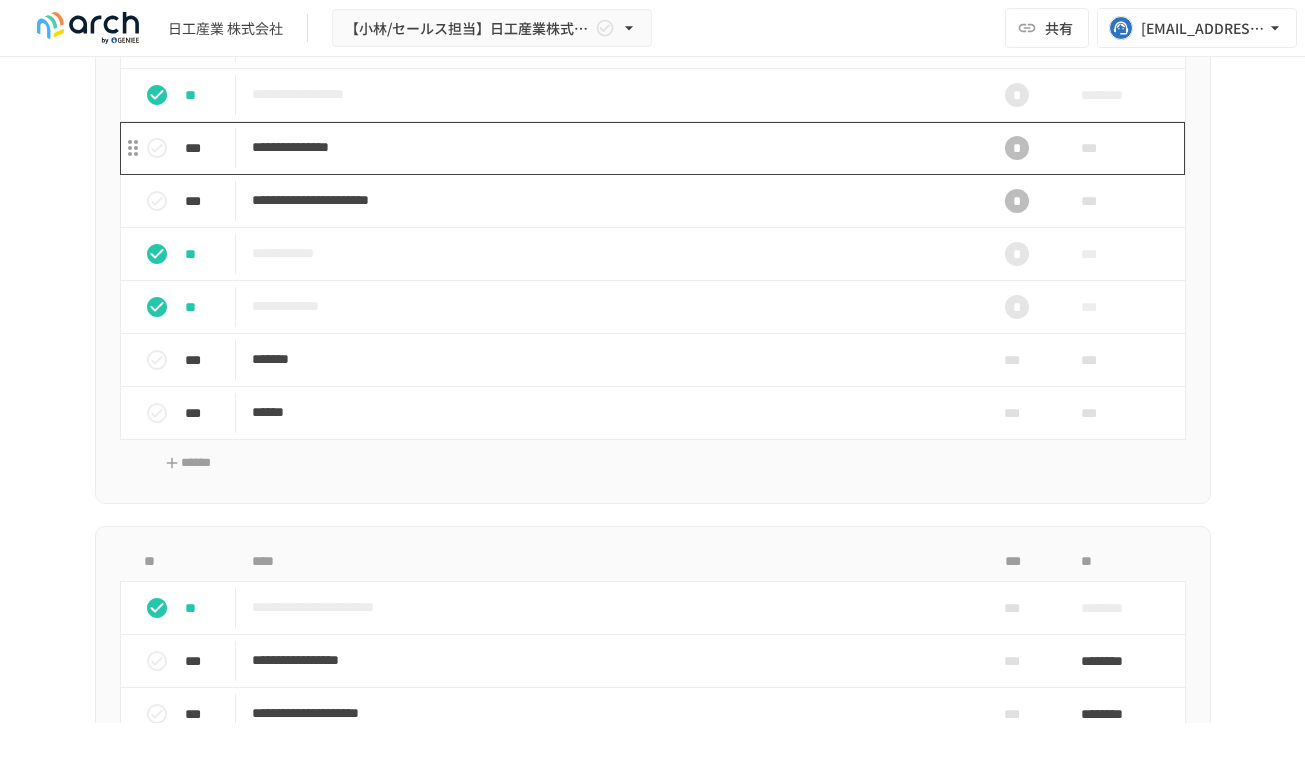 click on "**********" at bounding box center [611, 147] 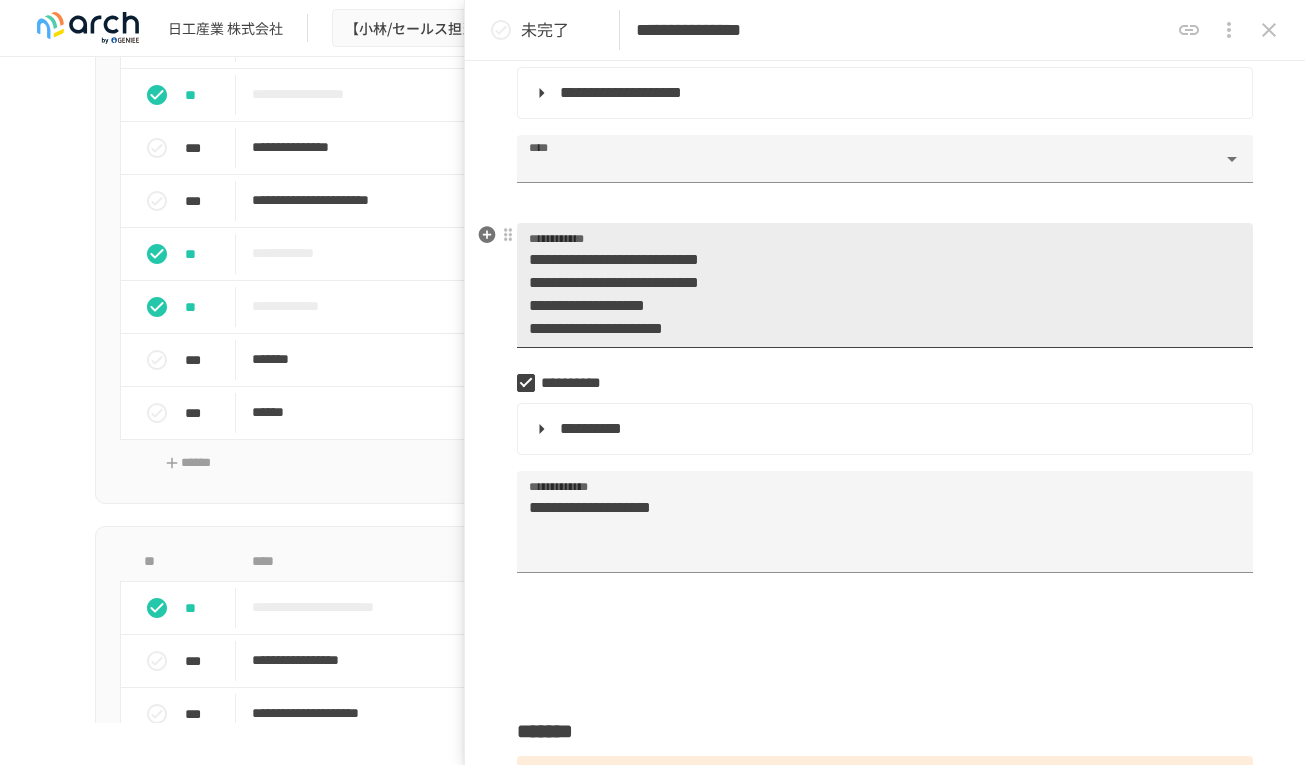scroll, scrollTop: 306, scrollLeft: 0, axis: vertical 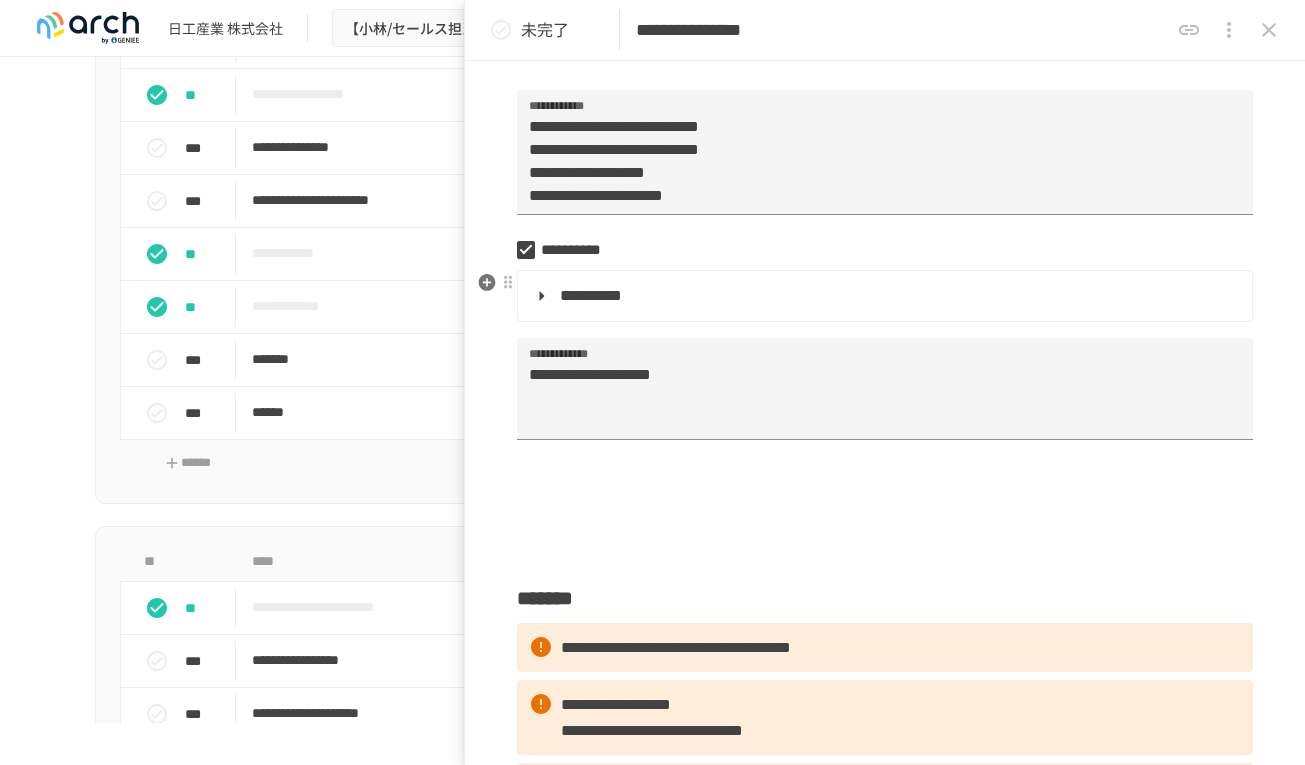click on "**********" at bounding box center [883, 296] 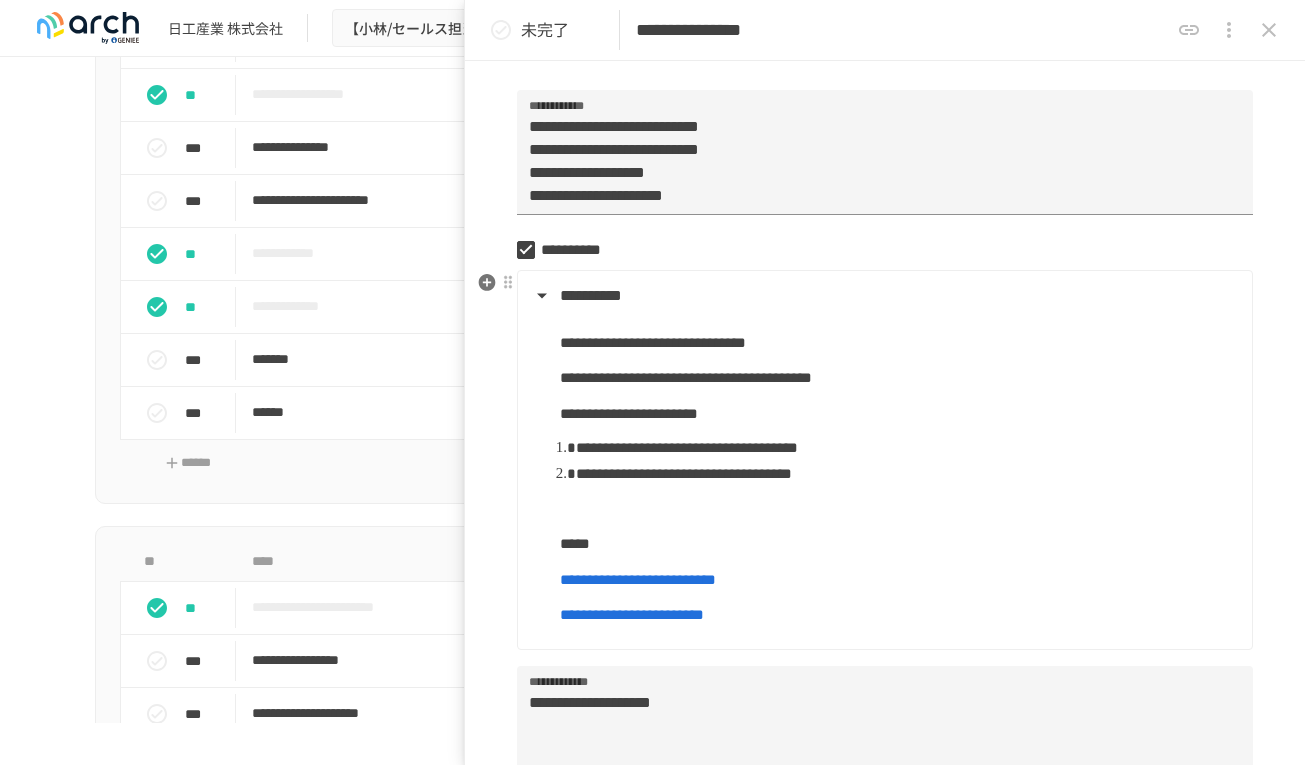 click on "**********" at bounding box center [638, 579] 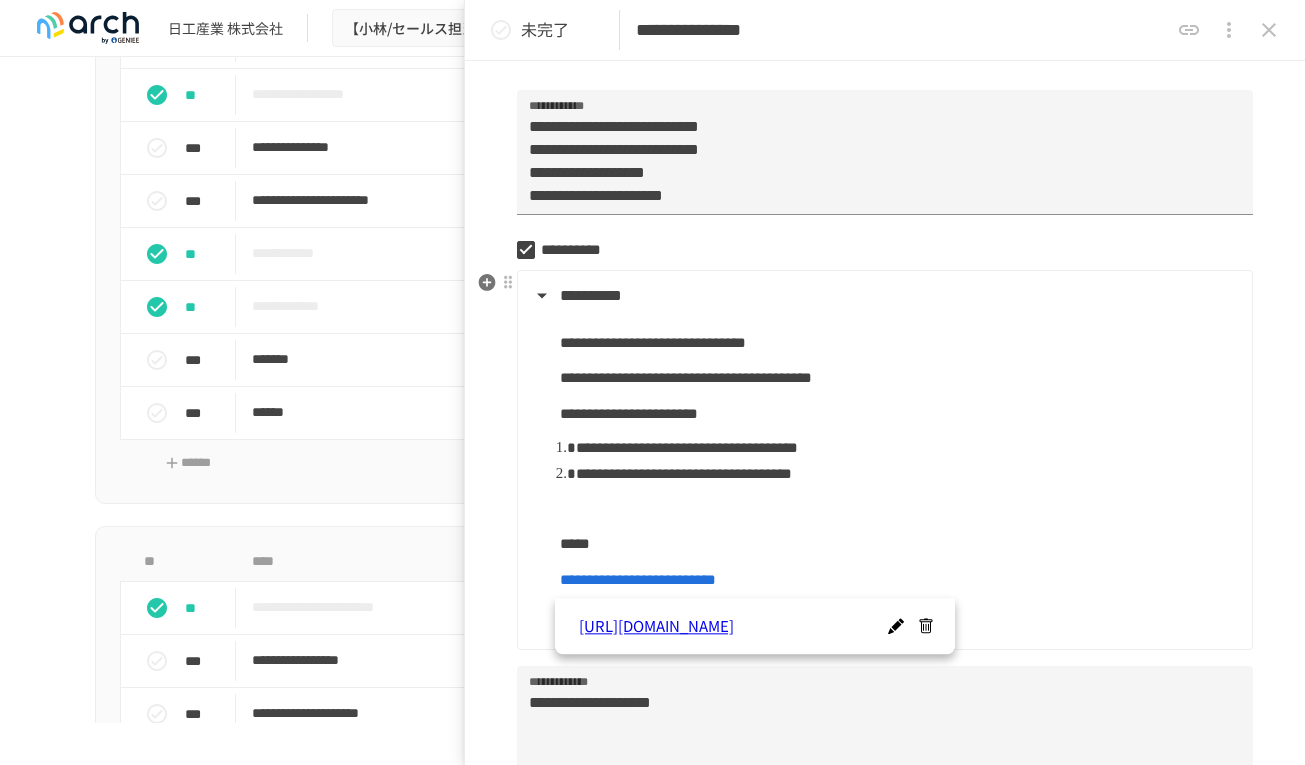 type on "**********" 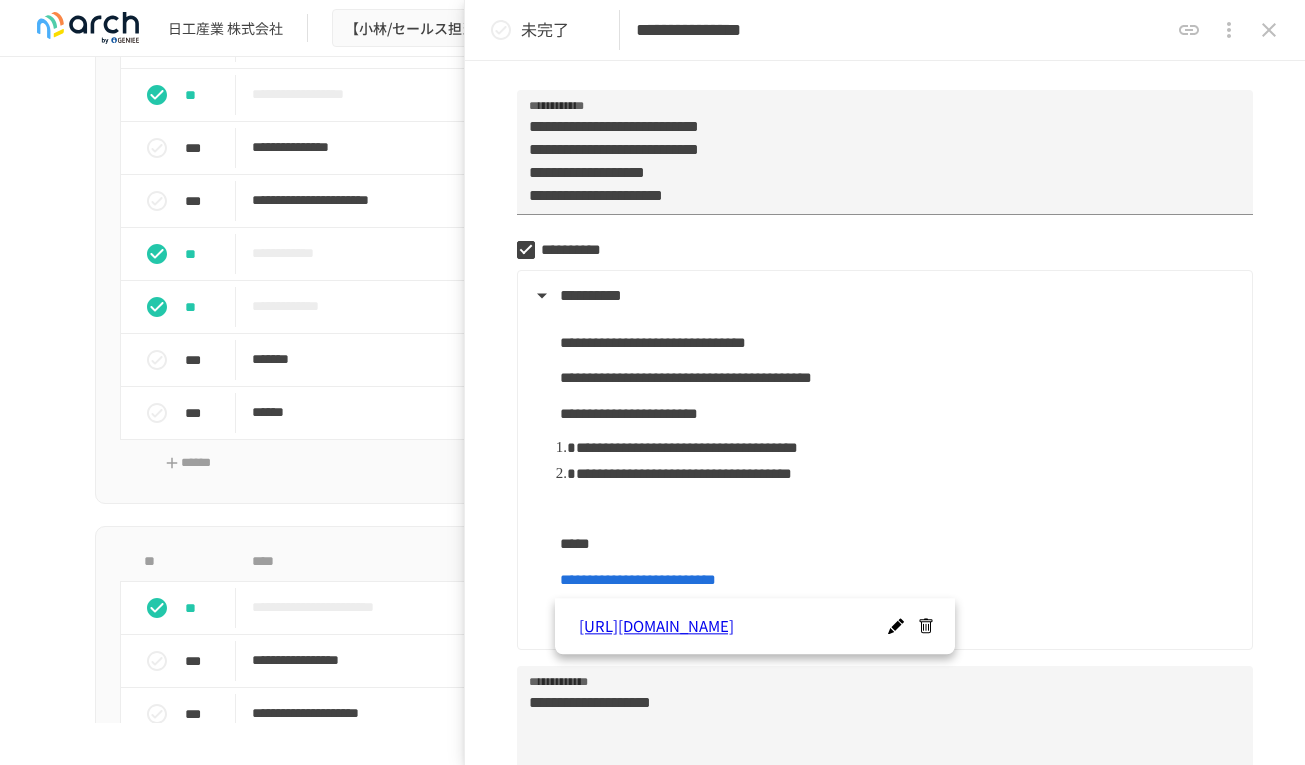 click 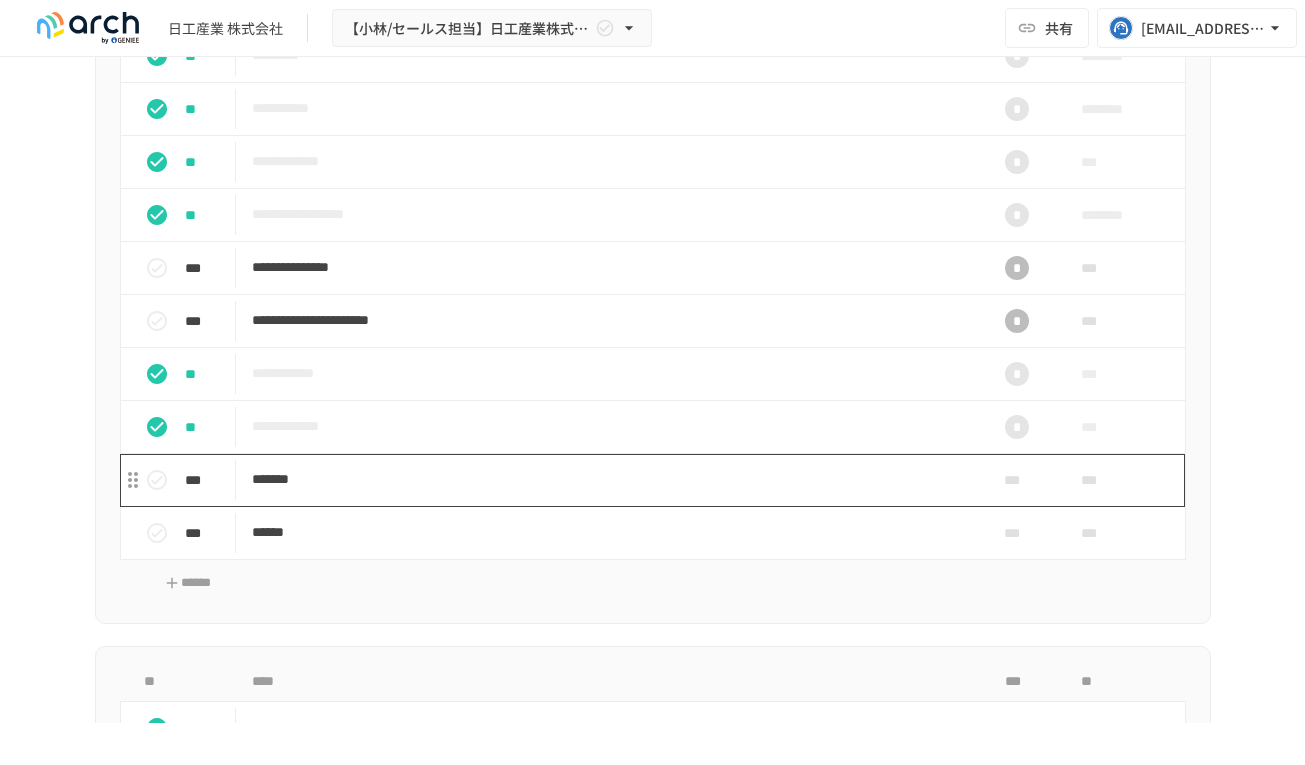 scroll, scrollTop: 2362, scrollLeft: 0, axis: vertical 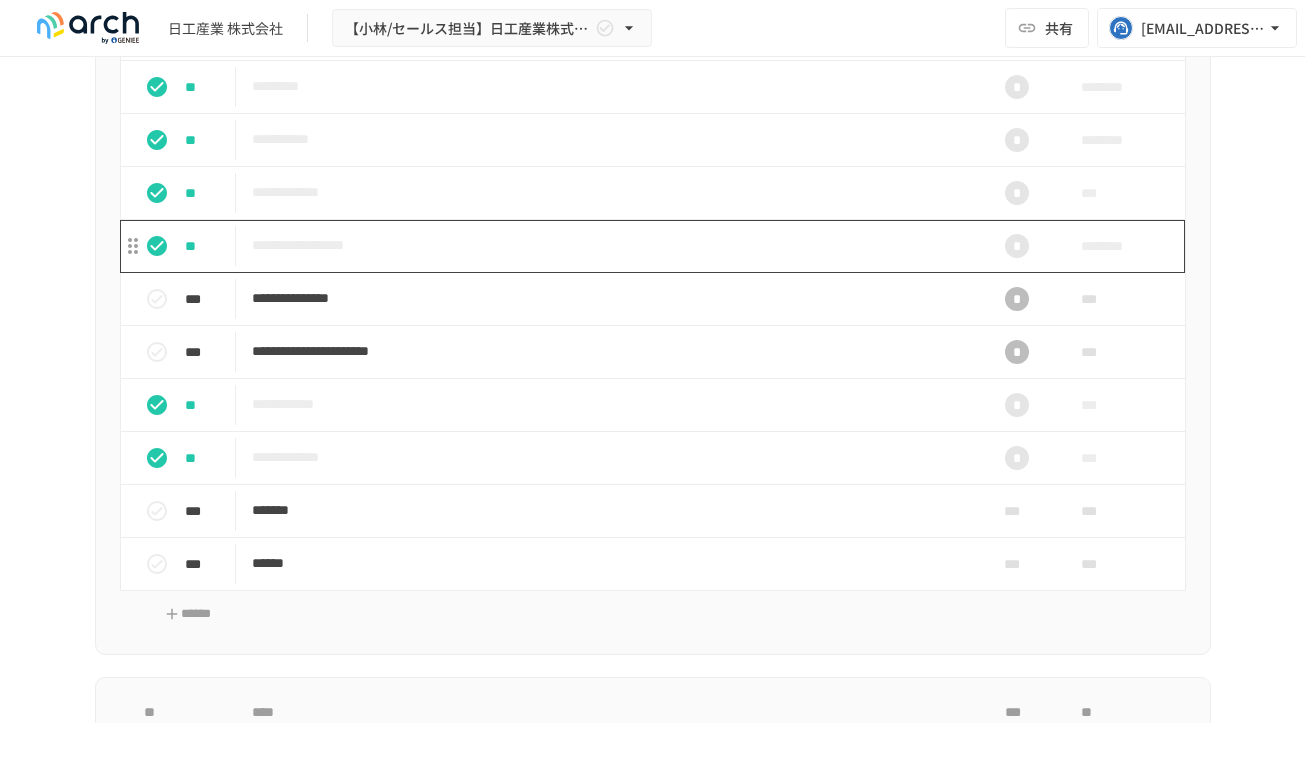 click on "**********" at bounding box center [611, 245] 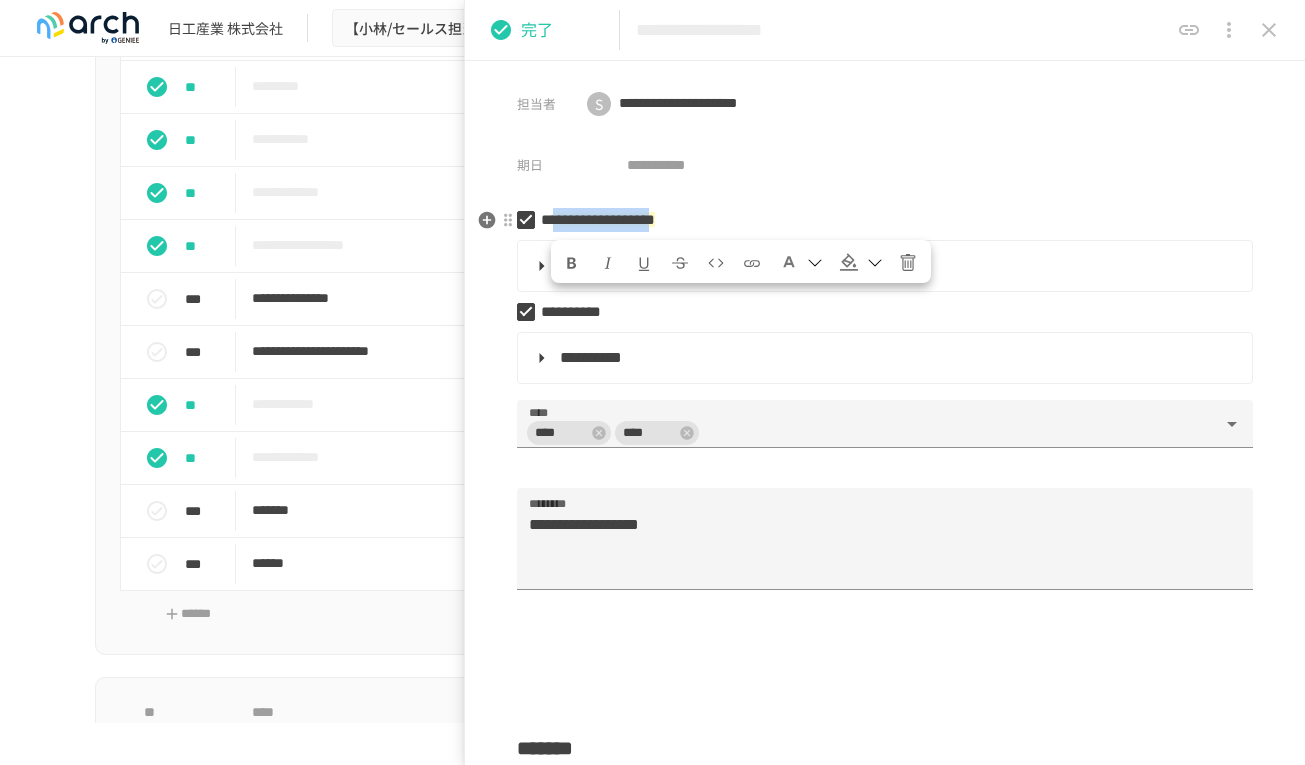 drag, startPoint x: 818, startPoint y: 219, endPoint x: 556, endPoint y: 215, distance: 262.03052 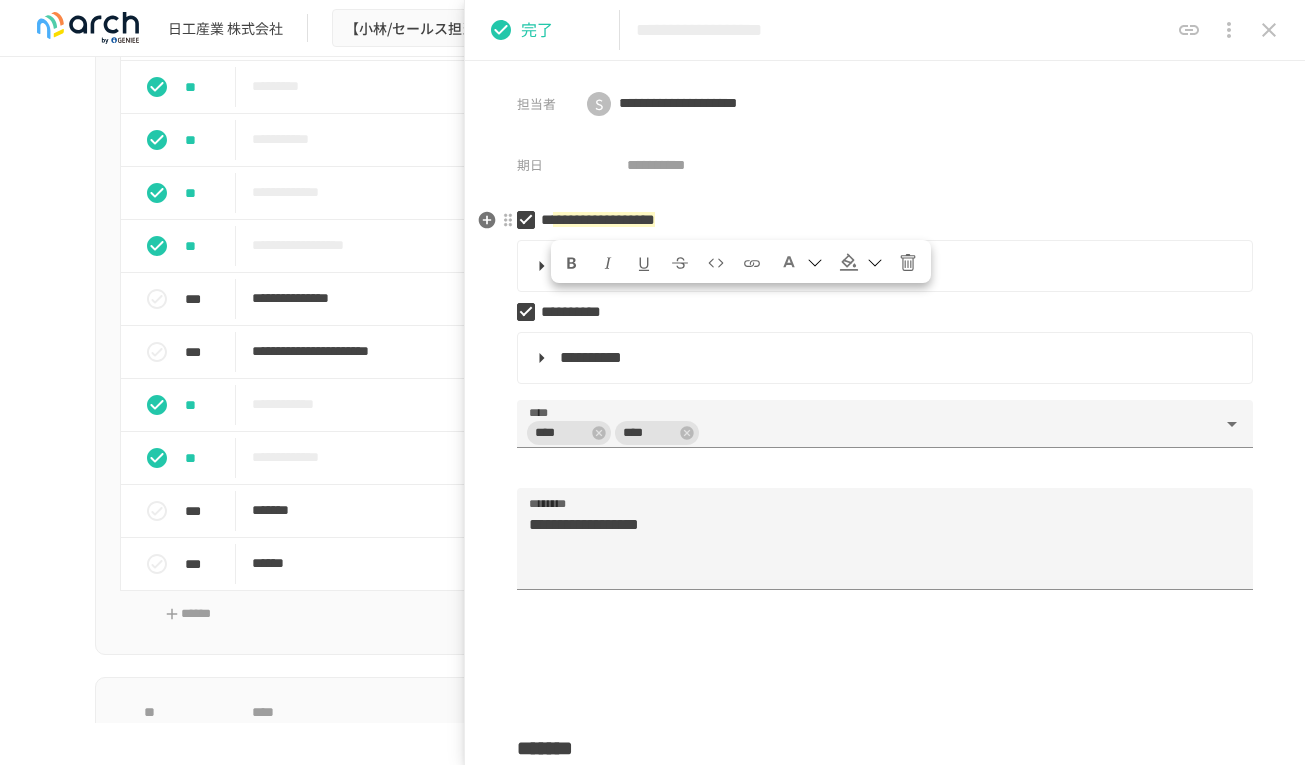 click on "**********" at bounding box center [877, 220] 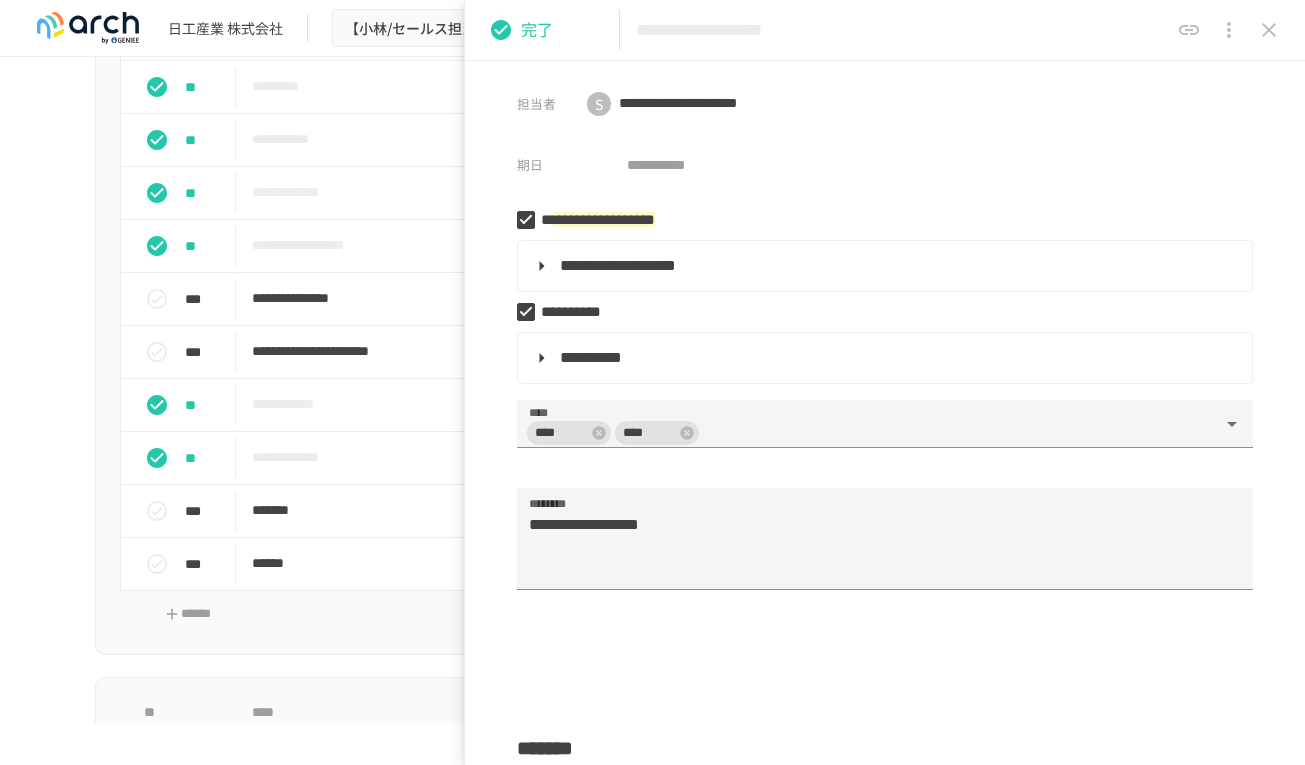 click 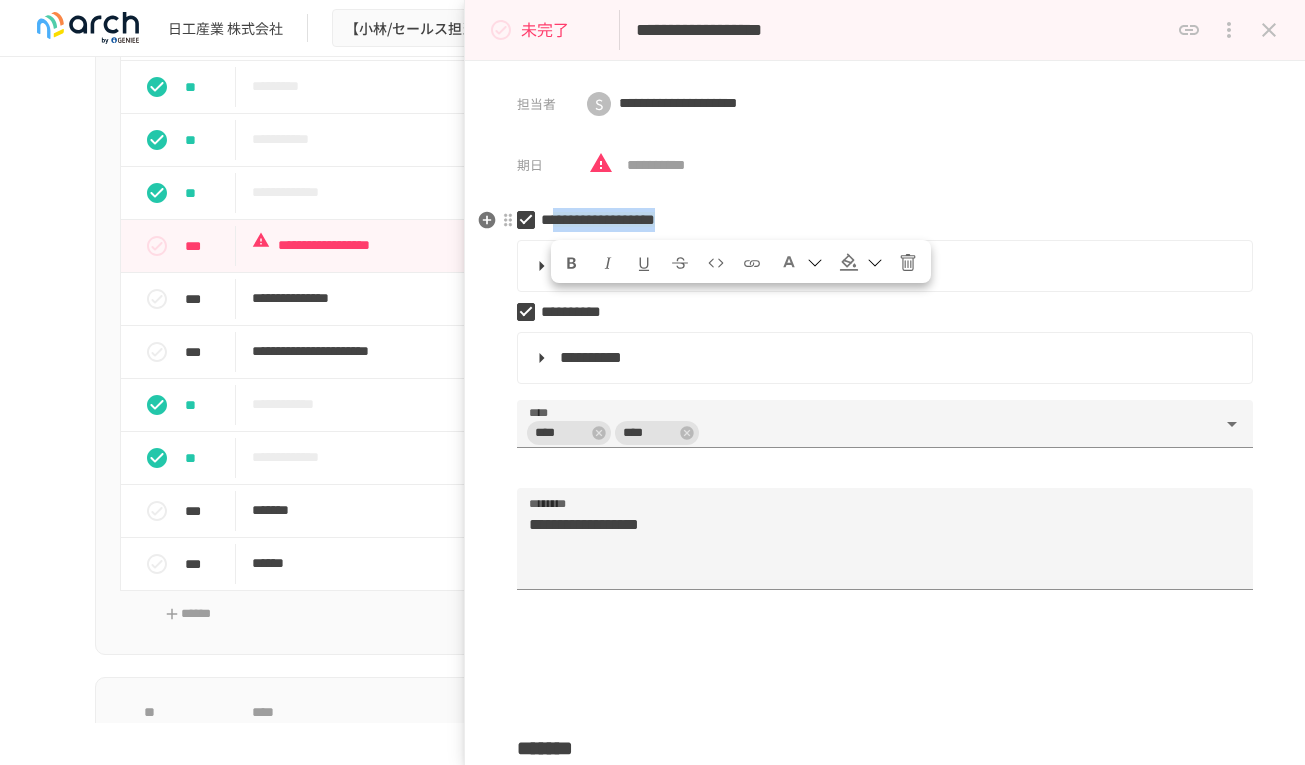 drag, startPoint x: 830, startPoint y: 220, endPoint x: 559, endPoint y: 212, distance: 271.11804 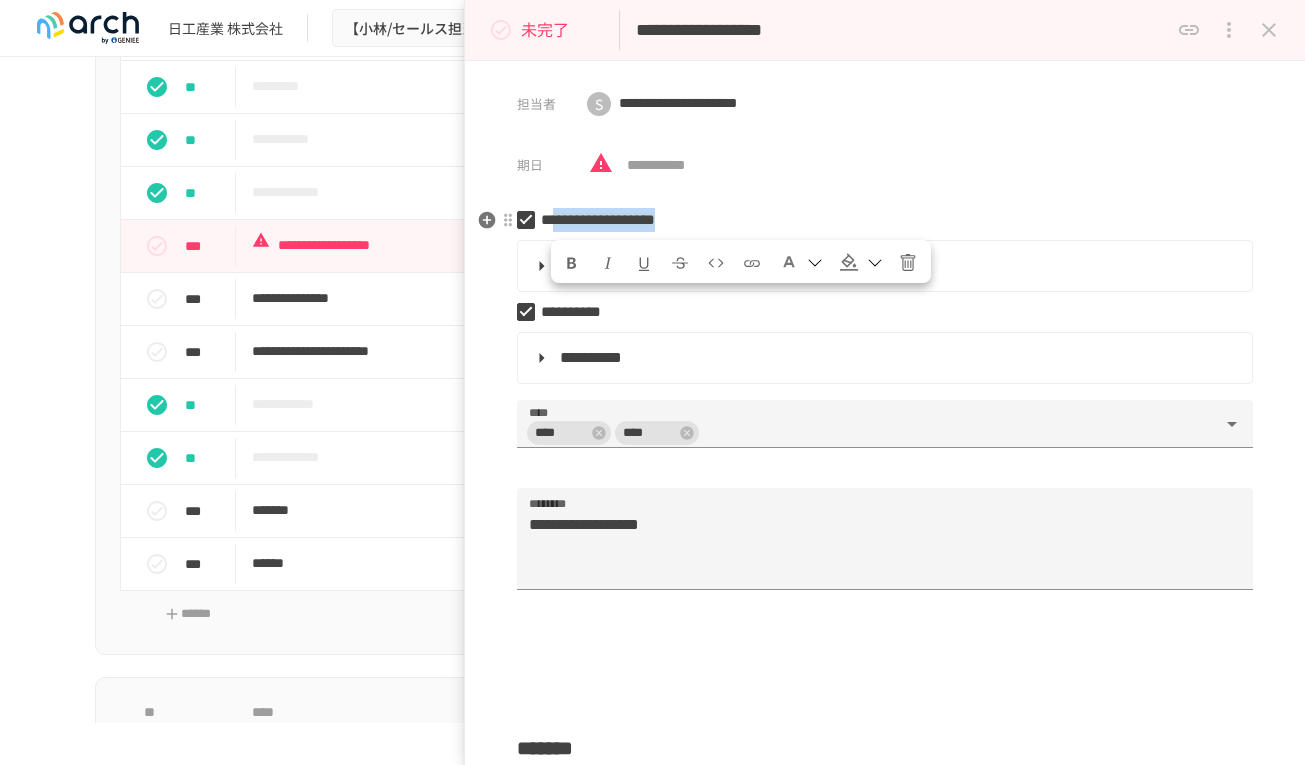 click on "**********" at bounding box center (877, 220) 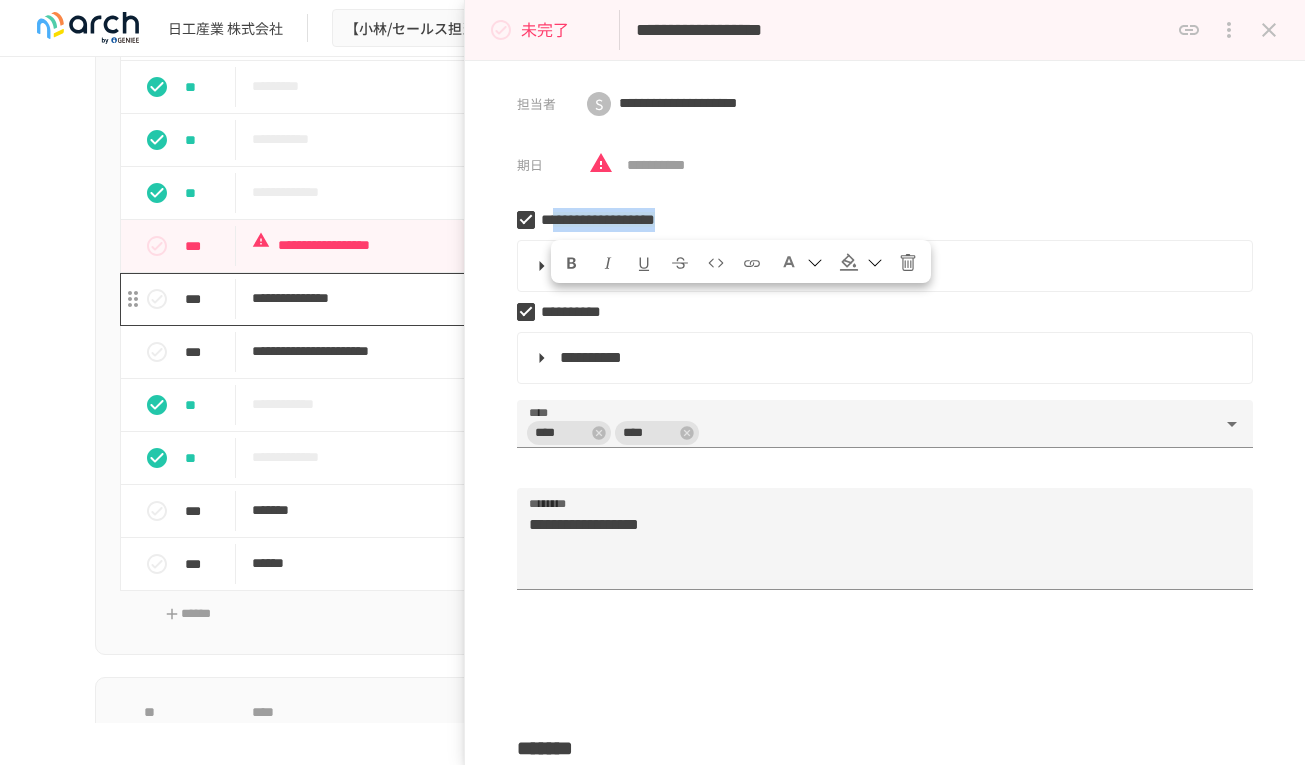 click on "**********" at bounding box center [611, 298] 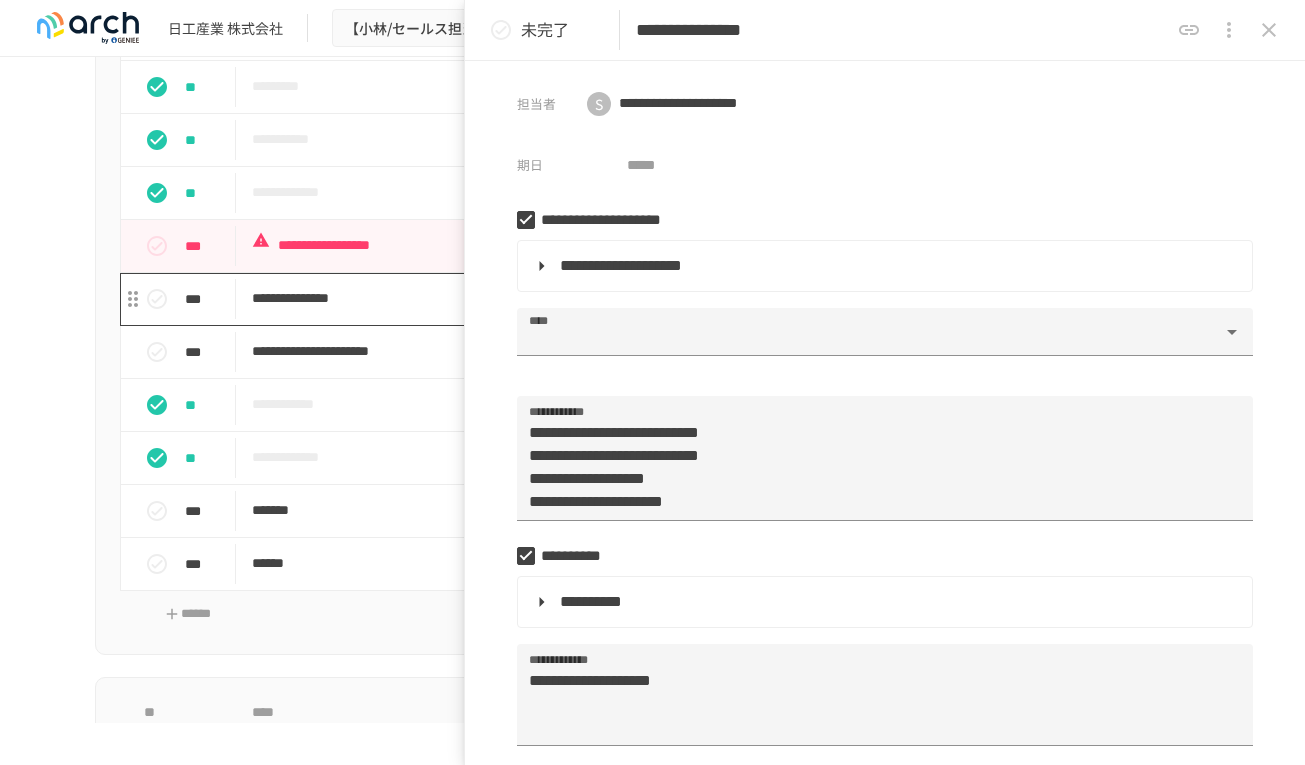 type on "**********" 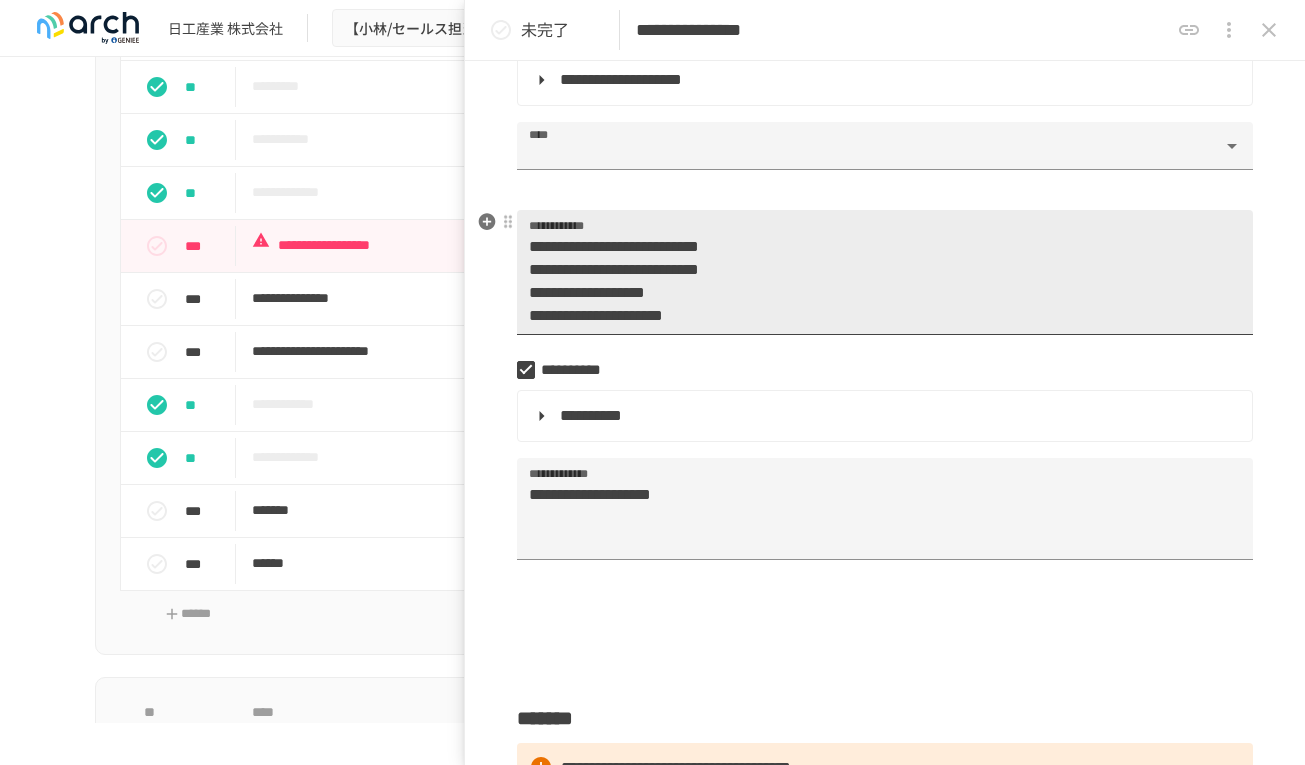 scroll, scrollTop: 187, scrollLeft: 0, axis: vertical 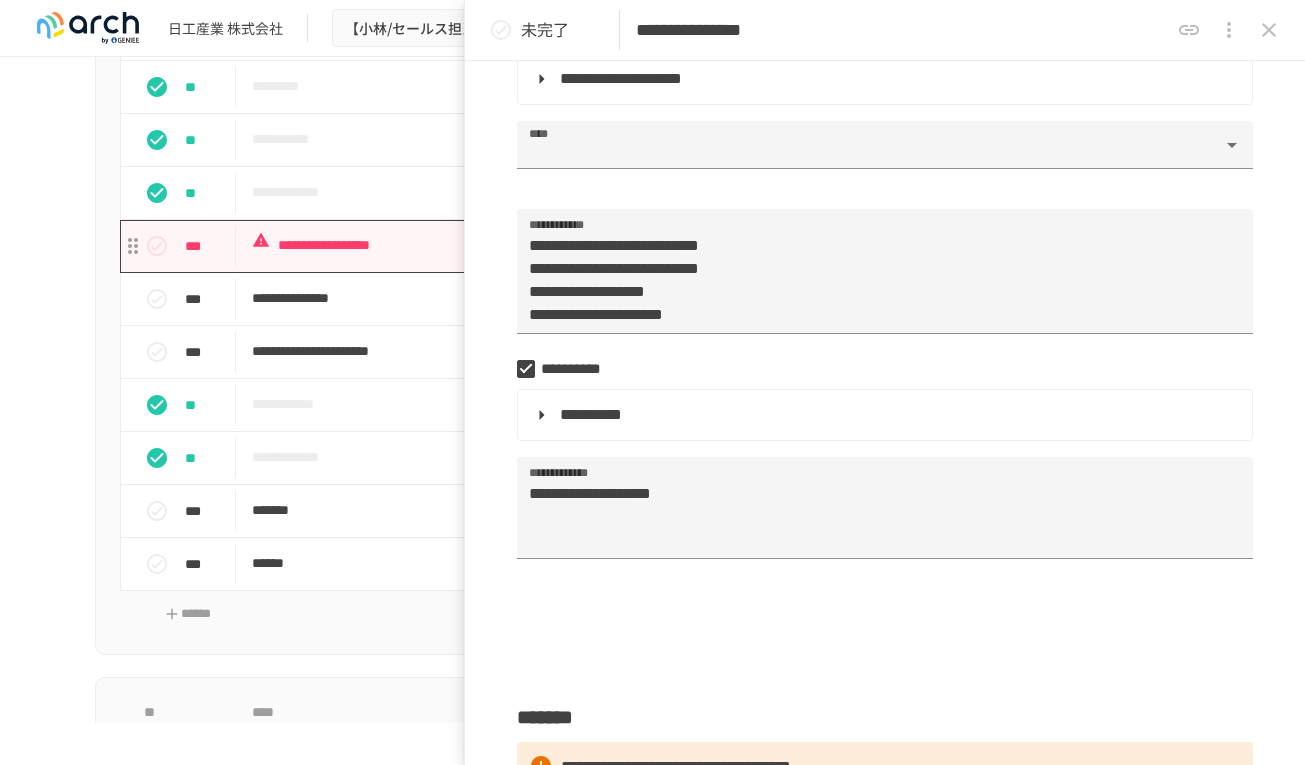 click on "**********" at bounding box center [611, 246] 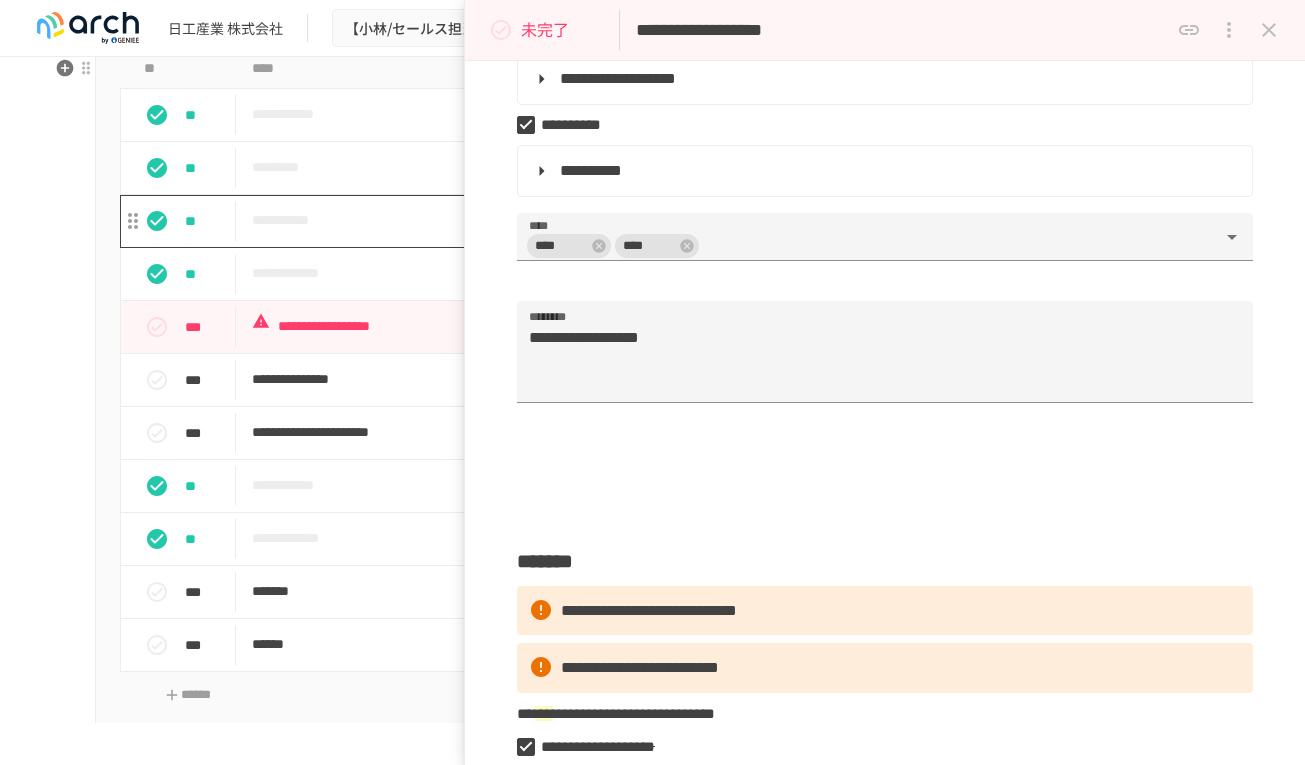 scroll, scrollTop: 2279, scrollLeft: 0, axis: vertical 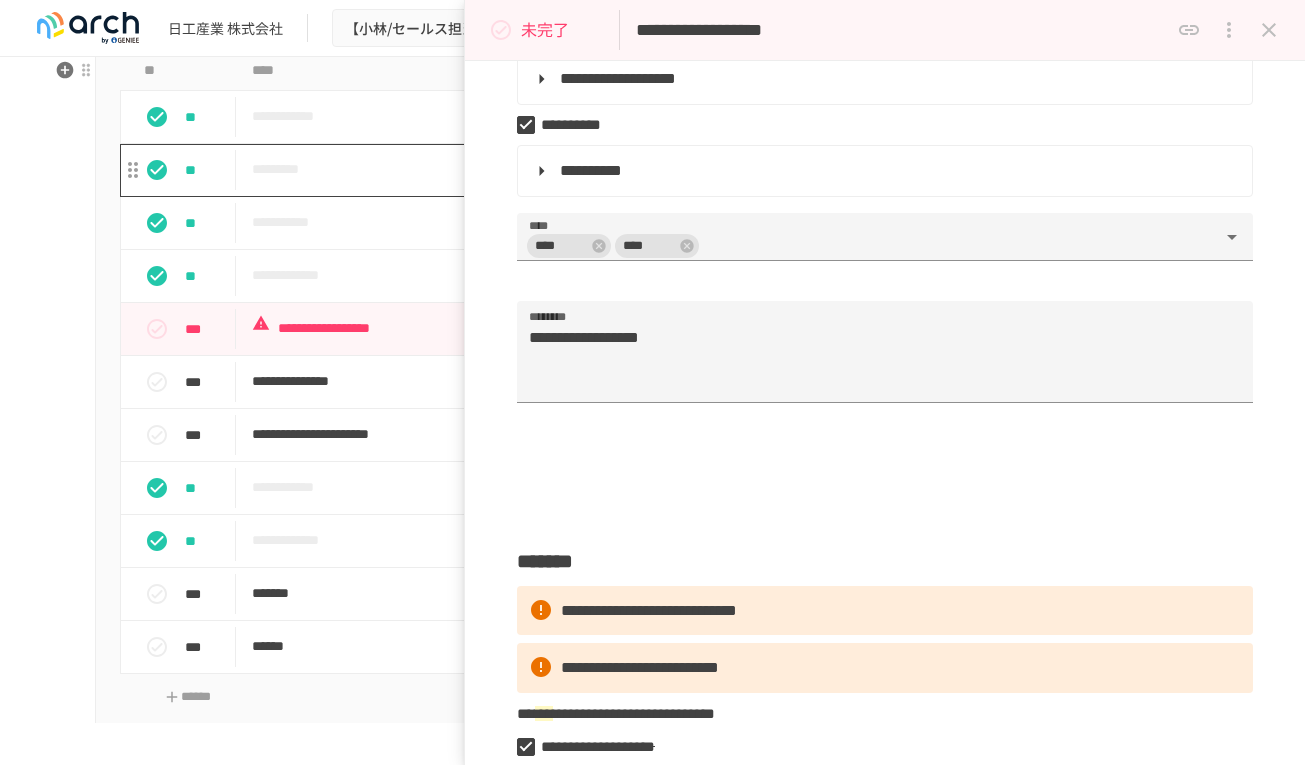 click on "*********" at bounding box center [611, 169] 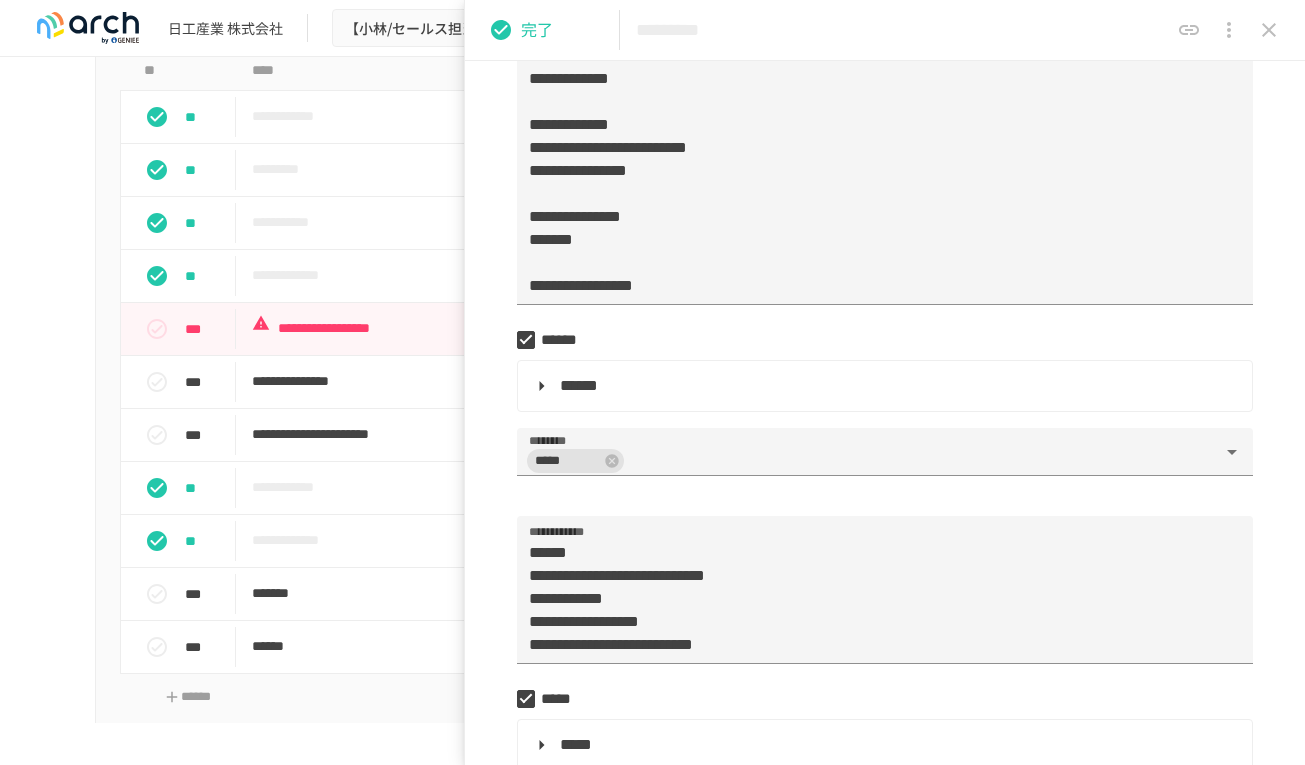 scroll, scrollTop: 347, scrollLeft: 0, axis: vertical 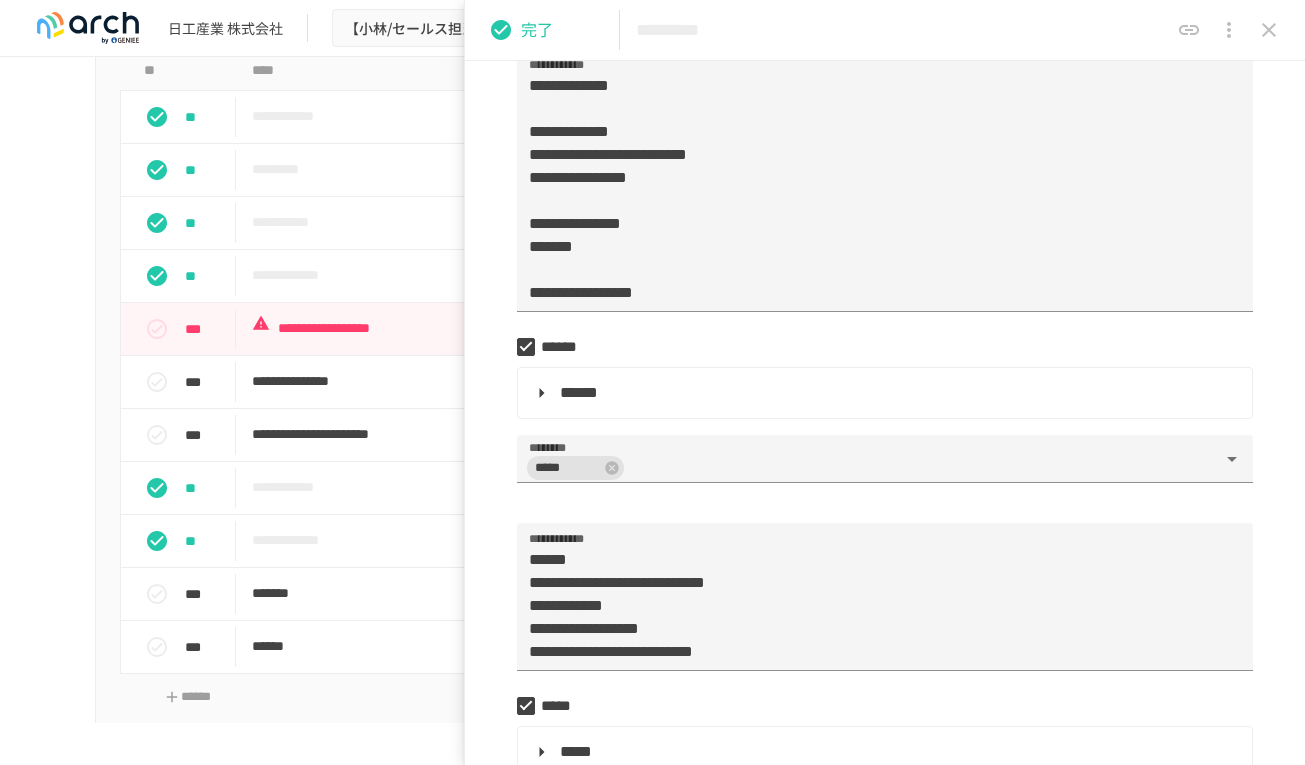 click 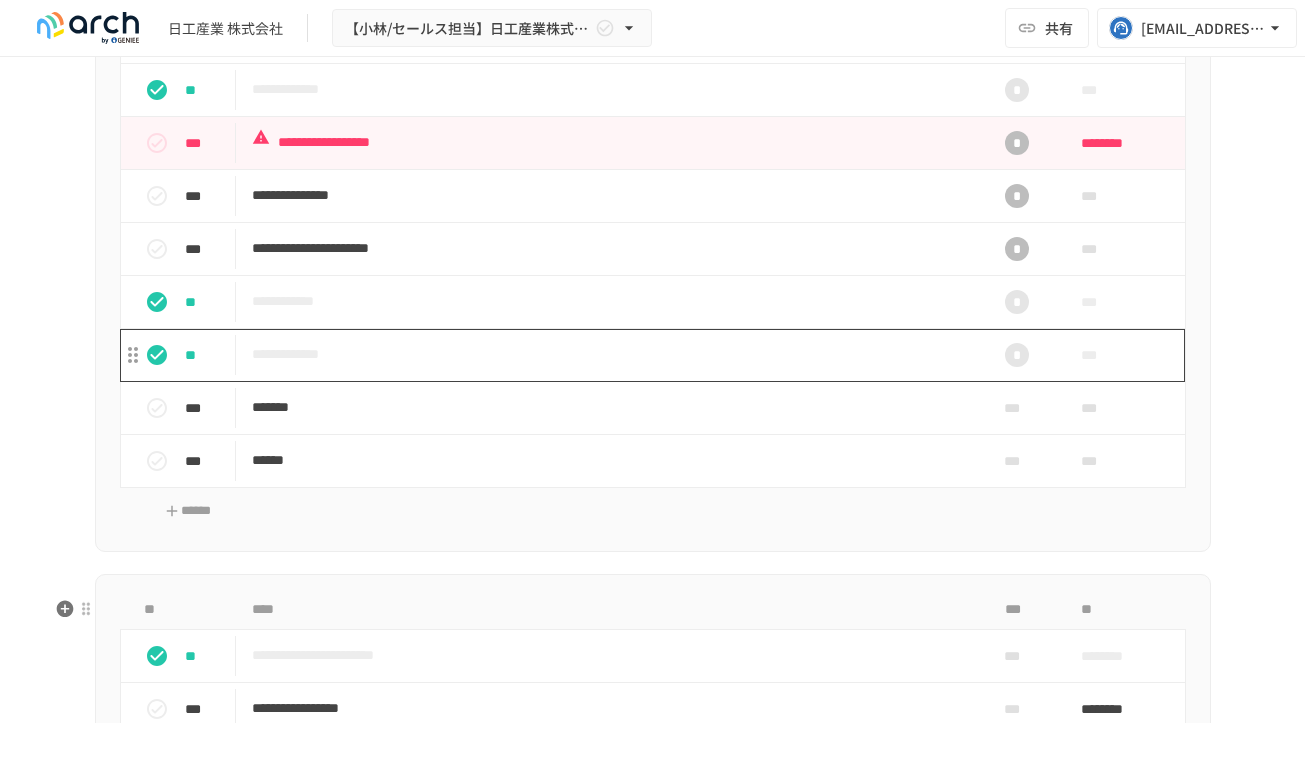 scroll, scrollTop: 2462, scrollLeft: 0, axis: vertical 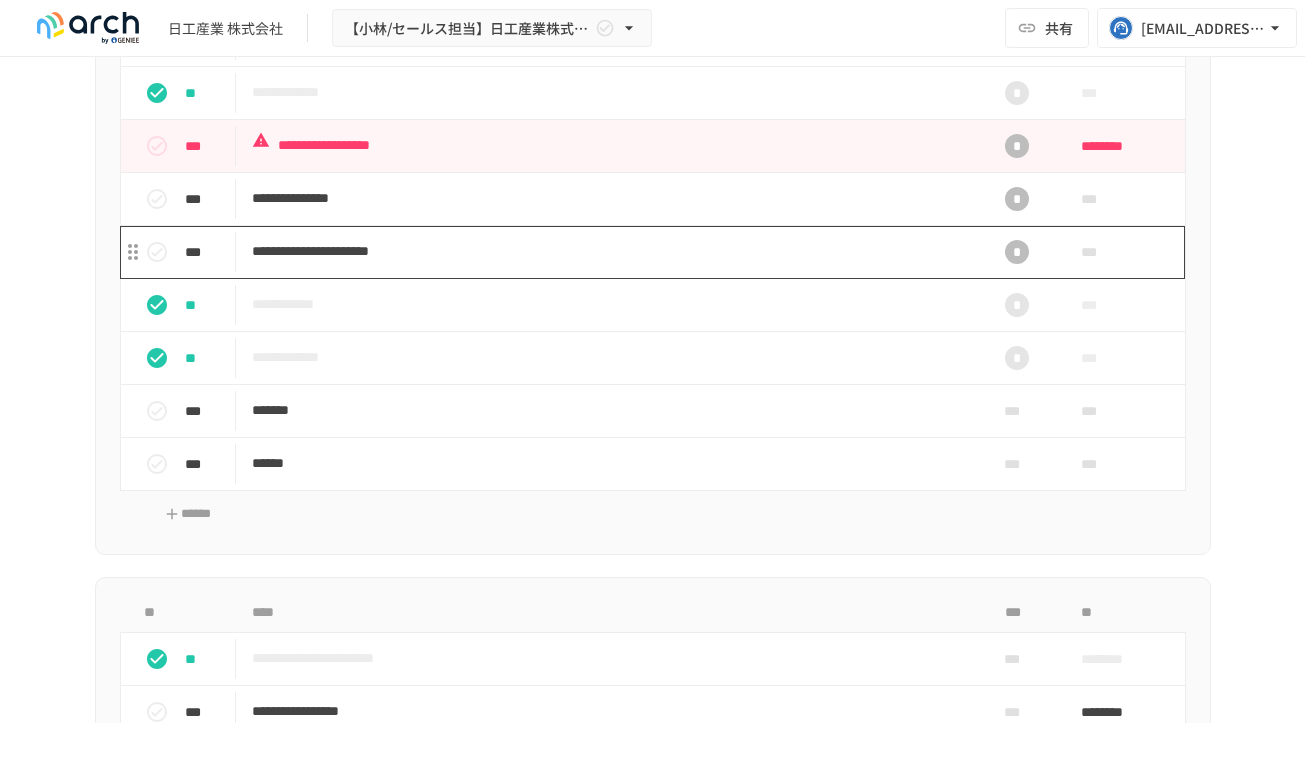 click on "**********" at bounding box center (611, 252) 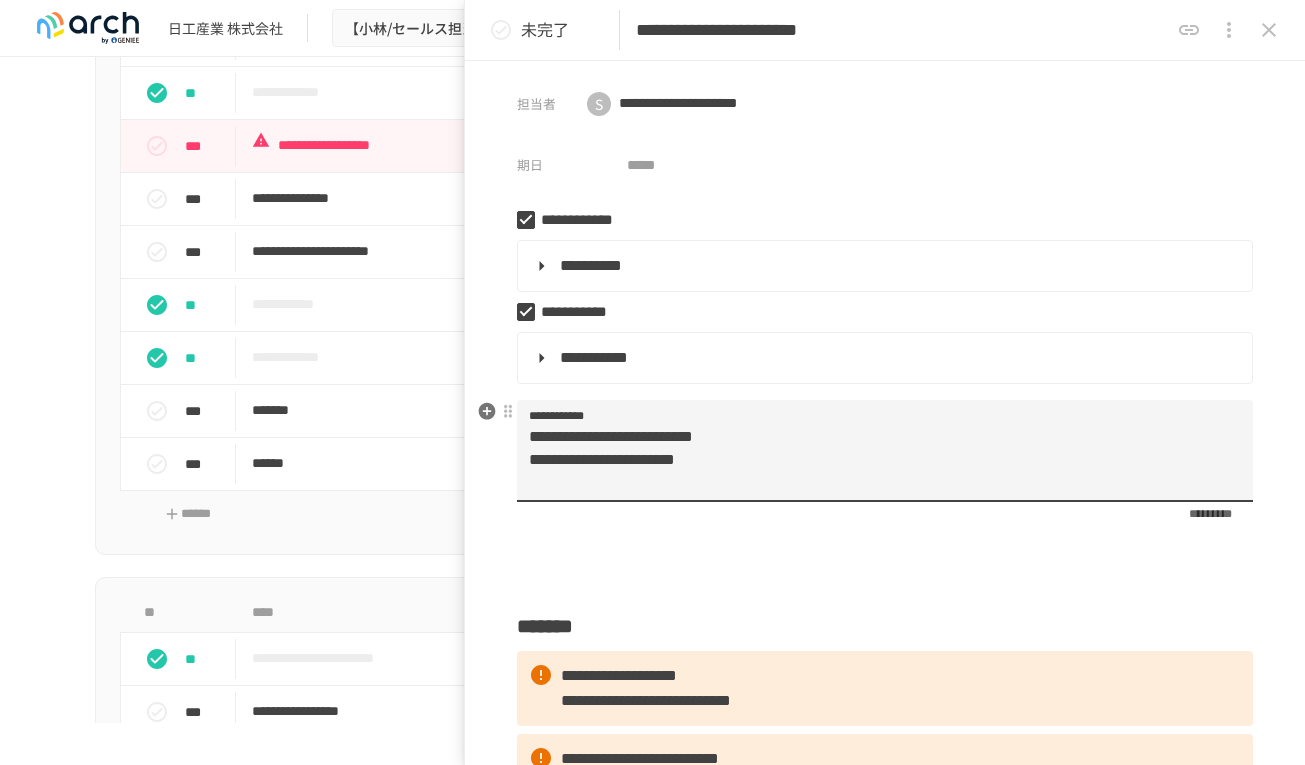 drag, startPoint x: 592, startPoint y: 460, endPoint x: 723, endPoint y: 456, distance: 131.06105 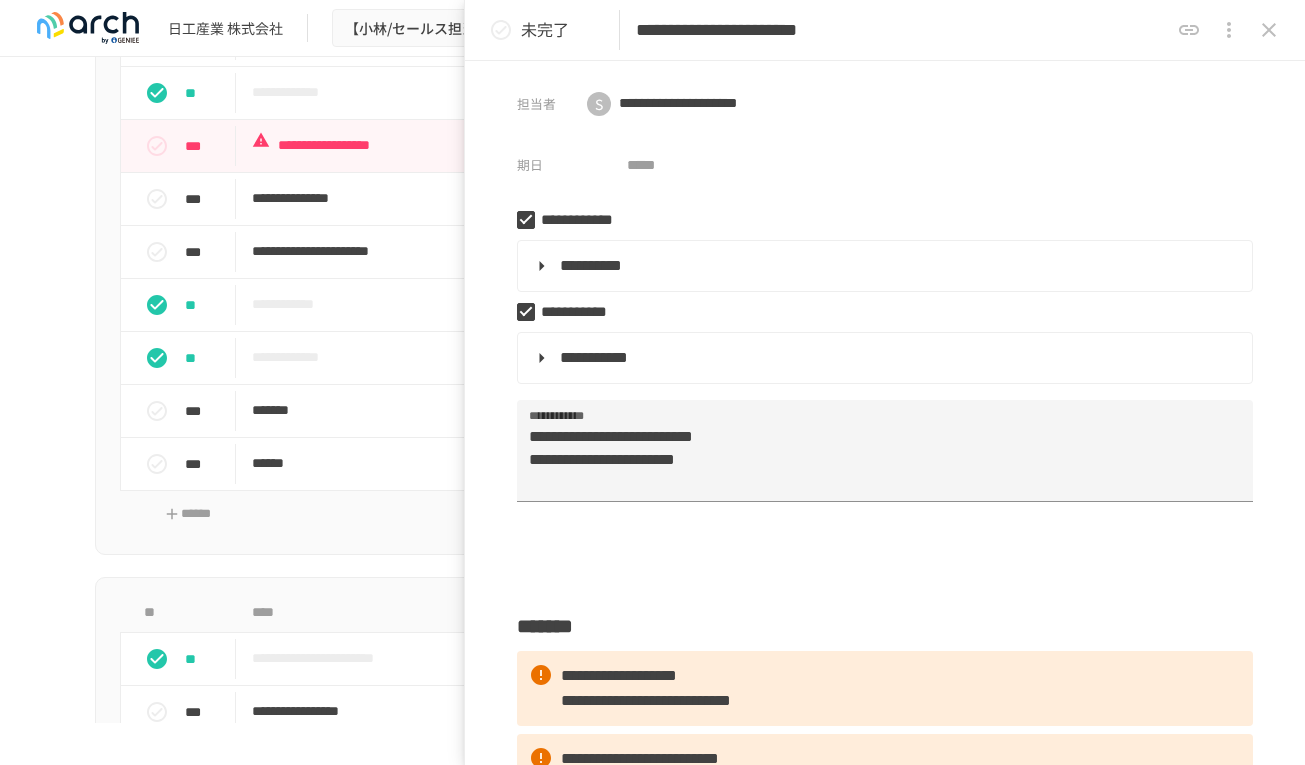 click on "**********" at bounding box center (885, 413) 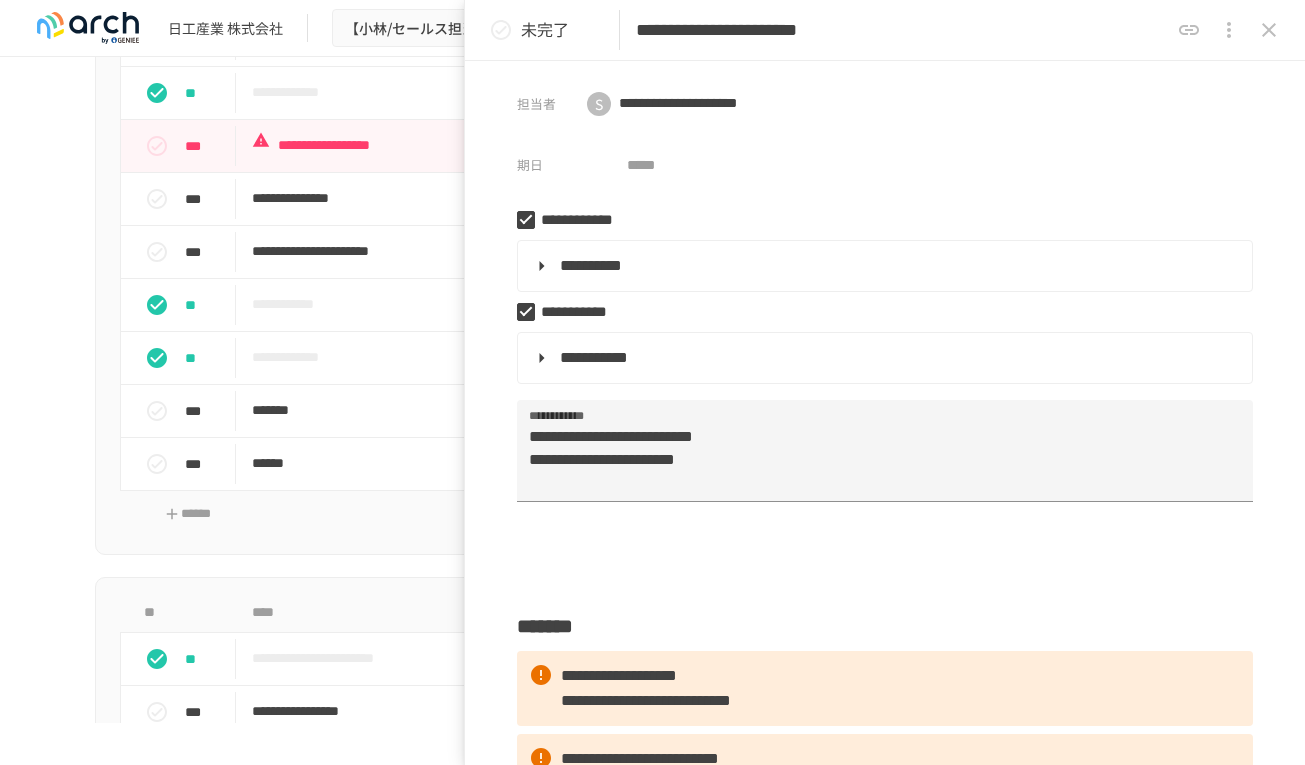 click 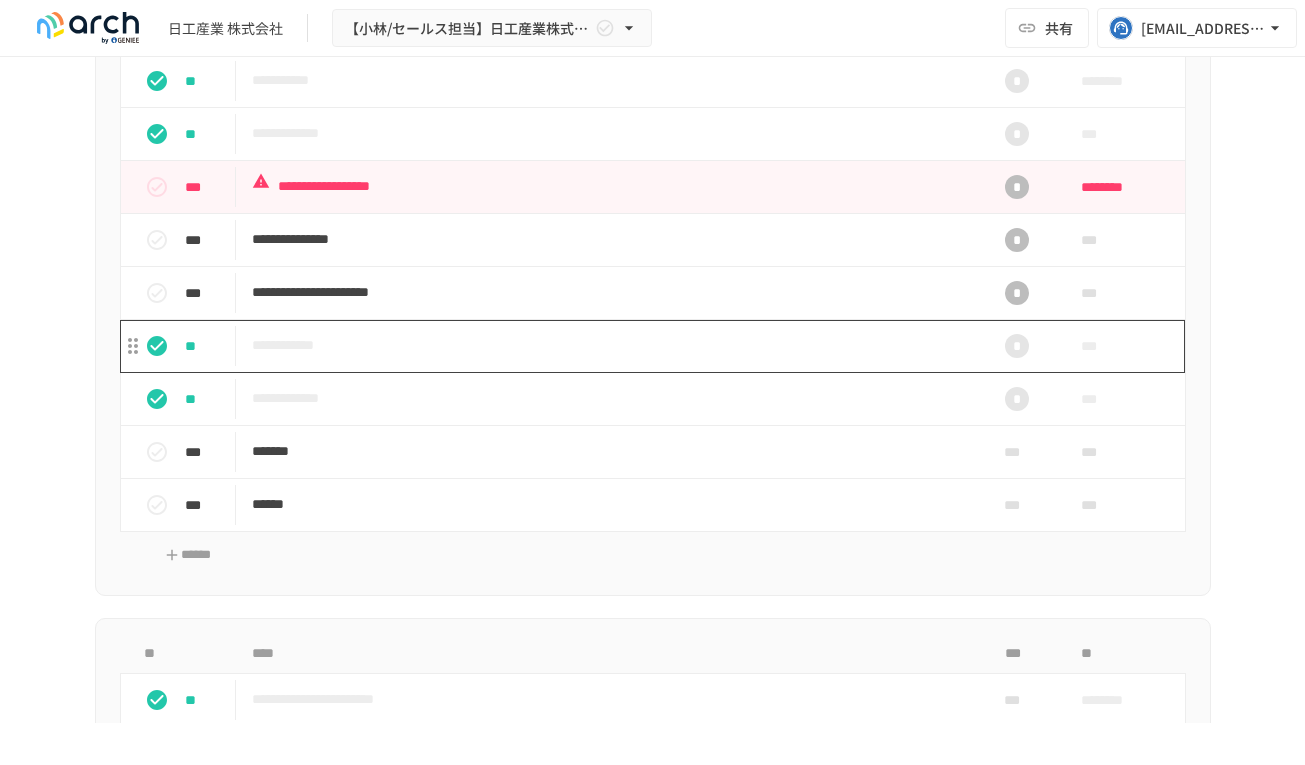 scroll, scrollTop: 2414, scrollLeft: 0, axis: vertical 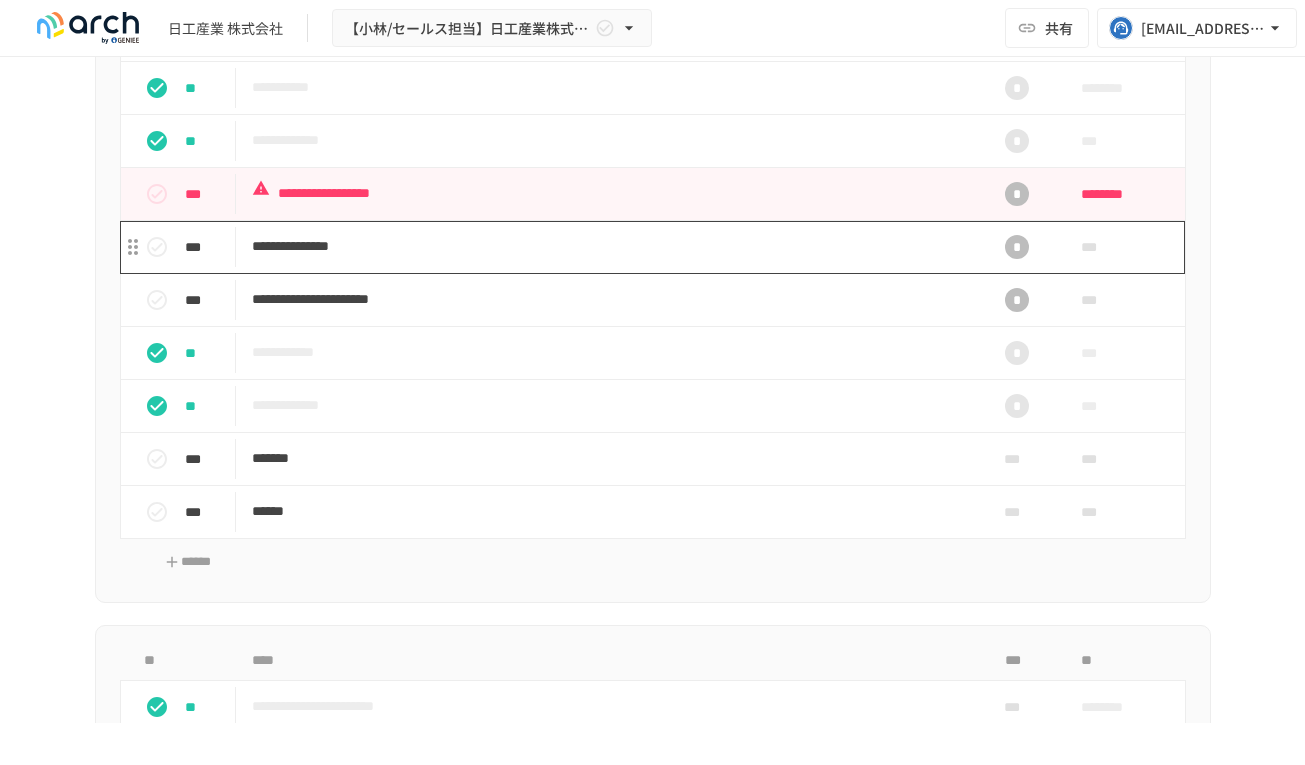 click on "**********" at bounding box center (611, 246) 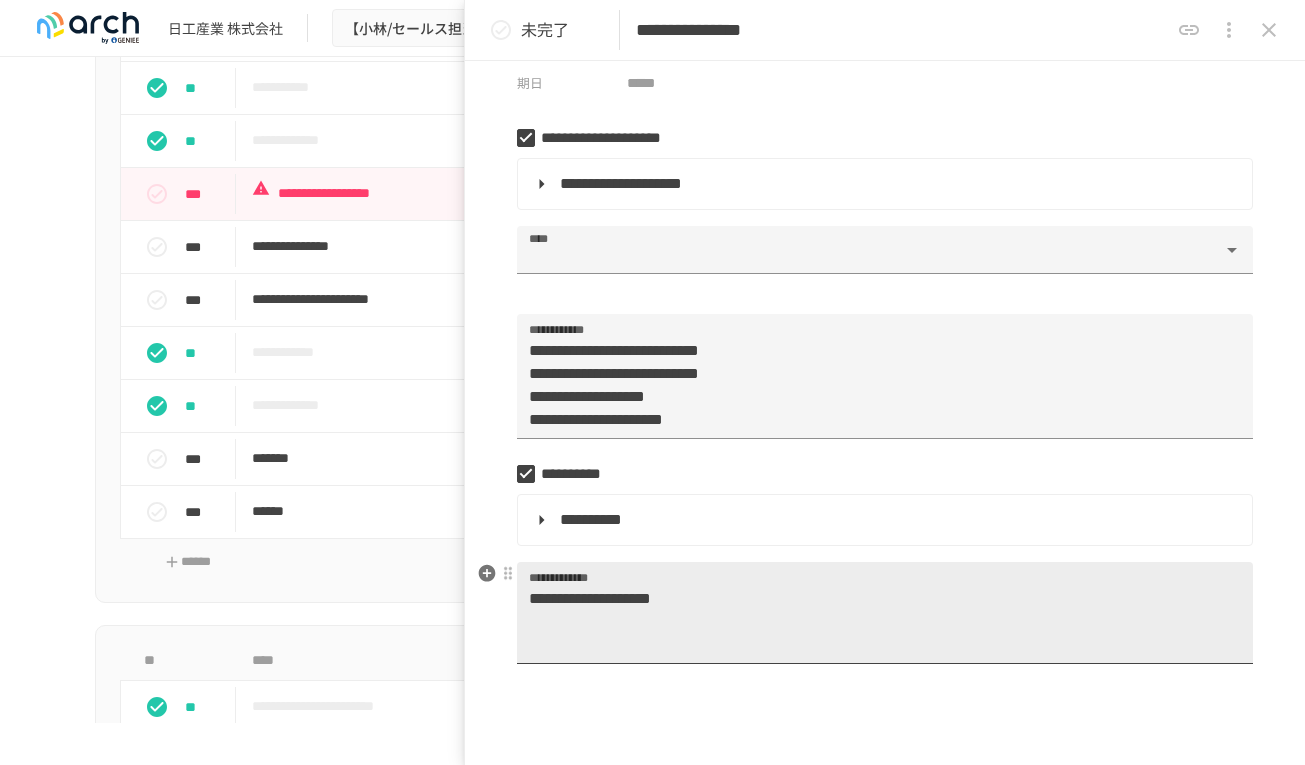 scroll, scrollTop: 67, scrollLeft: 0, axis: vertical 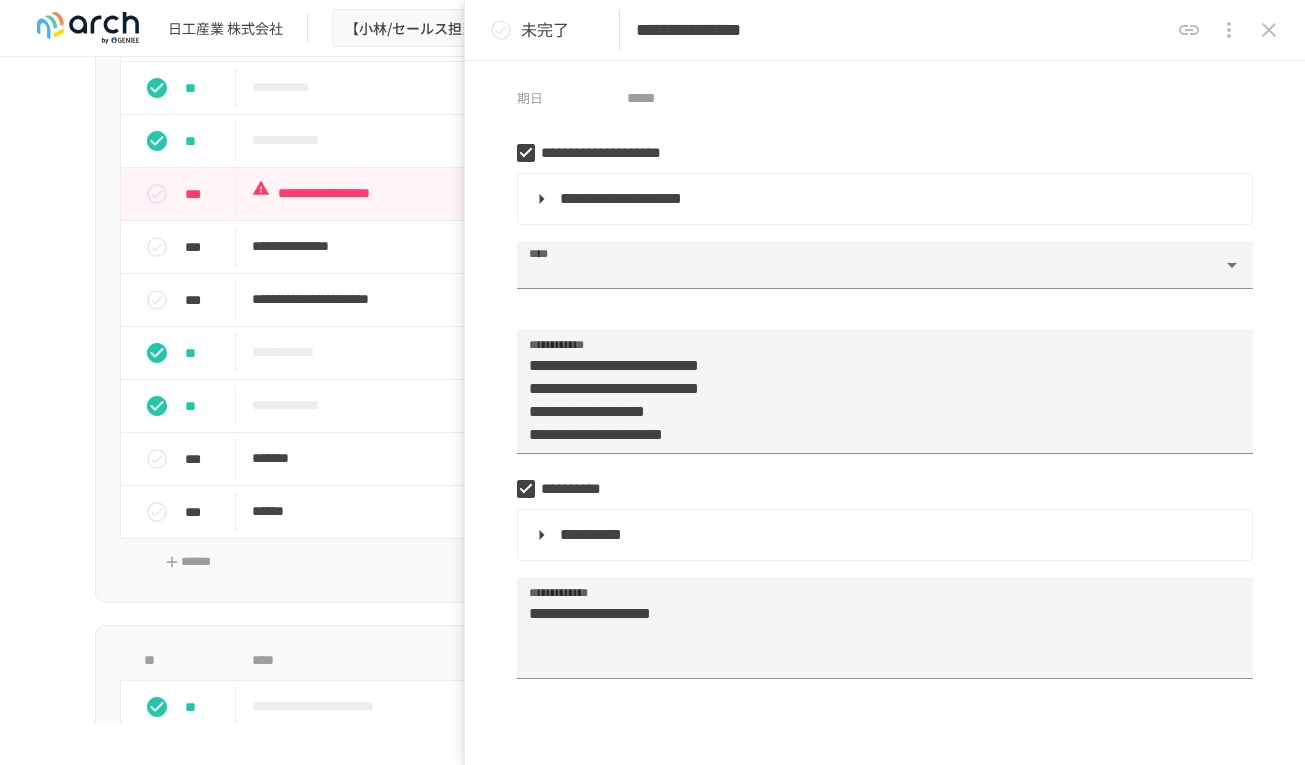 click on "**********" at bounding box center [877, 153] 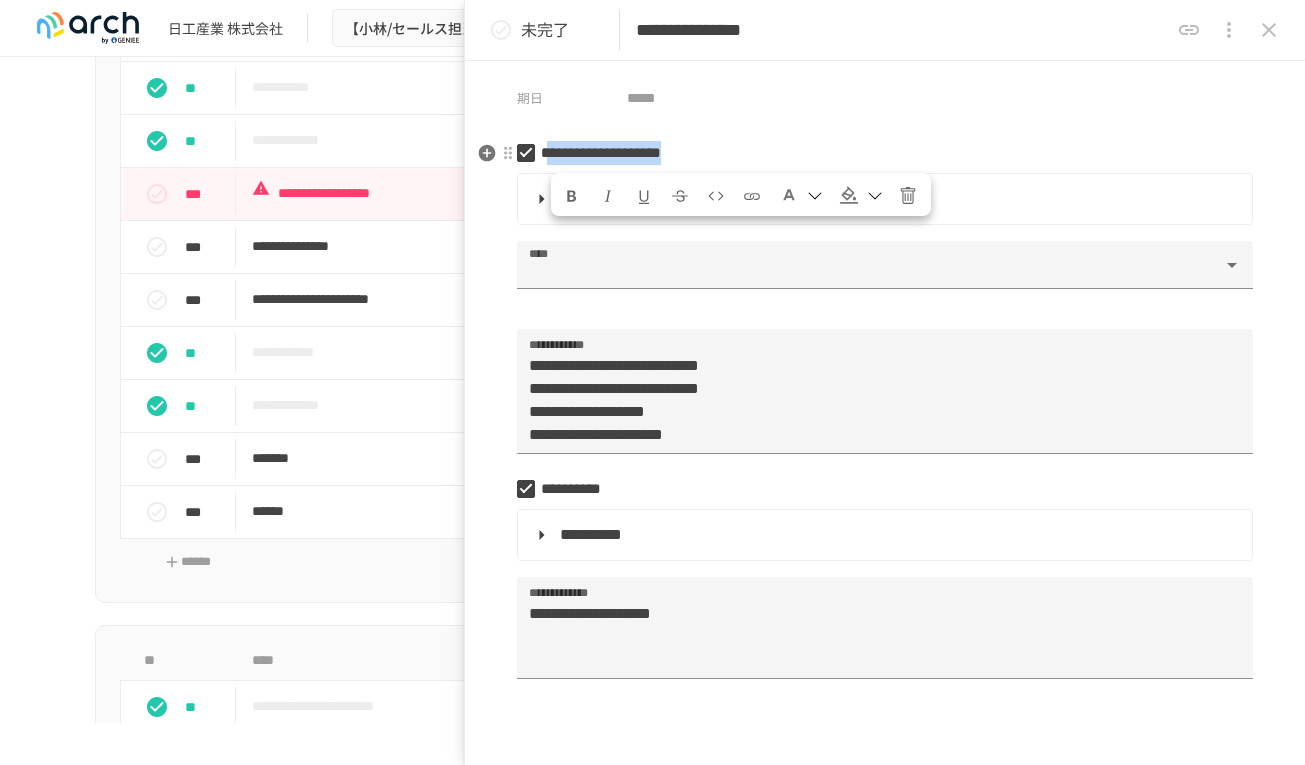drag, startPoint x: 844, startPoint y: 149, endPoint x: 554, endPoint y: 152, distance: 290.0155 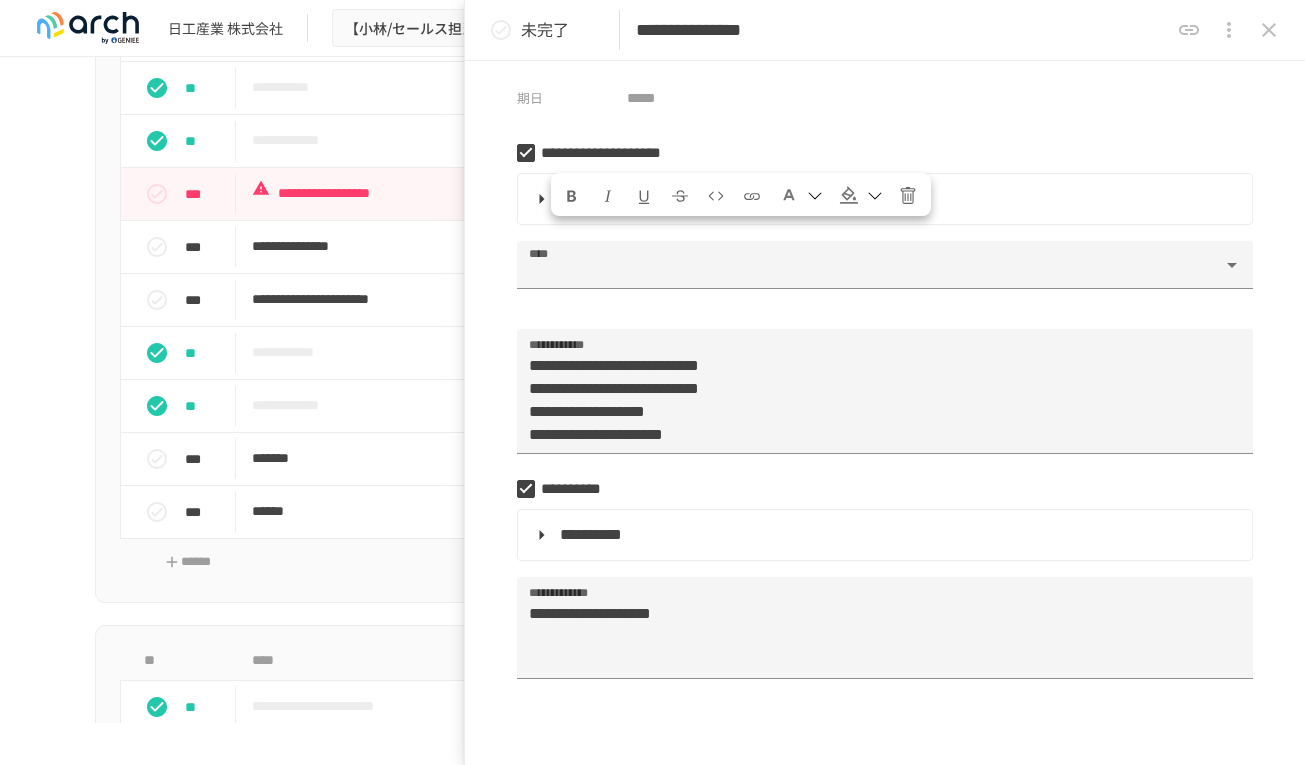 click on "**********" at bounding box center (885, 413) 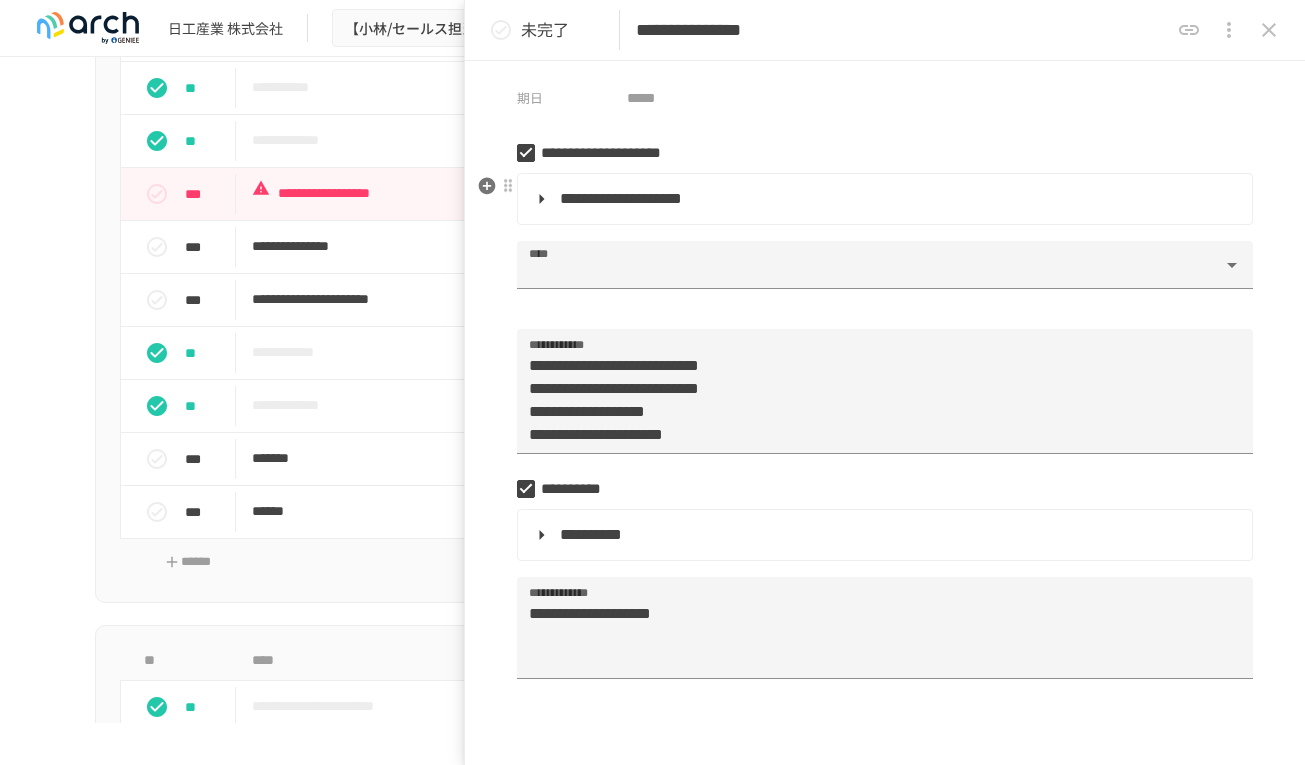 click on "**********" at bounding box center [883, 199] 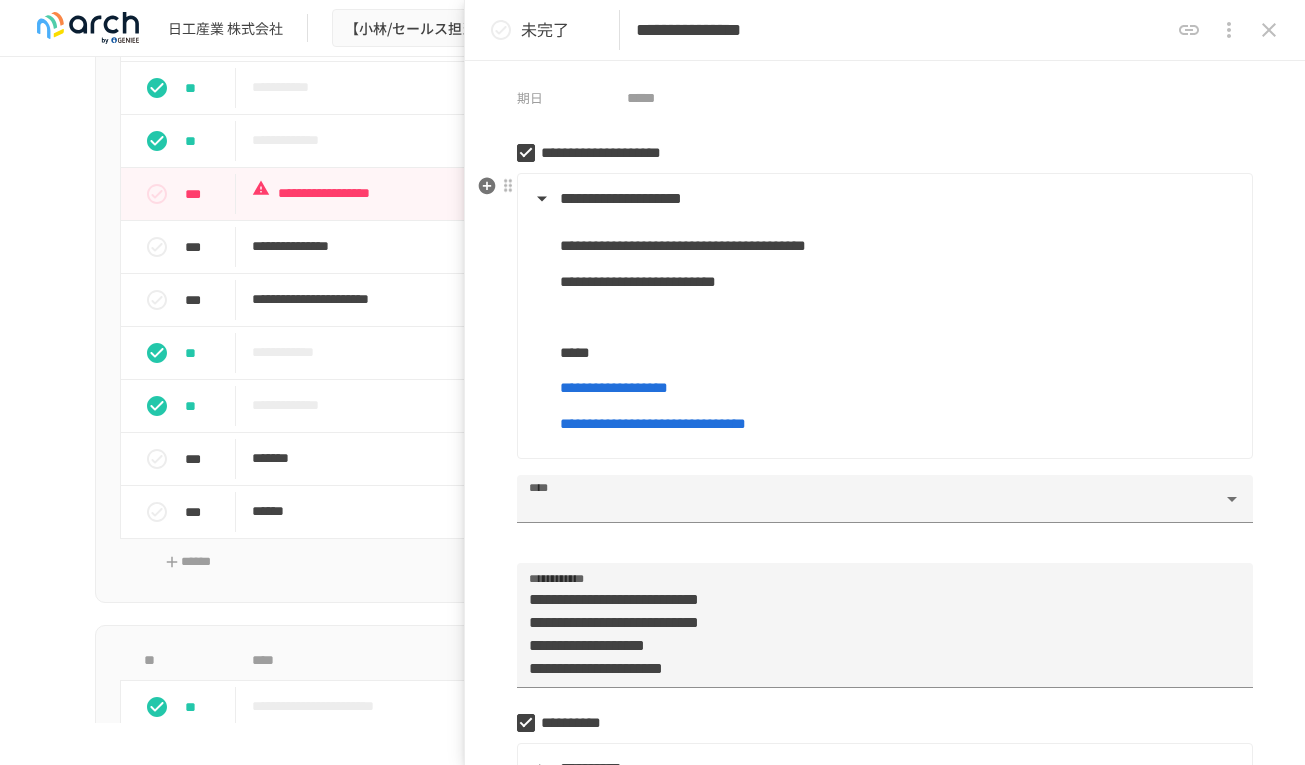 click on "**********" at bounding box center [614, 387] 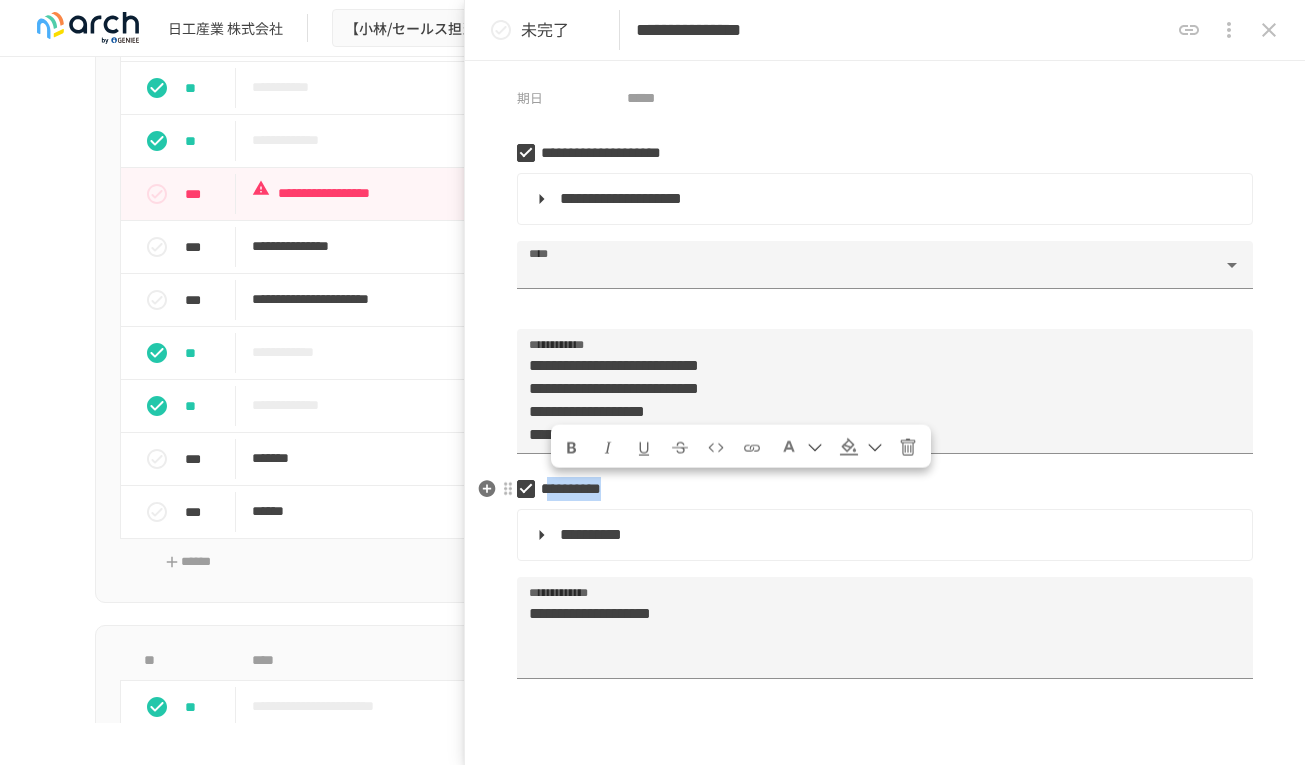 drag, startPoint x: 697, startPoint y: 489, endPoint x: 557, endPoint y: 488, distance: 140.00357 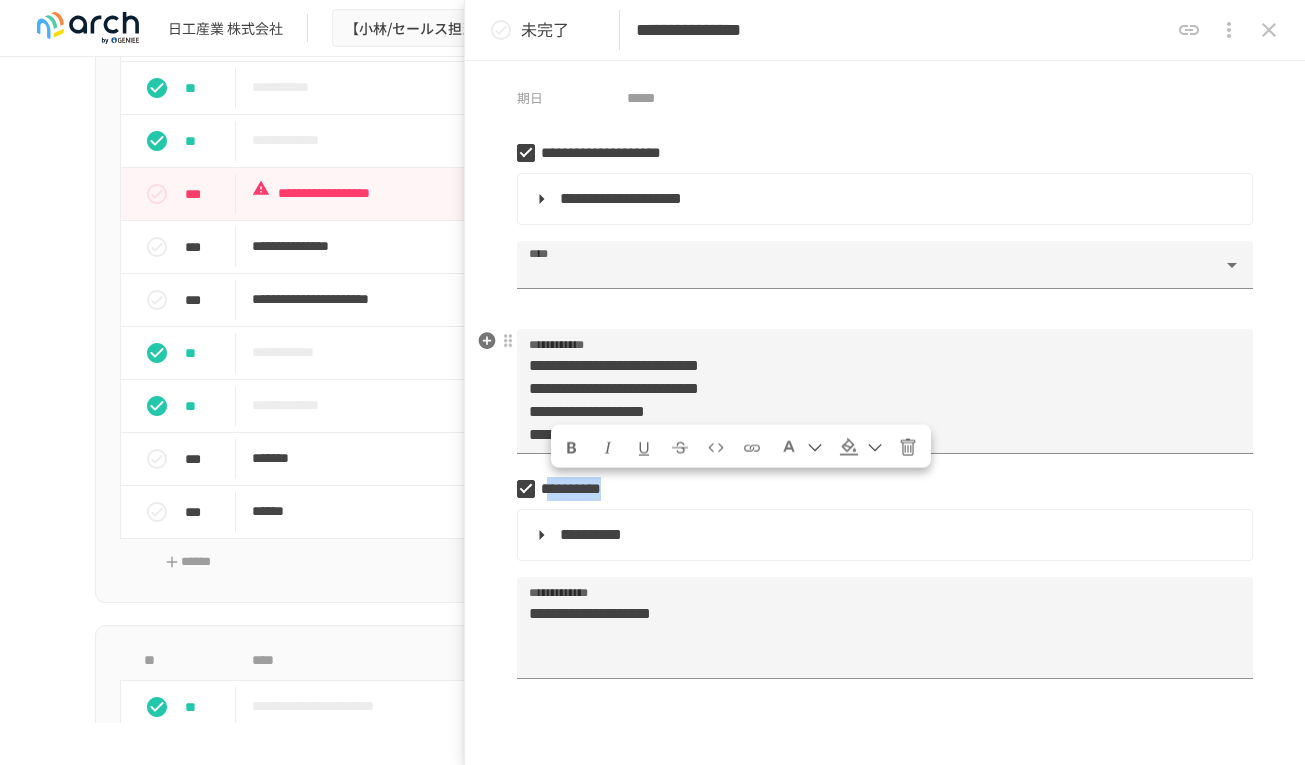 click at bounding box center (849, 447) 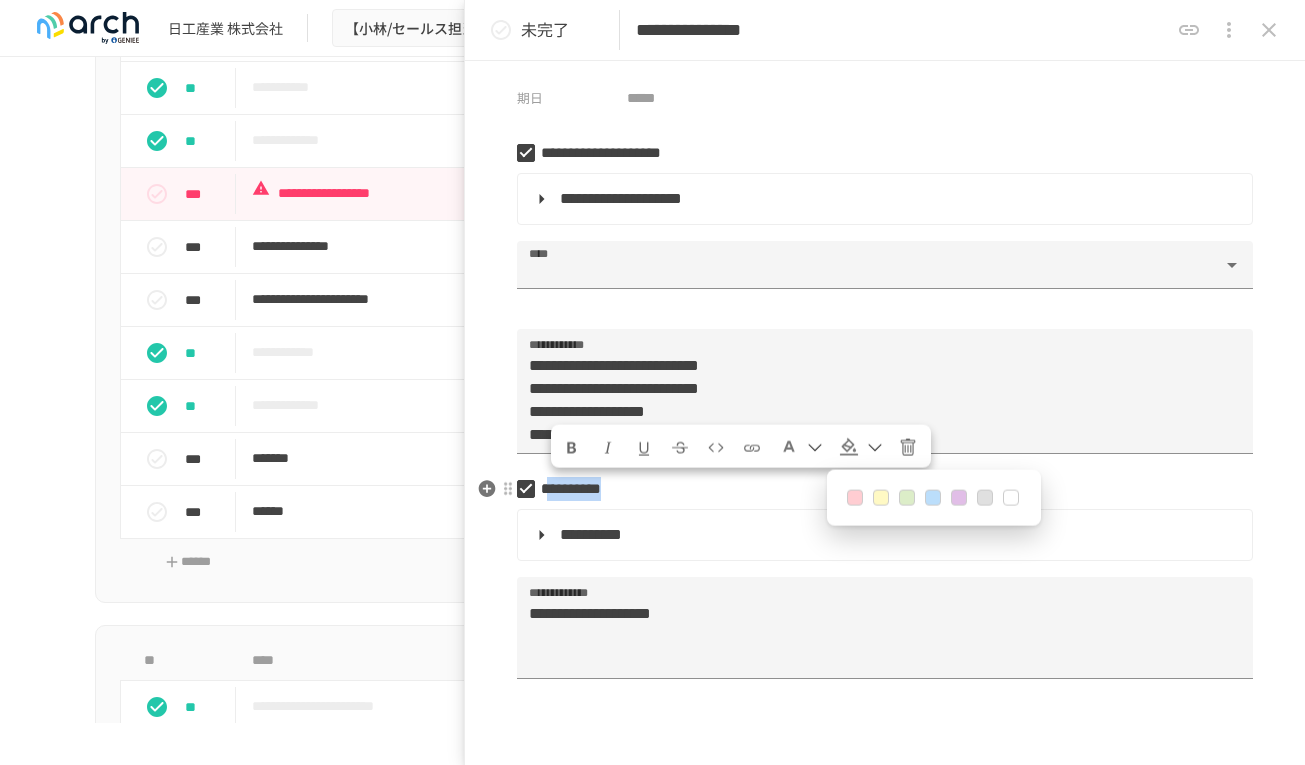 click at bounding box center (881, 498) 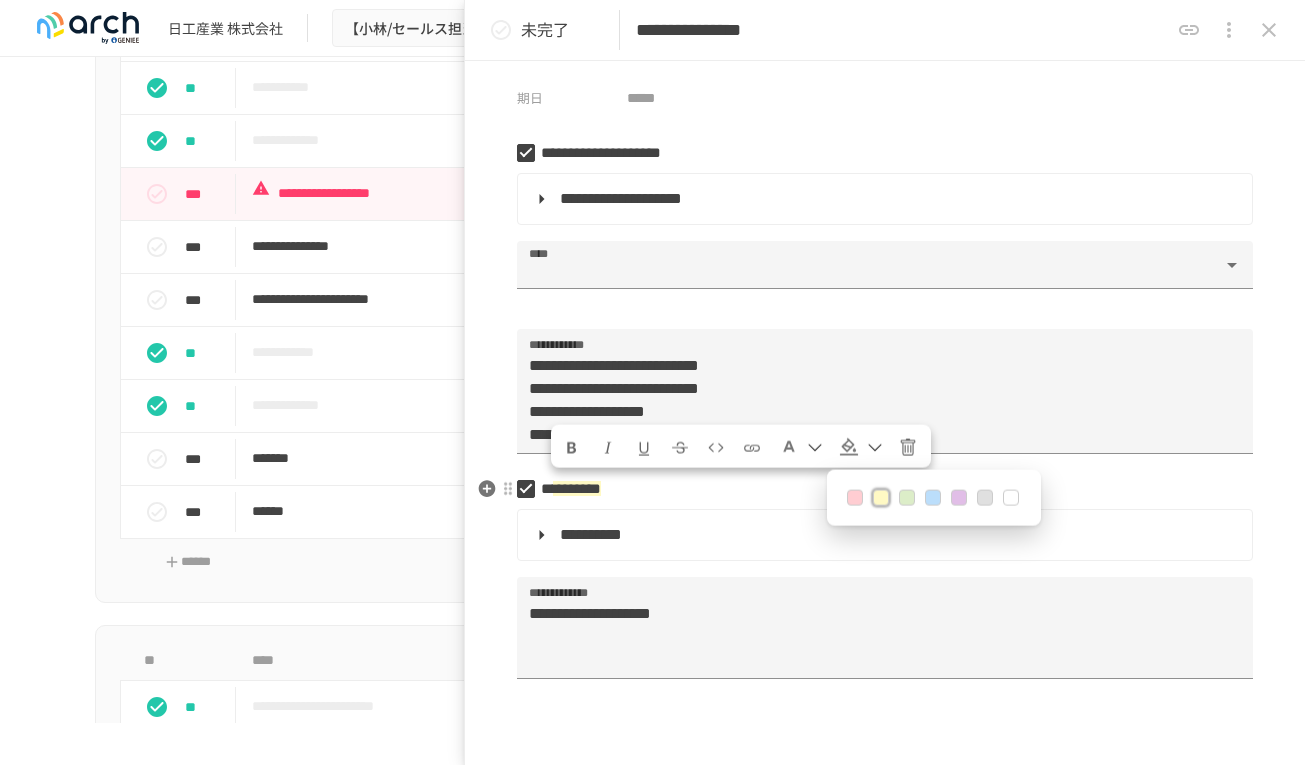 click on "* *********" at bounding box center (877, 489) 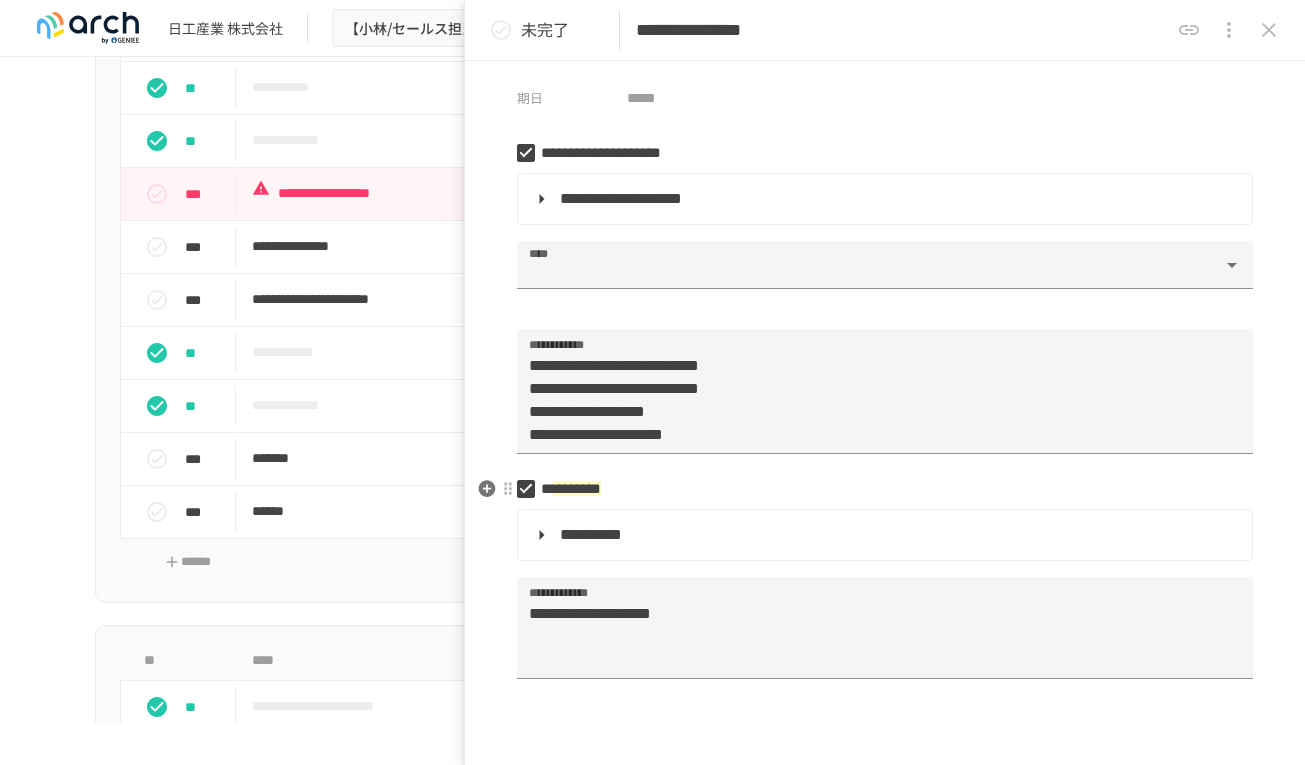 type on "**********" 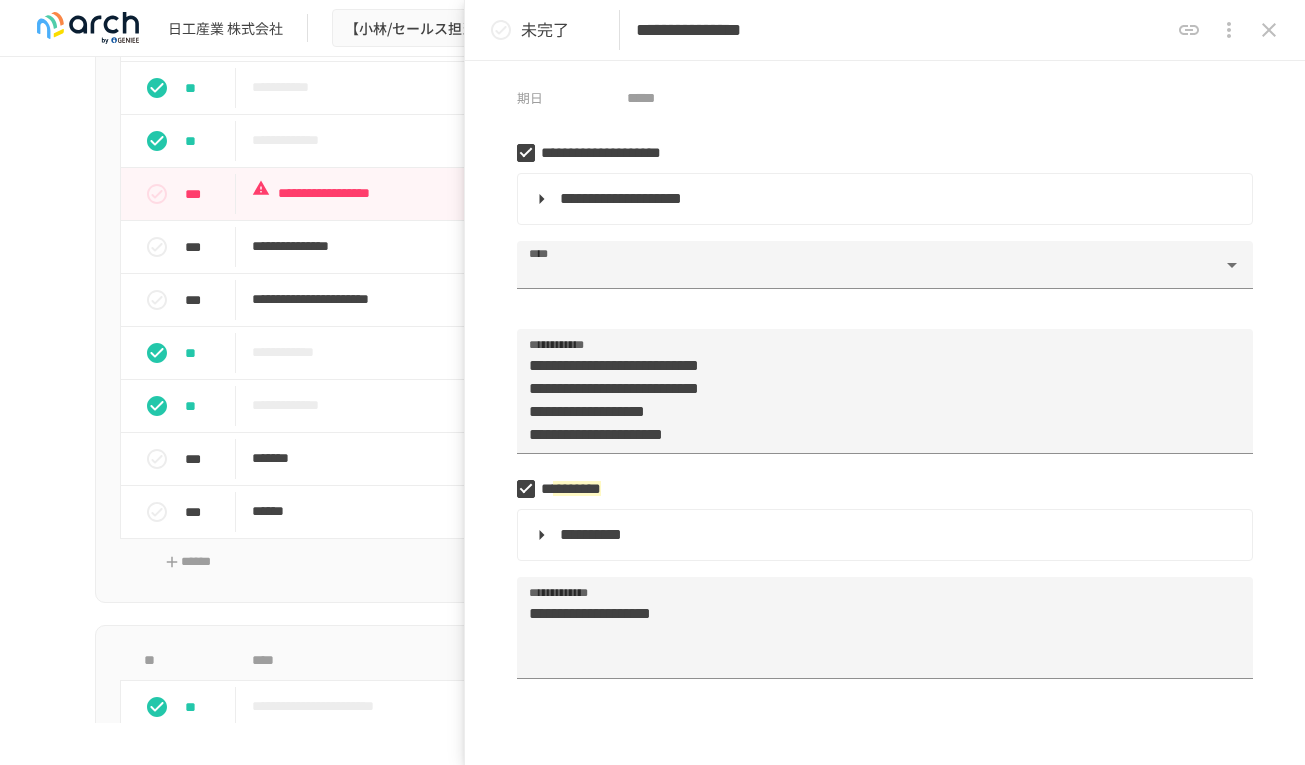 click 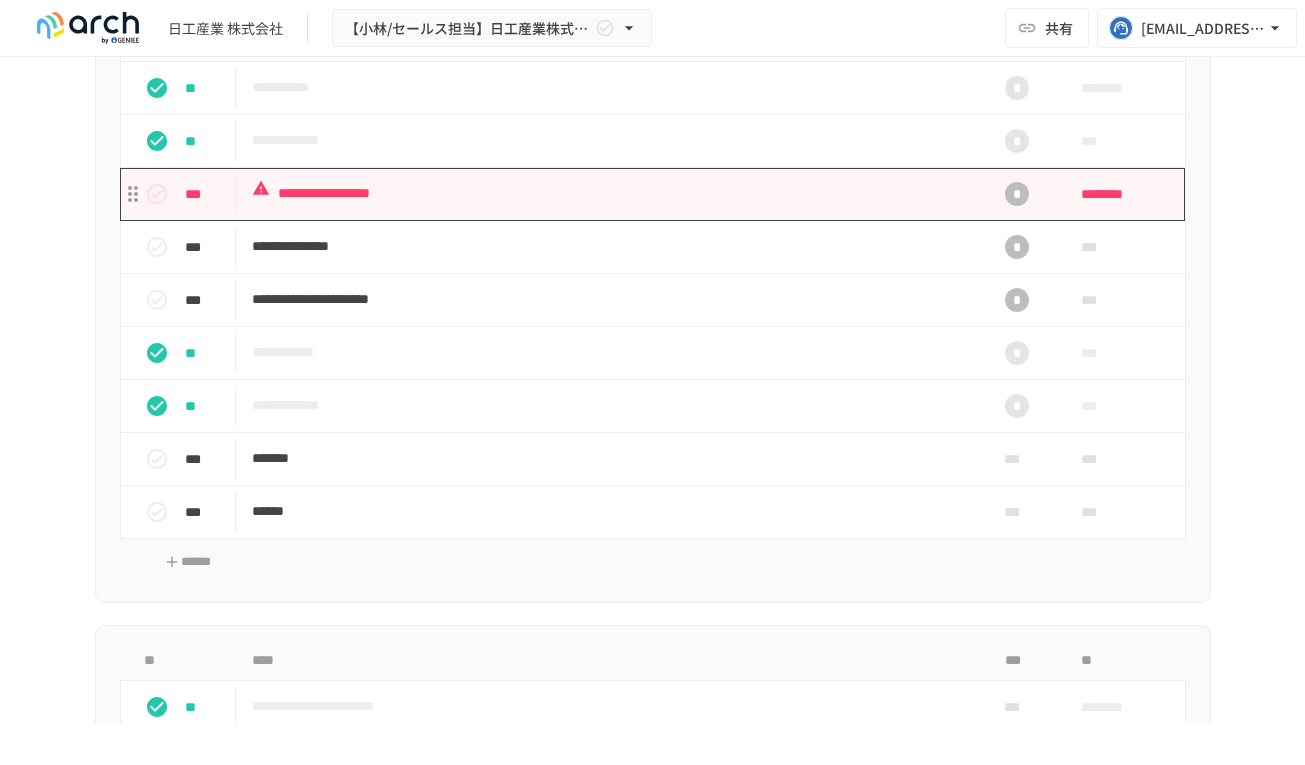 click on "**********" at bounding box center [611, 193] 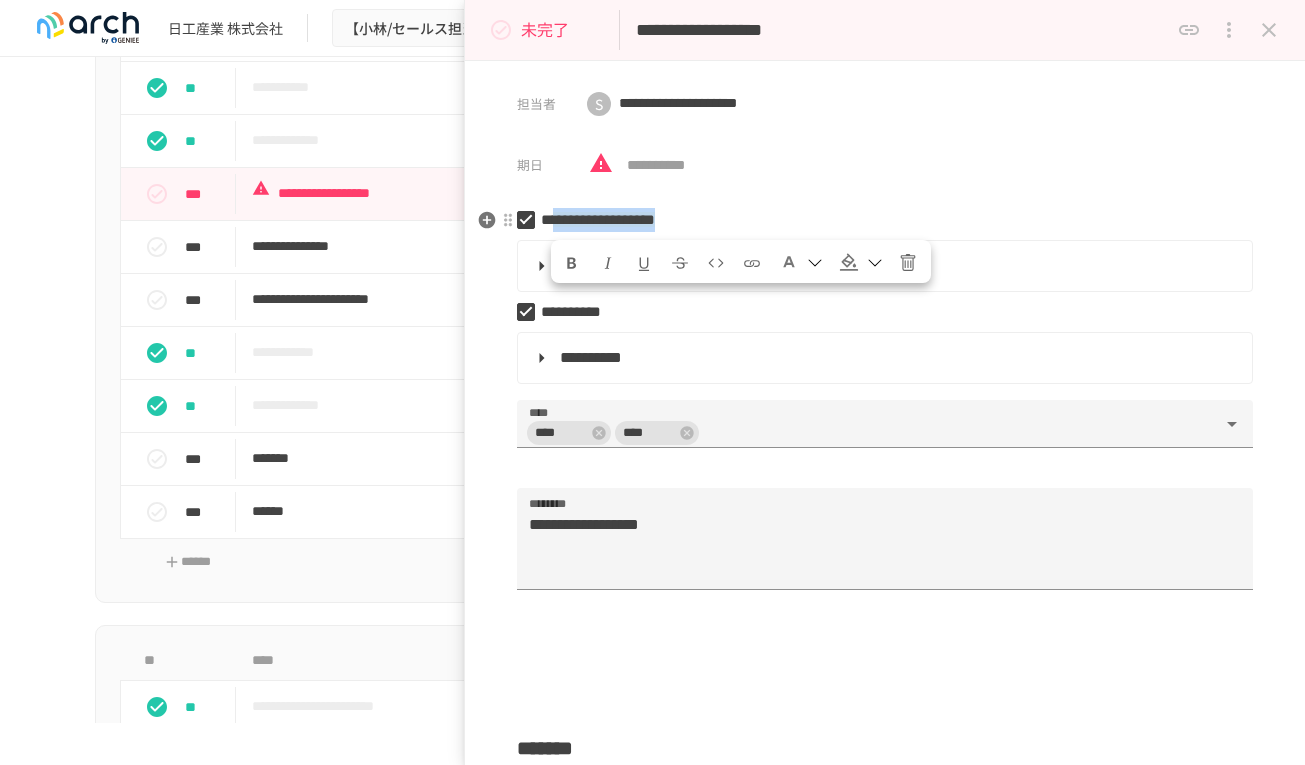 drag, startPoint x: 824, startPoint y: 213, endPoint x: 552, endPoint y: 210, distance: 272.01654 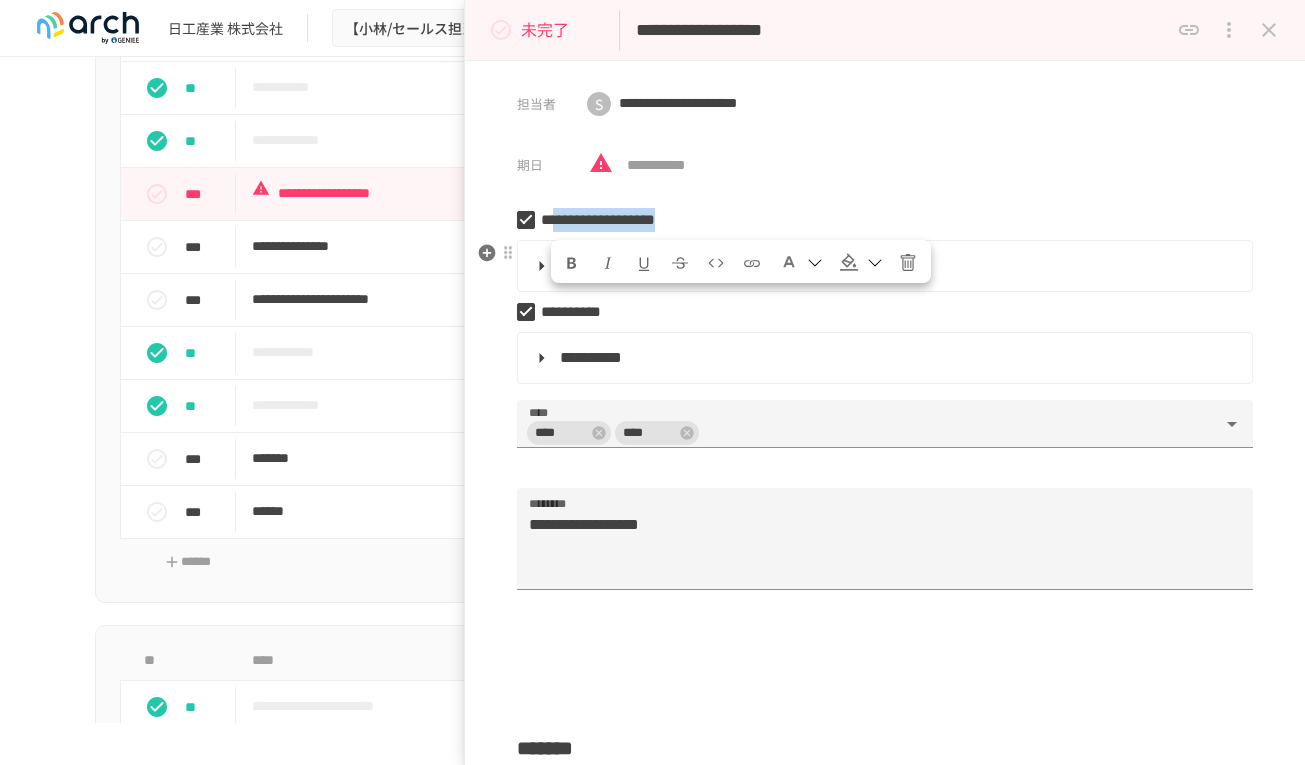 click at bounding box center [849, 262] 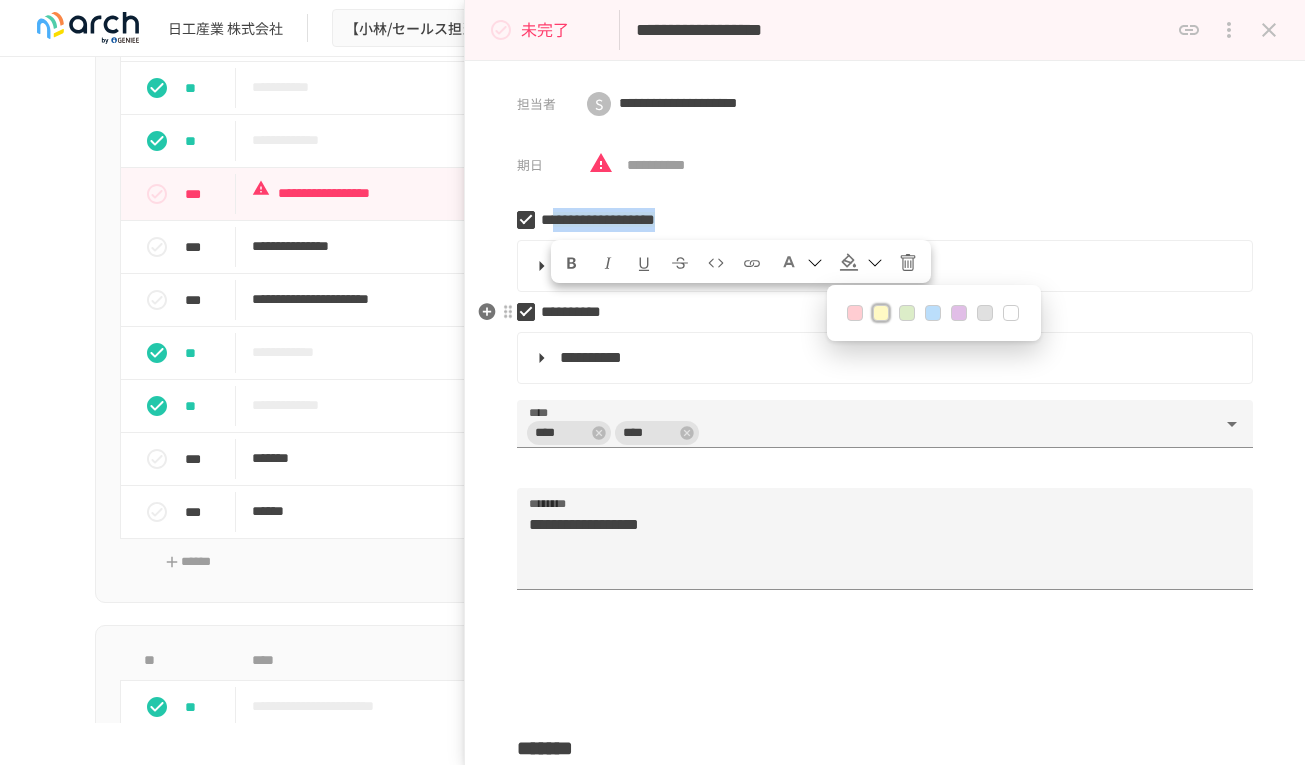 click at bounding box center (1011, 313) 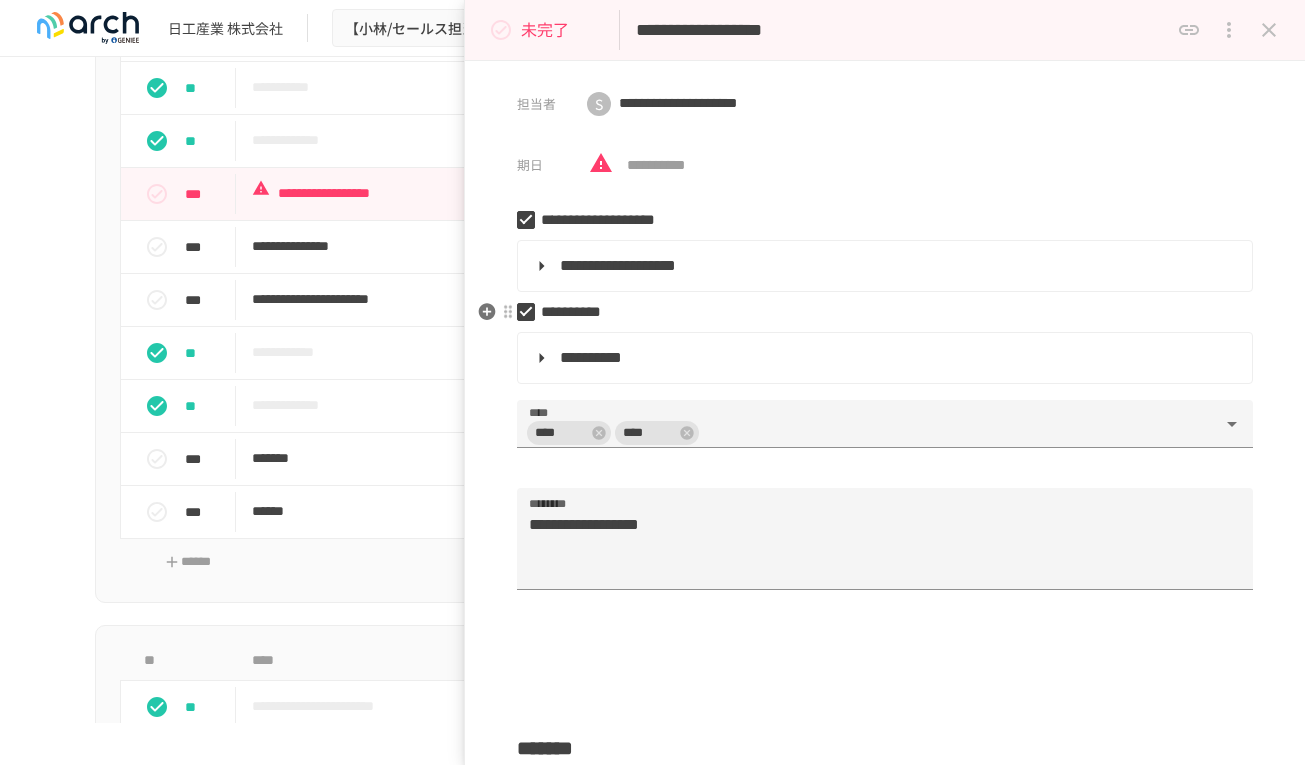 click on "**********" at bounding box center [877, 312] 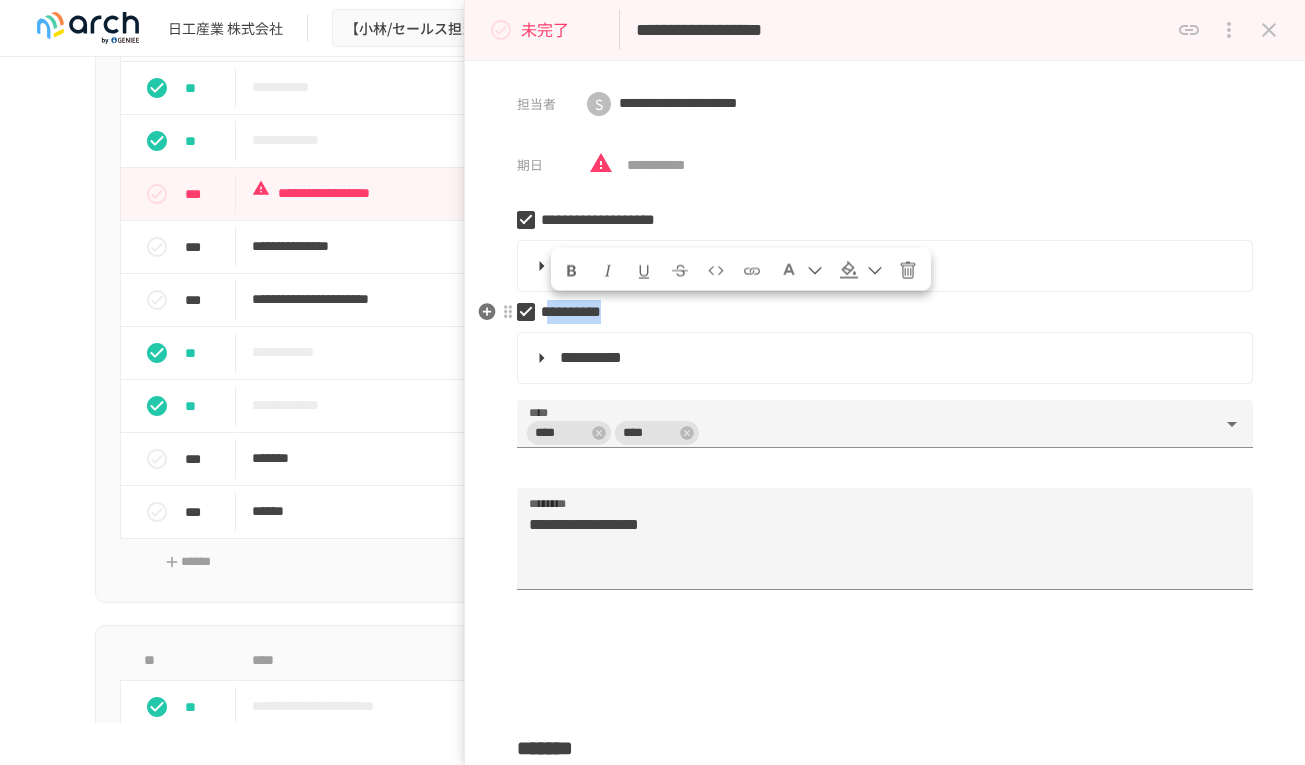 drag, startPoint x: 699, startPoint y: 311, endPoint x: 552, endPoint y: 309, distance: 147.01361 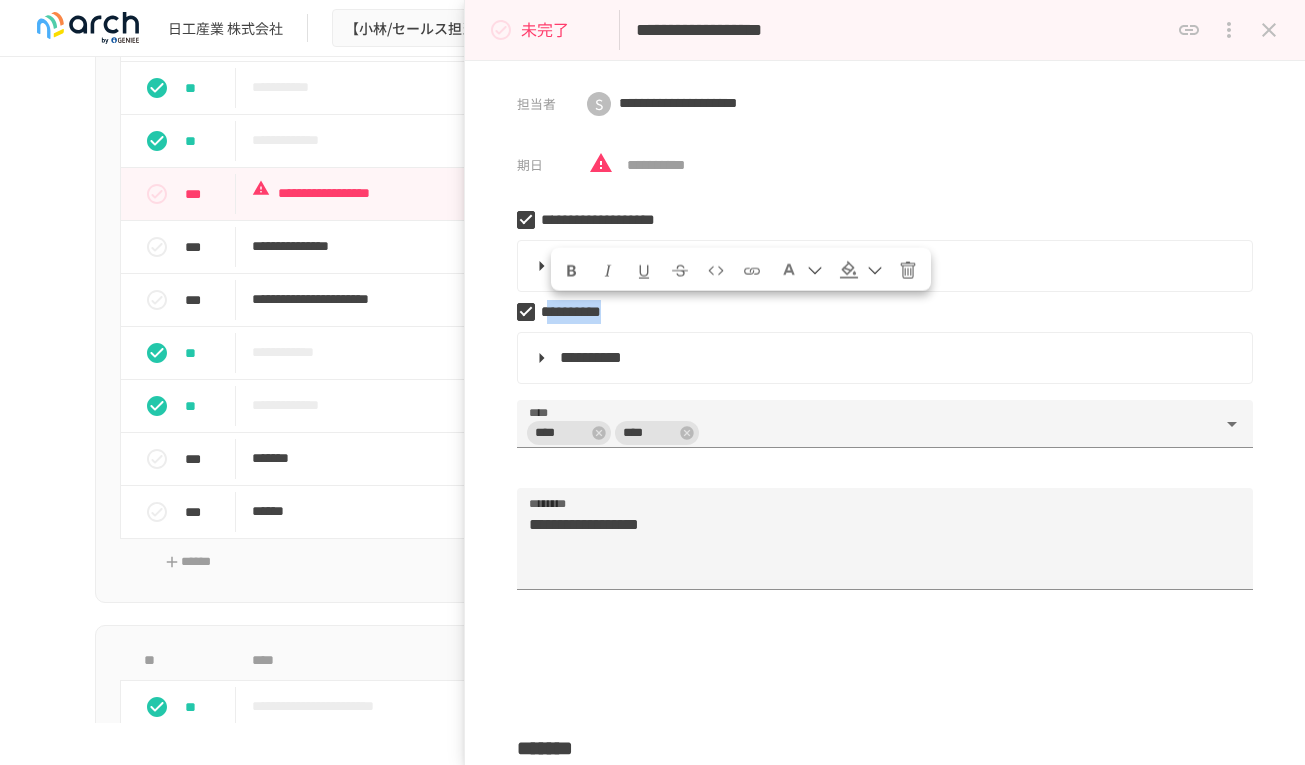 click at bounding box center (1269, 30) 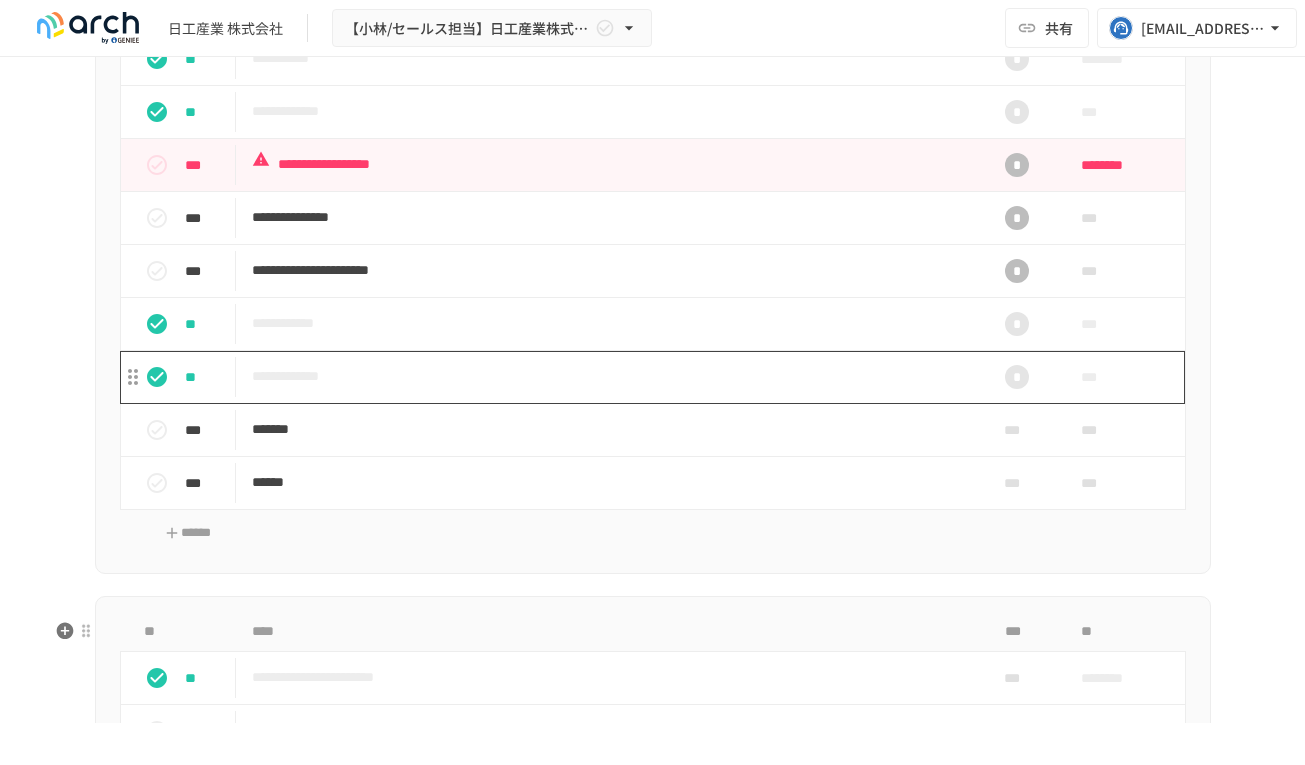 scroll, scrollTop: 2437, scrollLeft: 0, axis: vertical 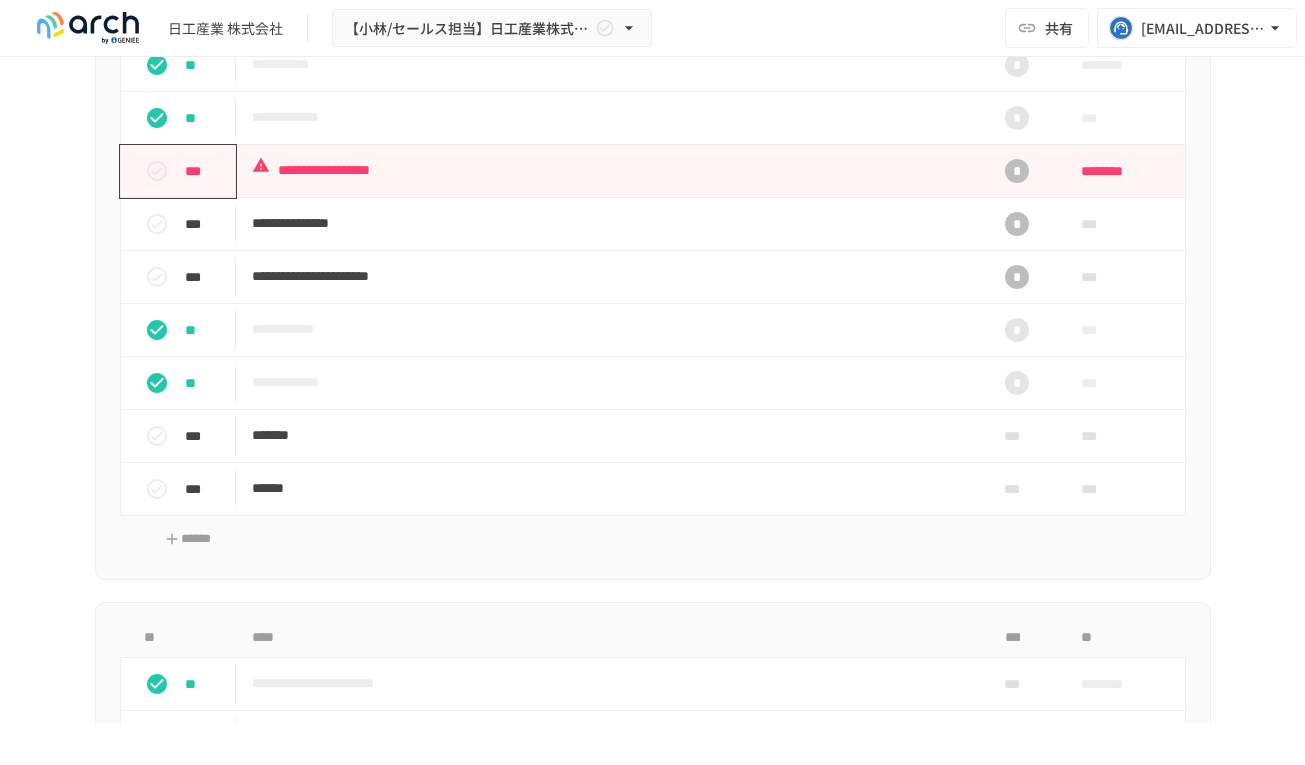 click 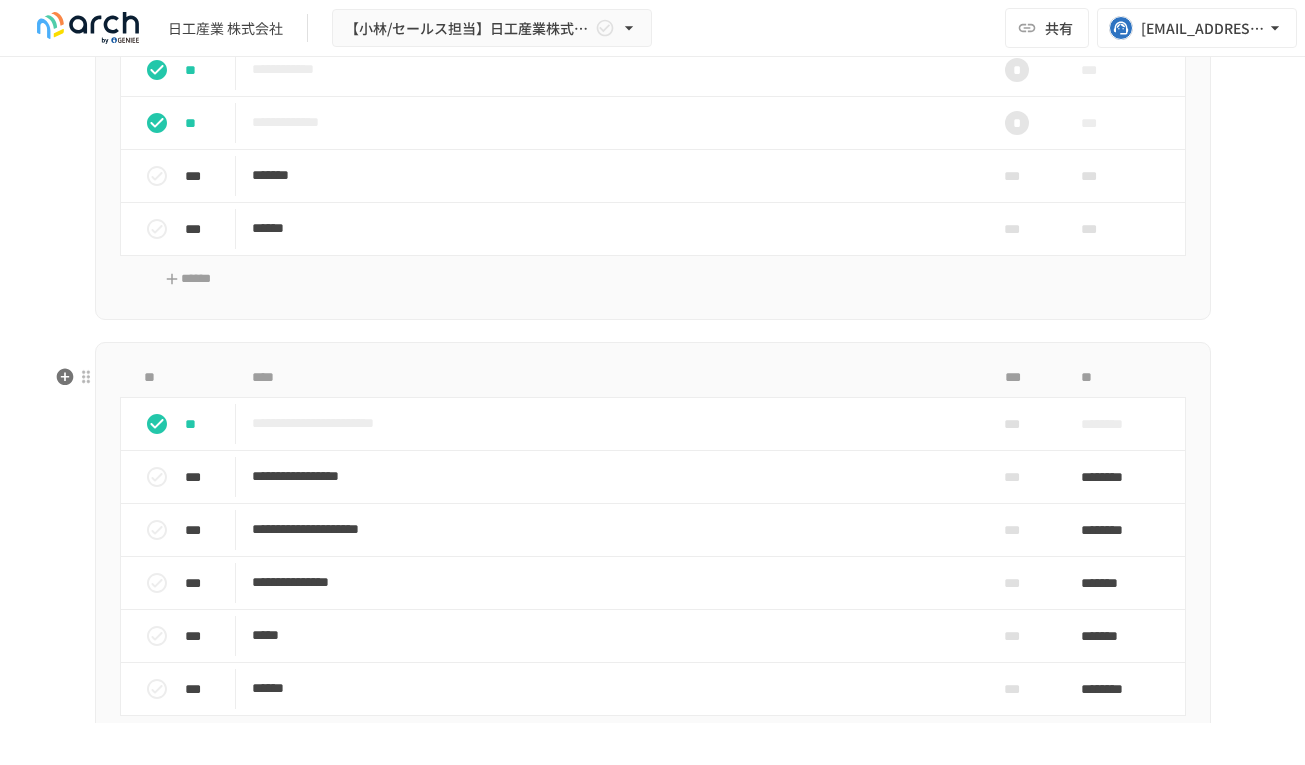 scroll, scrollTop: 2659, scrollLeft: 0, axis: vertical 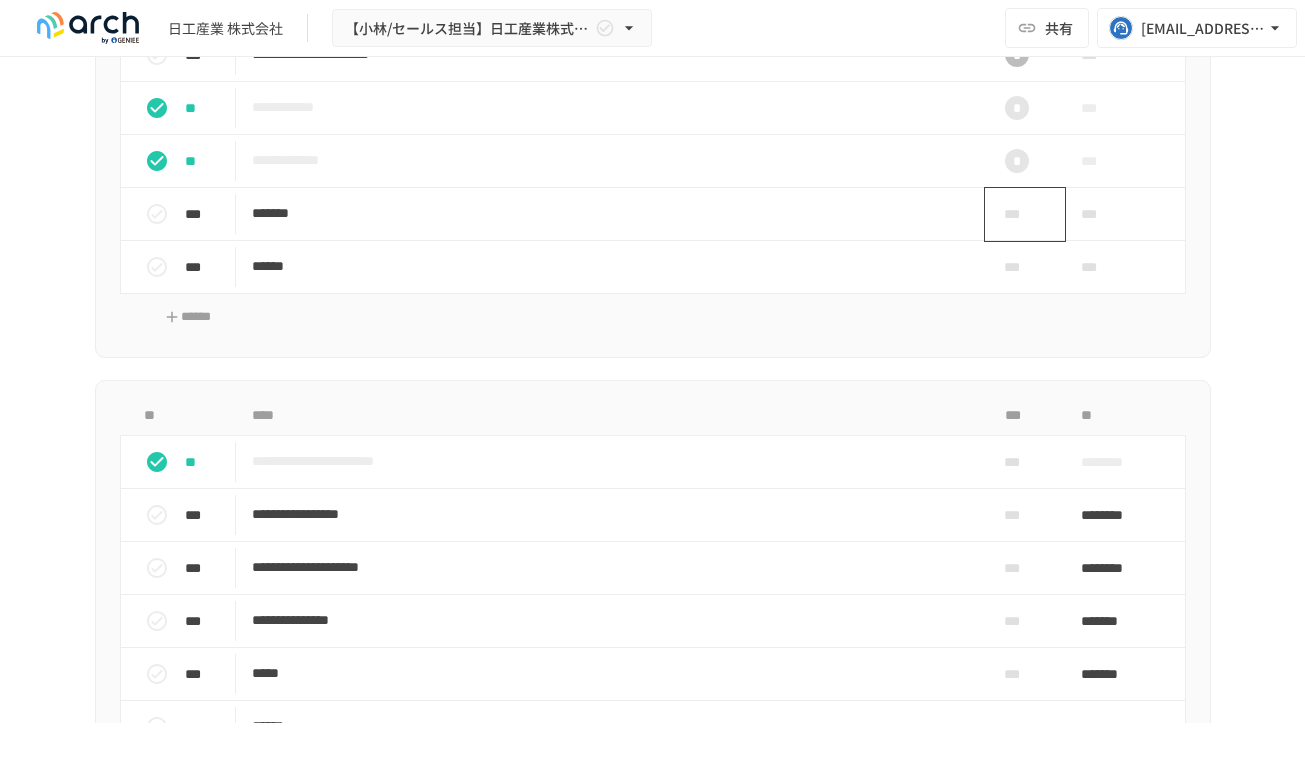 click on "***" at bounding box center (1017, 214) 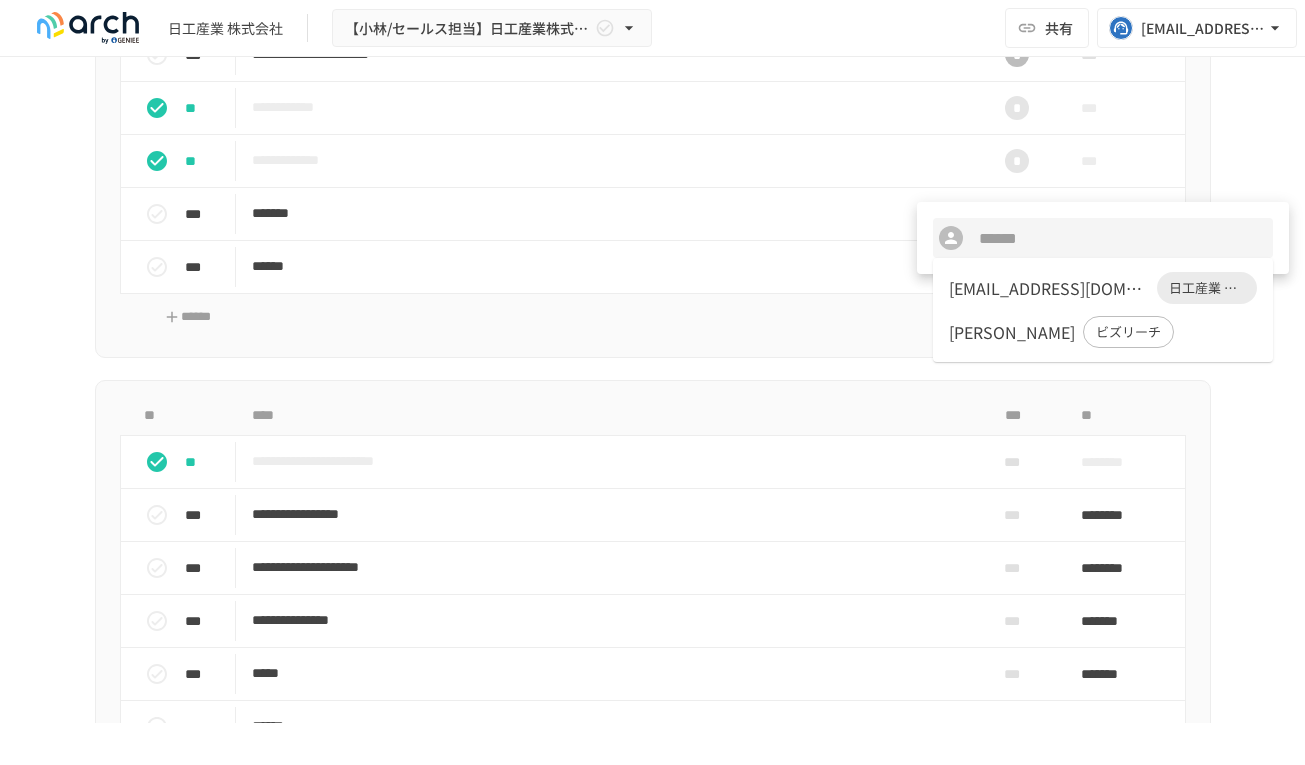 click on "[EMAIL_ADDRESS][DOMAIN_NAME]" at bounding box center (1049, 288) 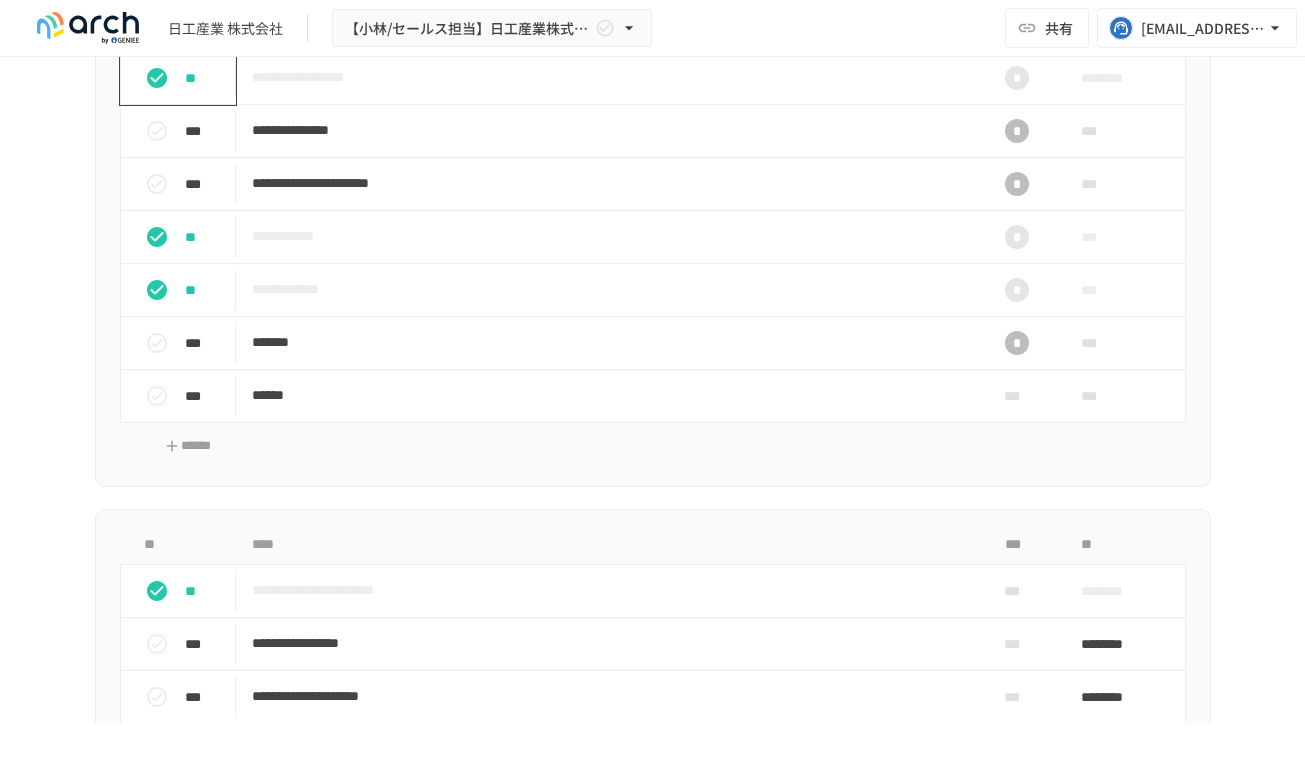 scroll, scrollTop: 2569, scrollLeft: 0, axis: vertical 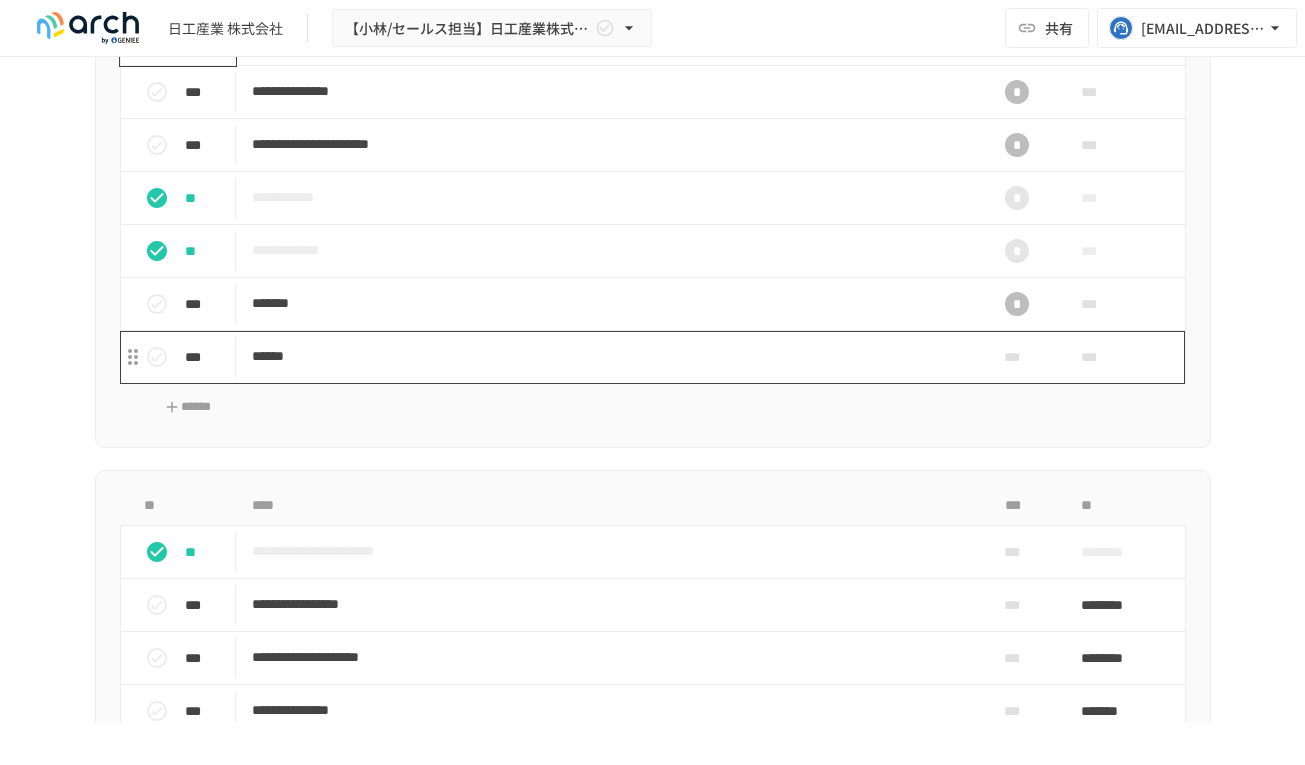click on "******" at bounding box center (611, 356) 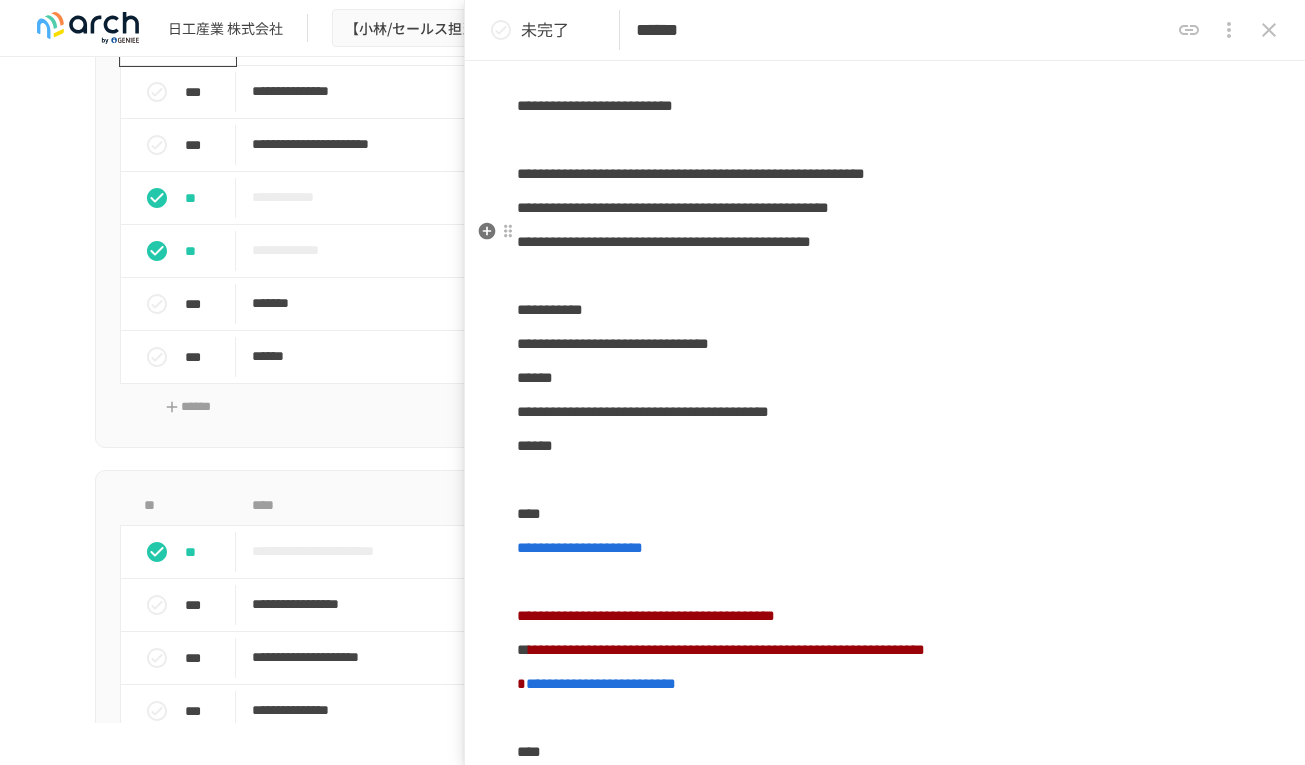 scroll, scrollTop: 160, scrollLeft: 0, axis: vertical 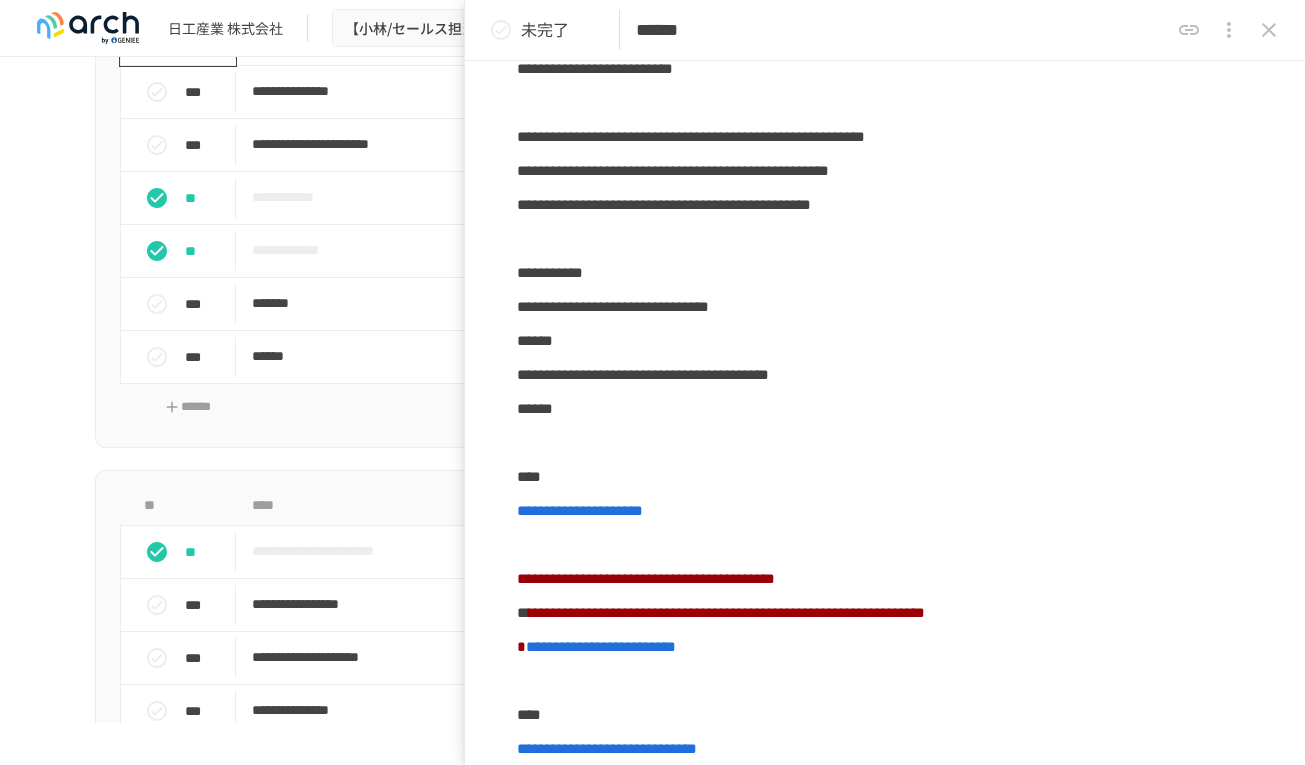 click 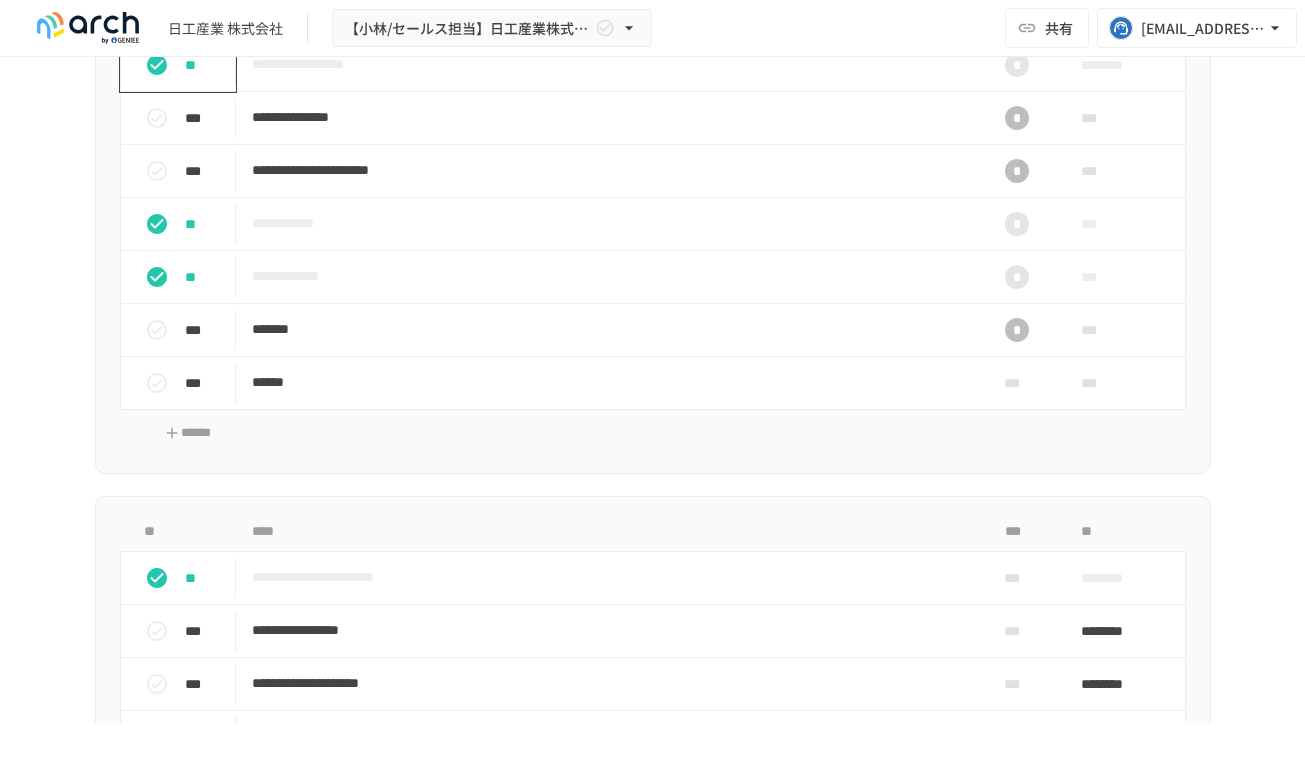 scroll, scrollTop: 2539, scrollLeft: 0, axis: vertical 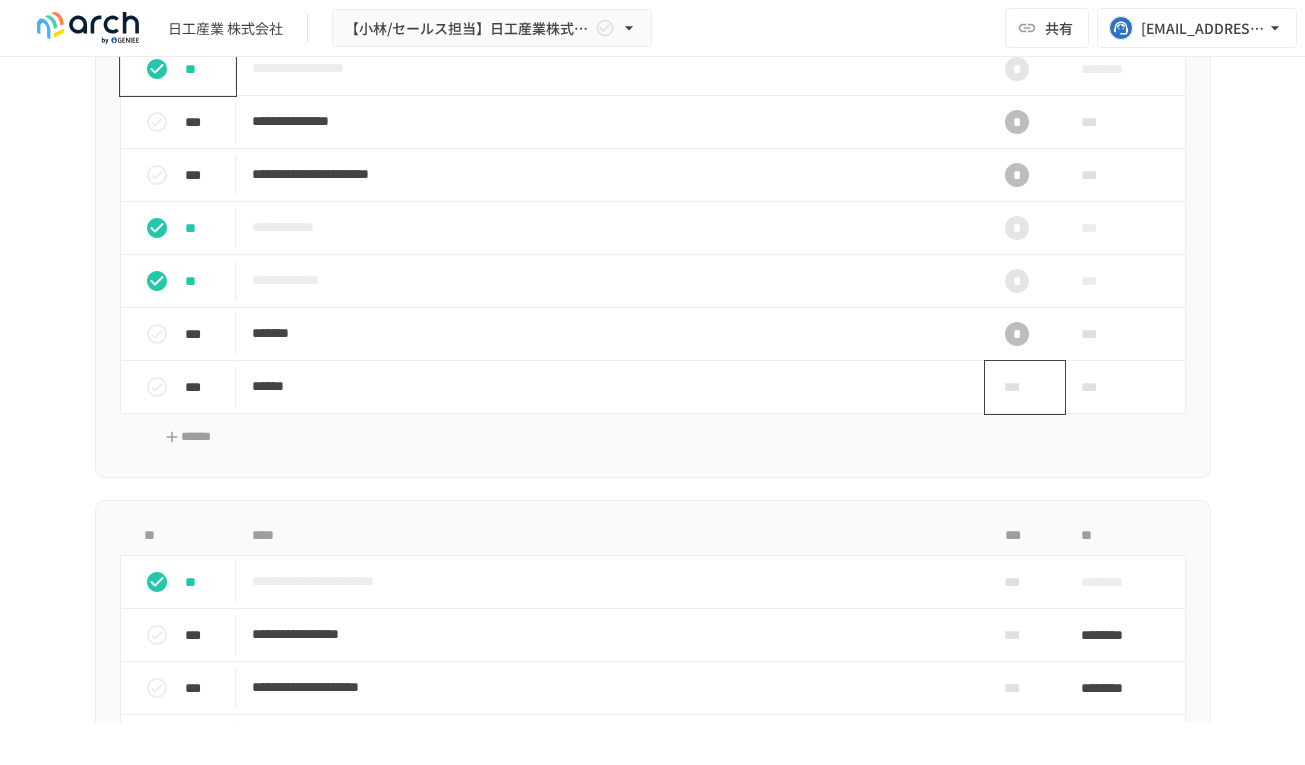 click on "***" at bounding box center [1017, 387] 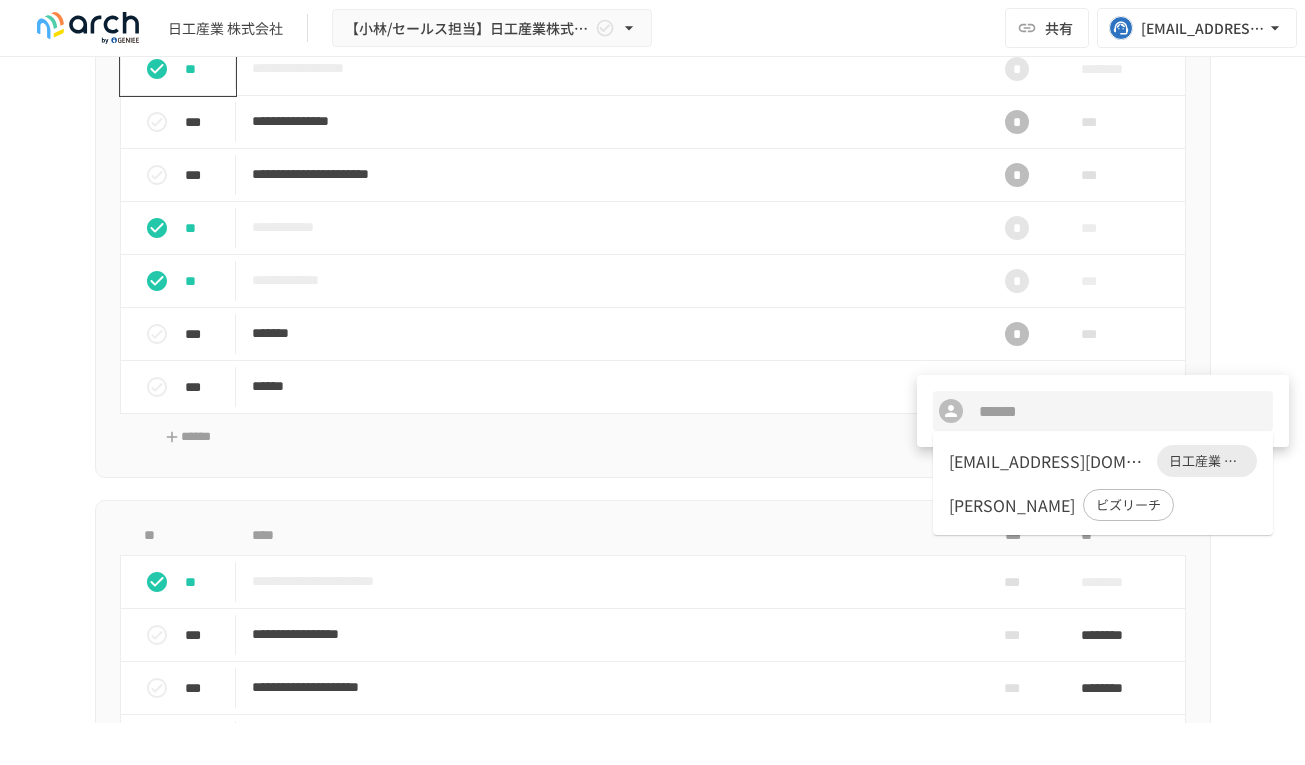 click on "[EMAIL_ADDRESS][DOMAIN_NAME]" at bounding box center (1049, 461) 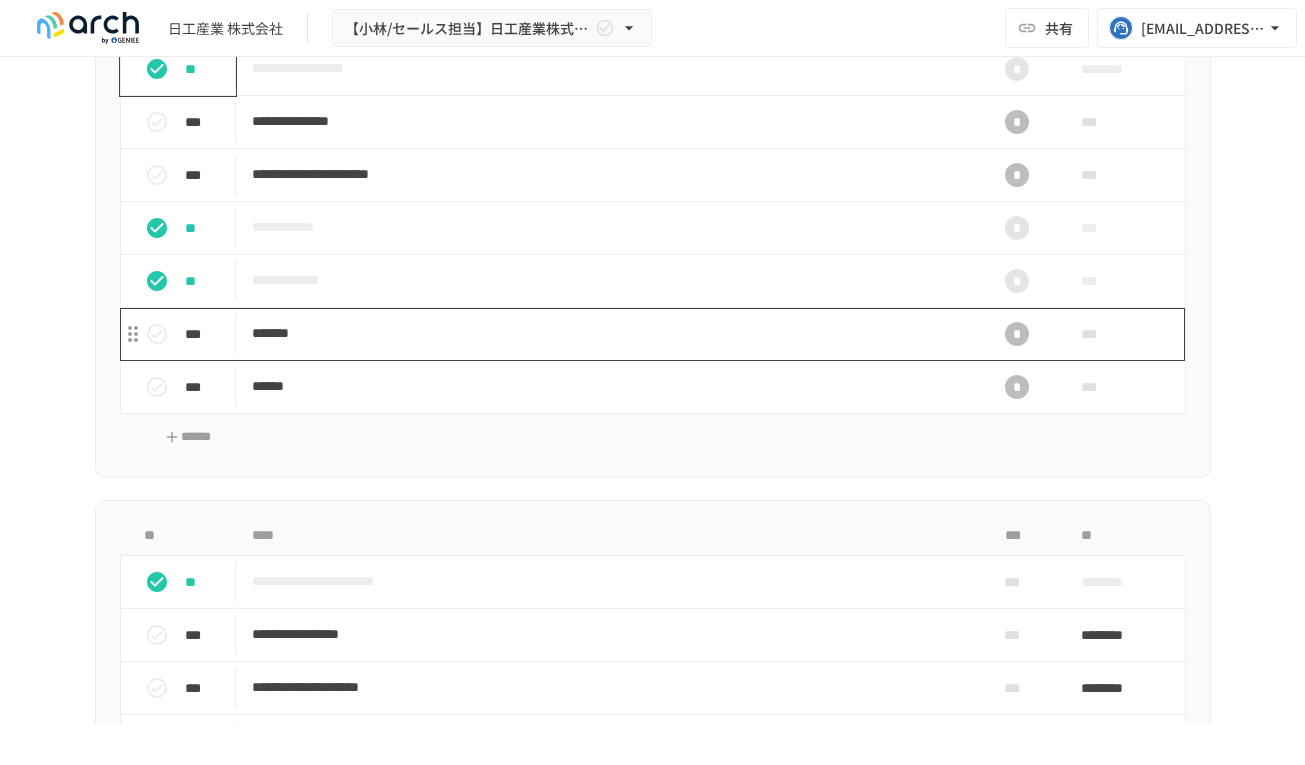 click on "*******" at bounding box center [611, 333] 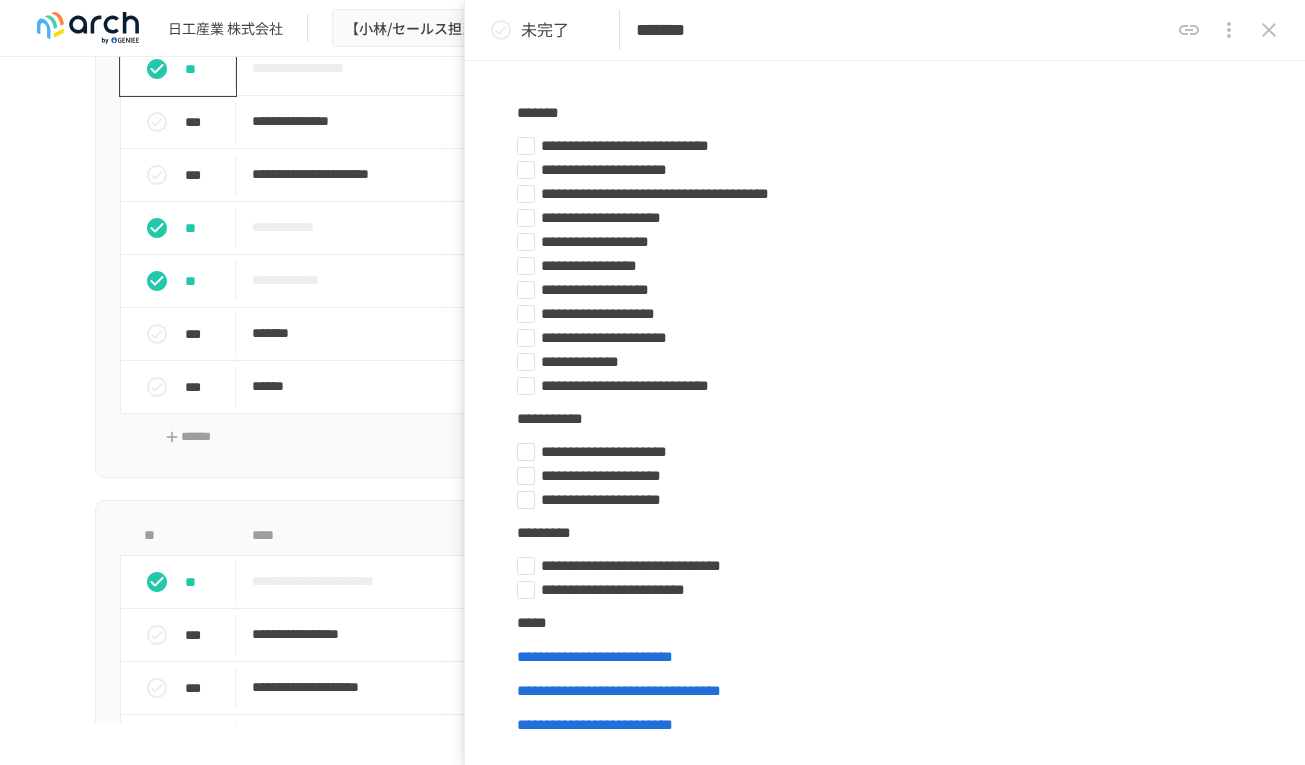 scroll, scrollTop: 486, scrollLeft: 0, axis: vertical 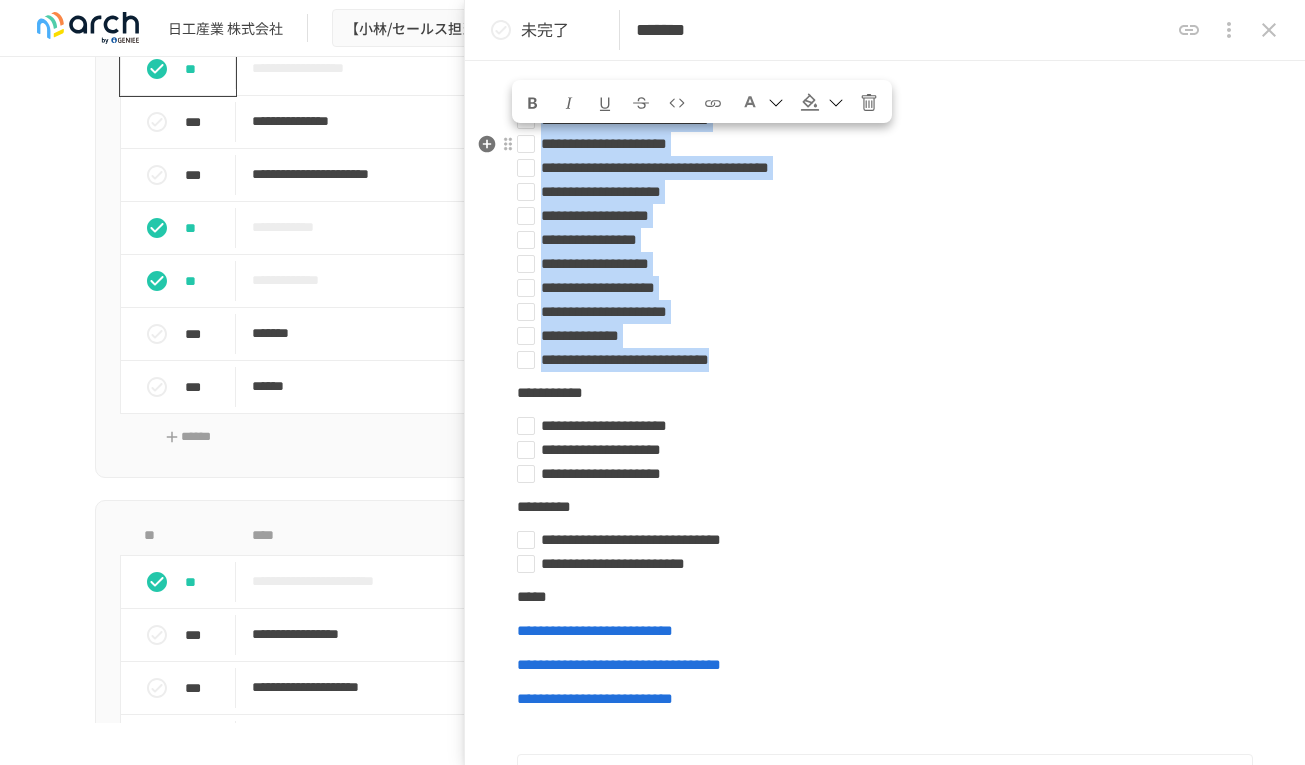 drag, startPoint x: 543, startPoint y: 143, endPoint x: 982, endPoint y: 387, distance: 502.25192 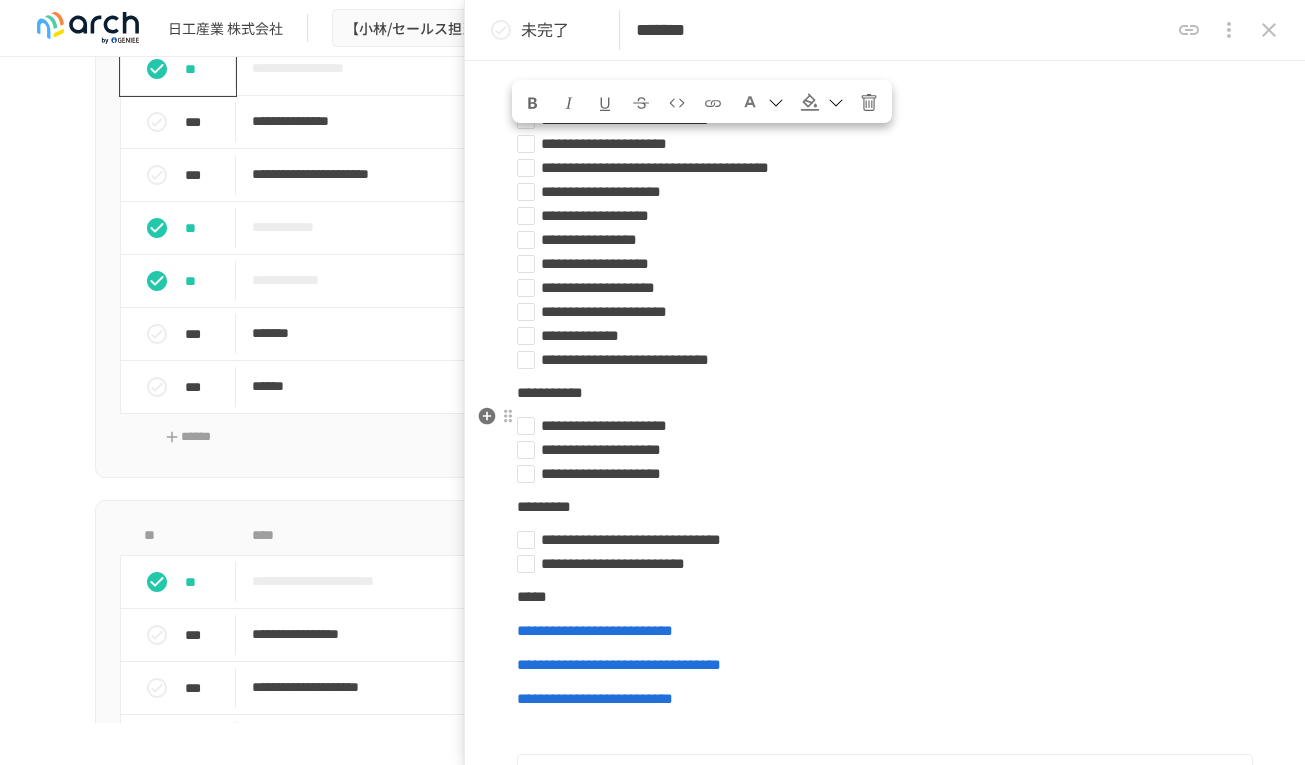 click on "**********" at bounding box center [885, 393] 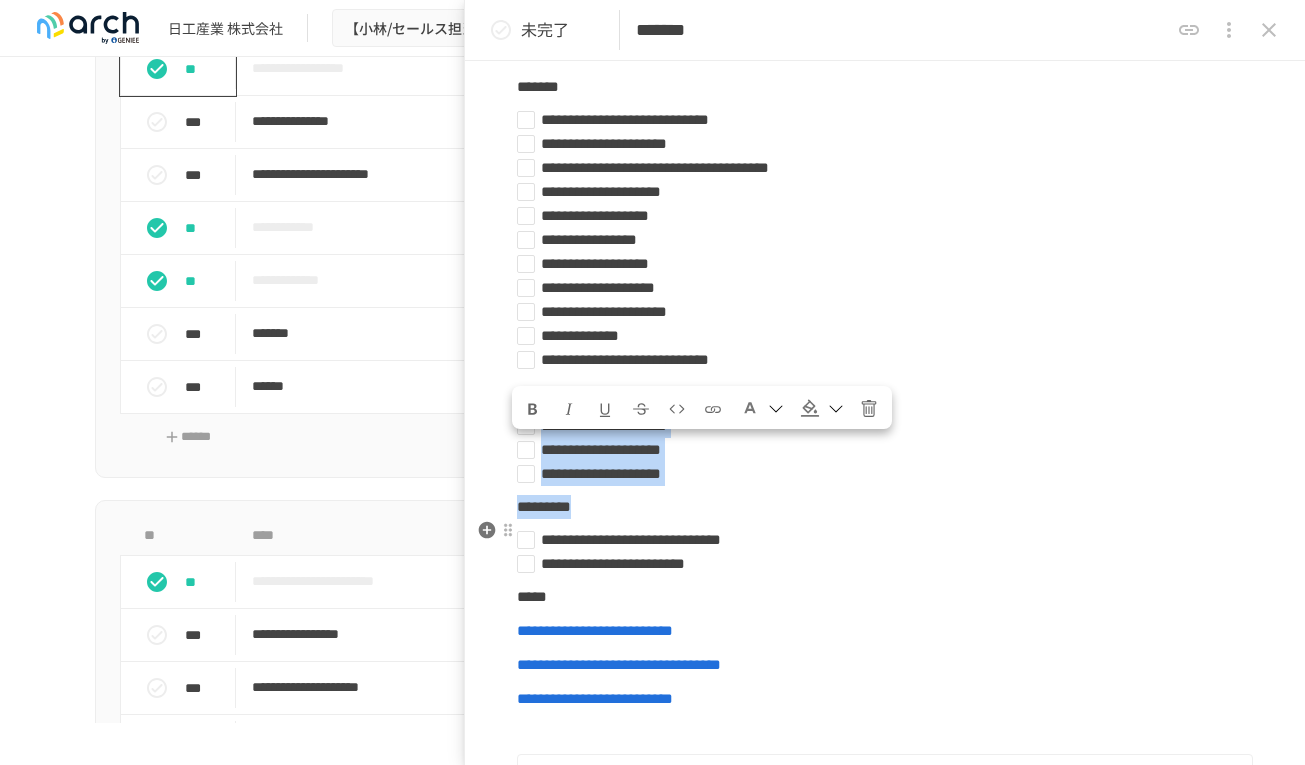 drag, startPoint x: 546, startPoint y: 450, endPoint x: 855, endPoint y: 520, distance: 316.82962 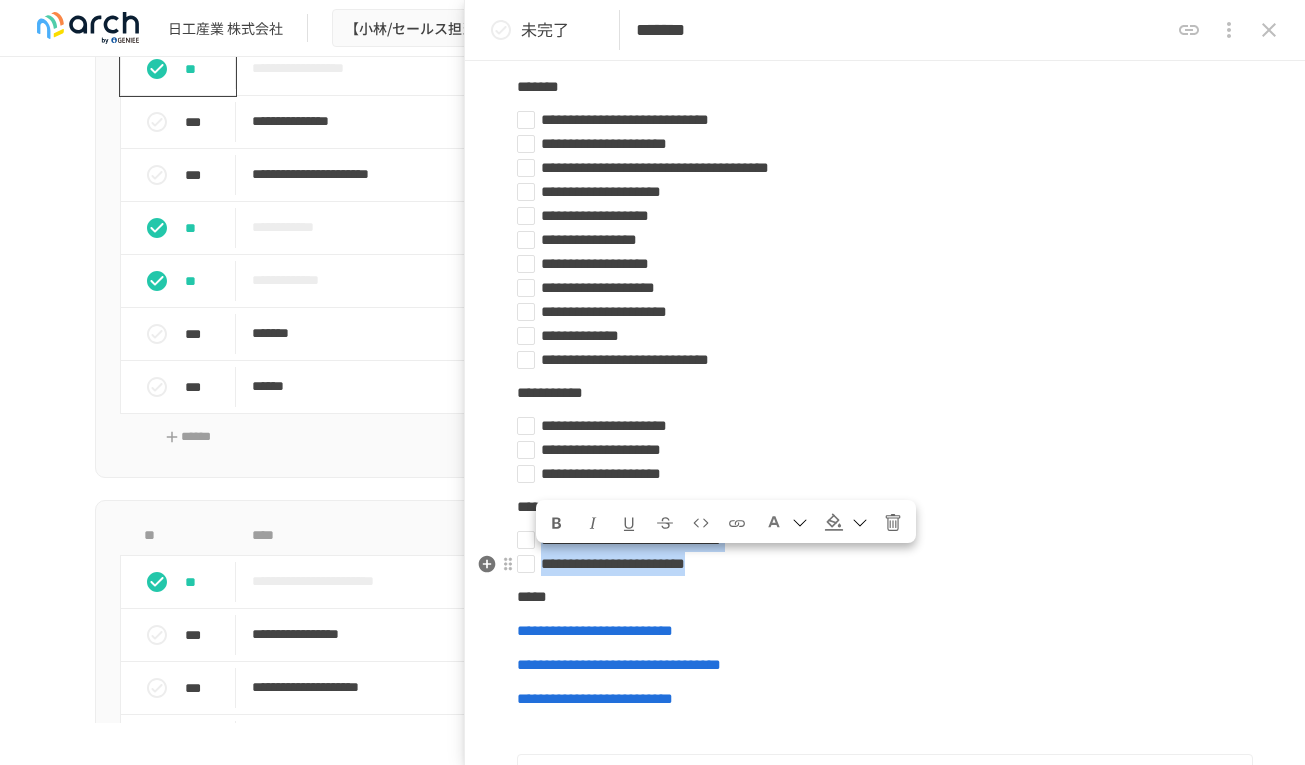 drag, startPoint x: 543, startPoint y: 559, endPoint x: 969, endPoint y: 600, distance: 427.96844 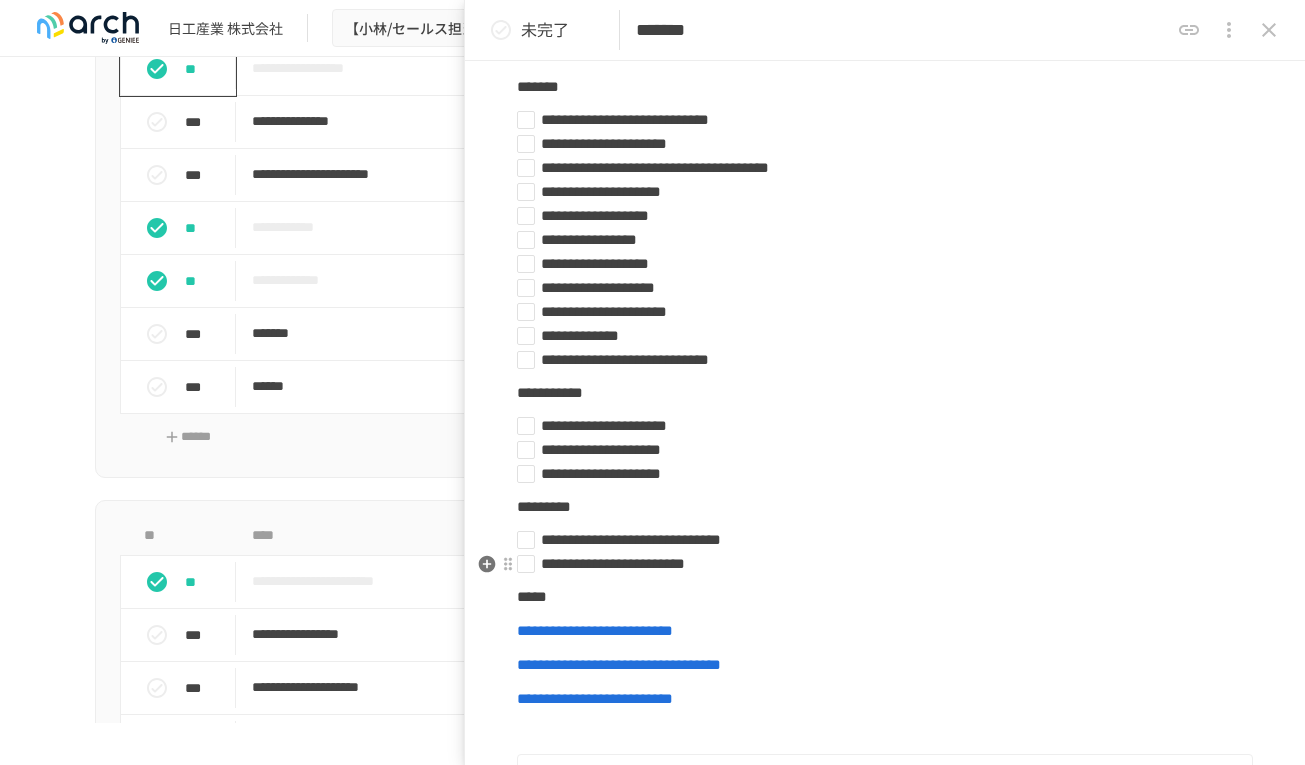 click on "**********" at bounding box center (631, 539) 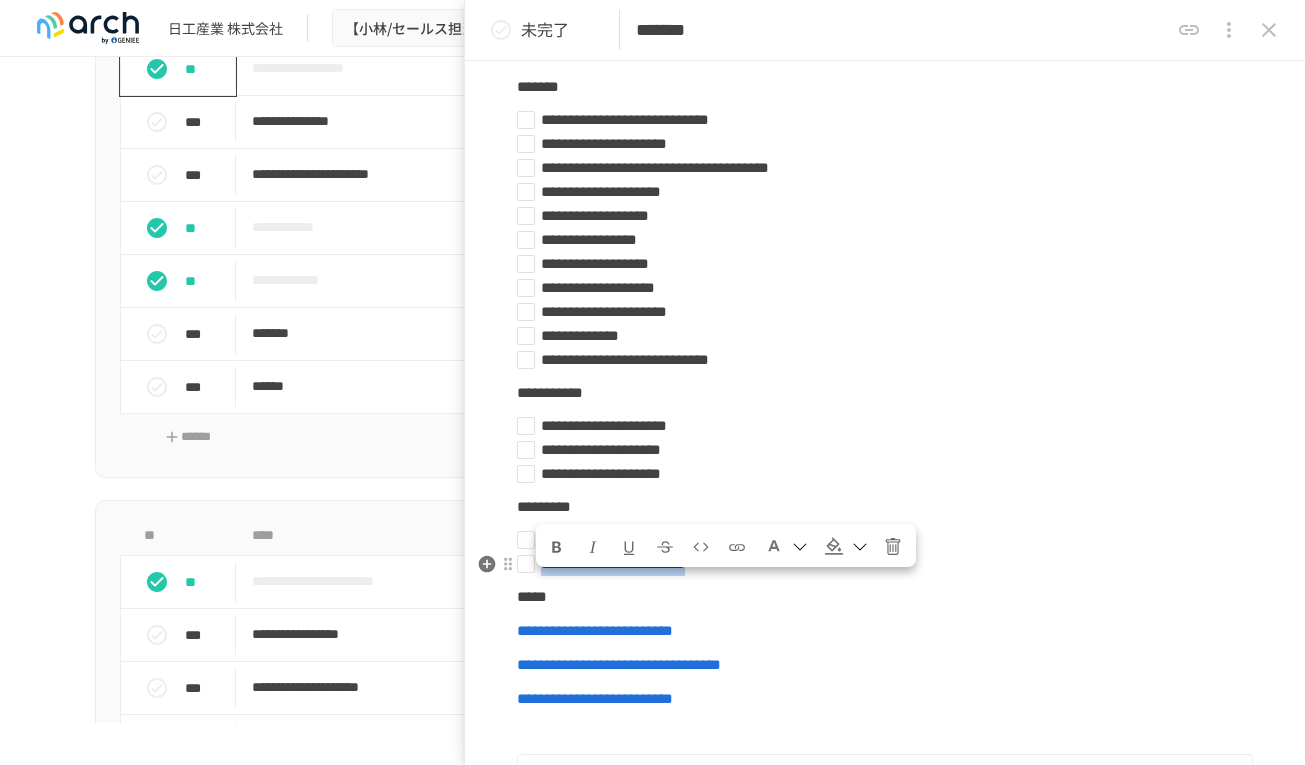 drag, startPoint x: 931, startPoint y: 588, endPoint x: 540, endPoint y: 584, distance: 391.02045 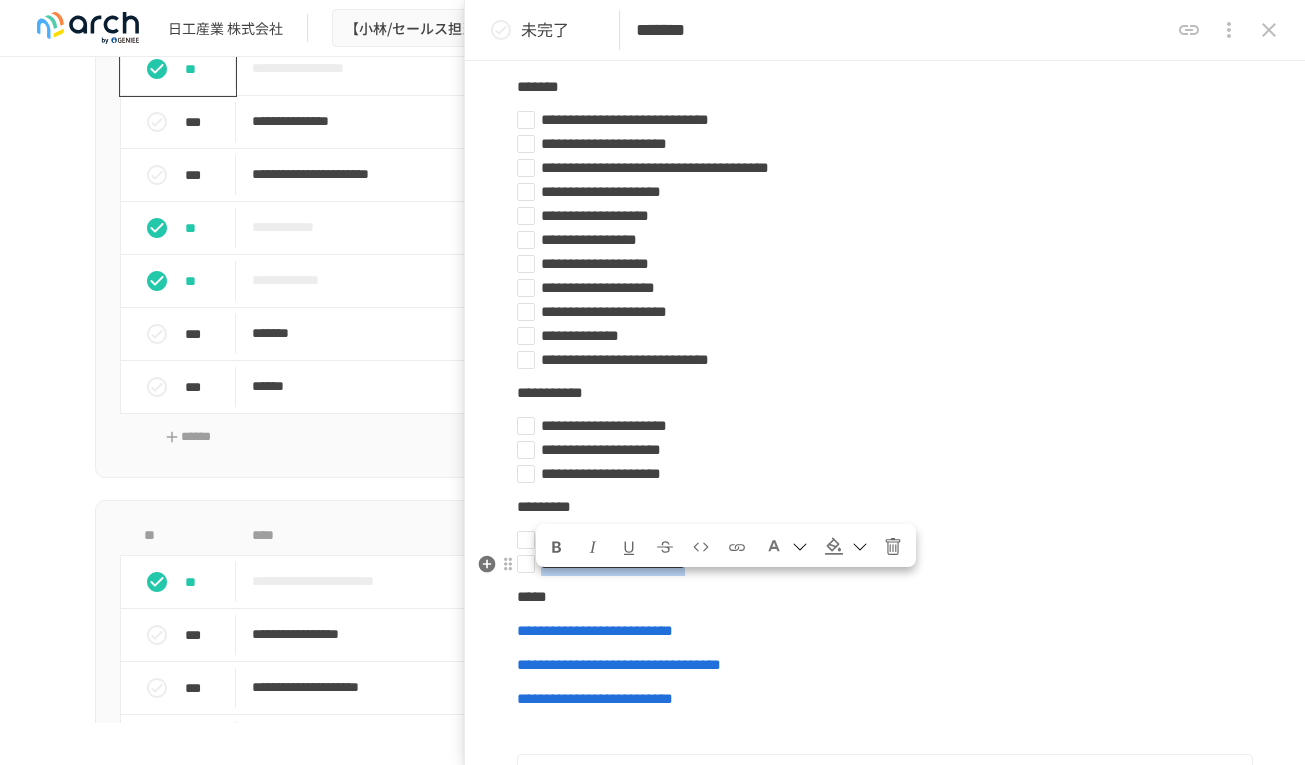 click on "**********" at bounding box center (877, 564) 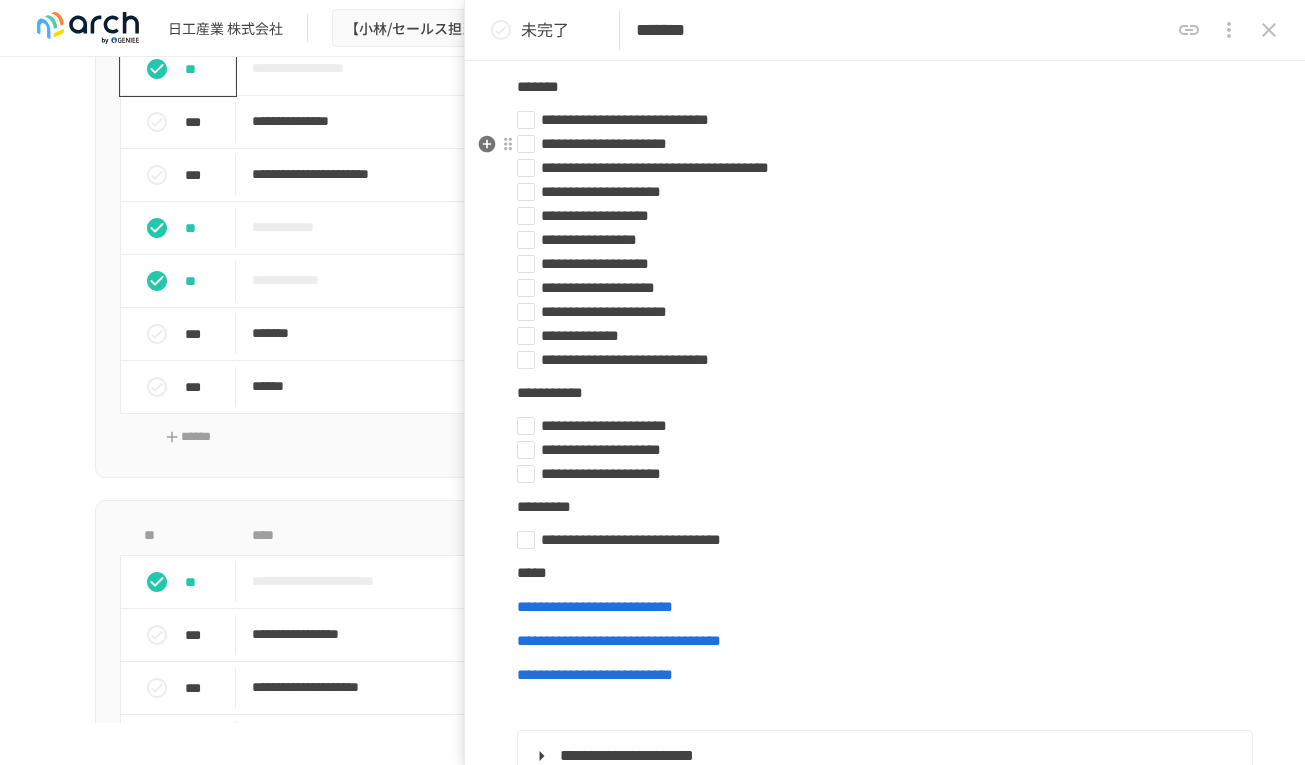 scroll, scrollTop: 462, scrollLeft: 0, axis: vertical 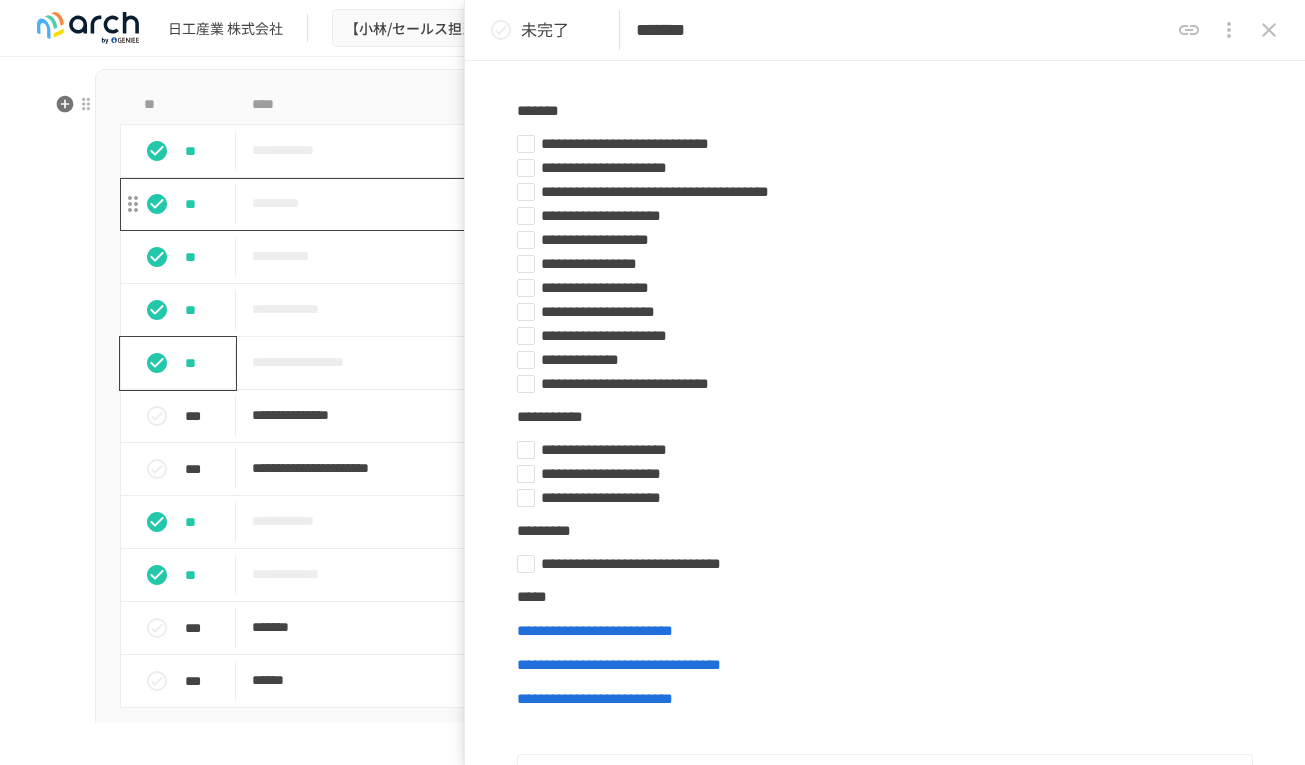click on "*********" at bounding box center (611, 203) 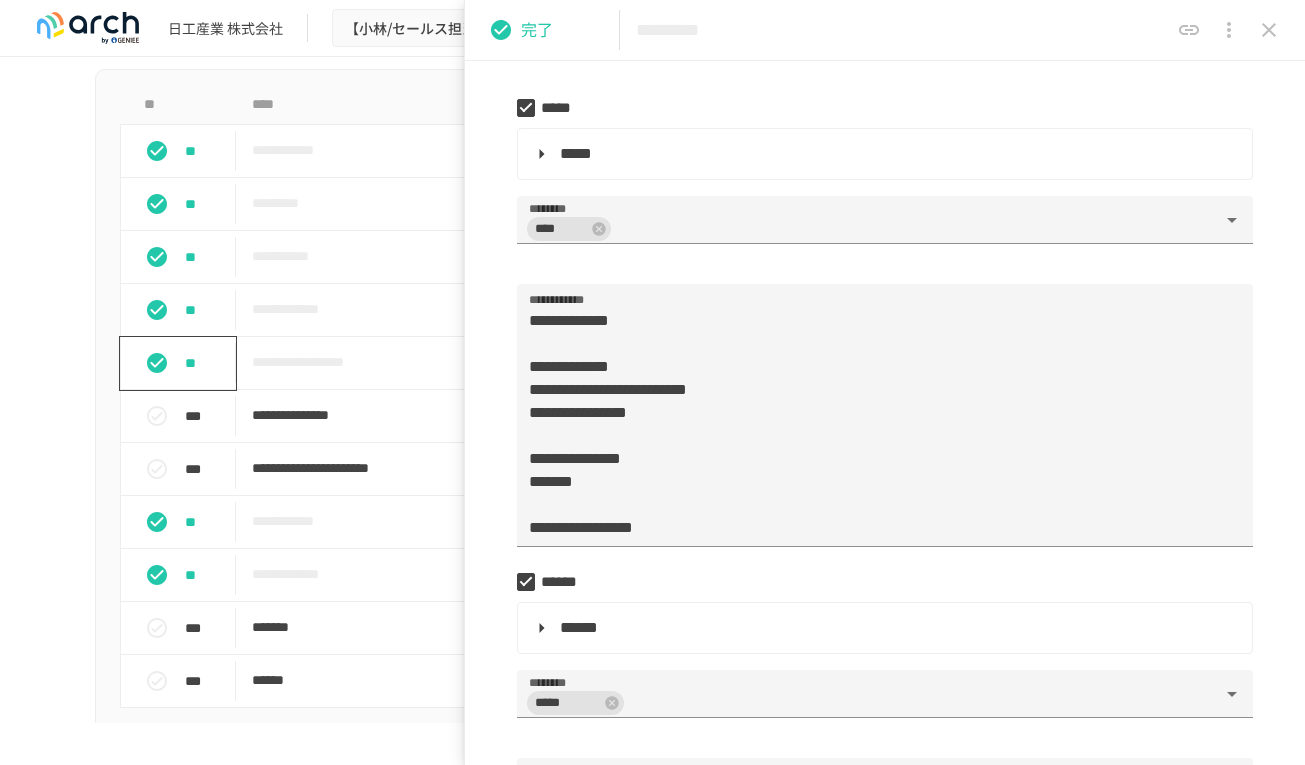 scroll, scrollTop: 119, scrollLeft: 0, axis: vertical 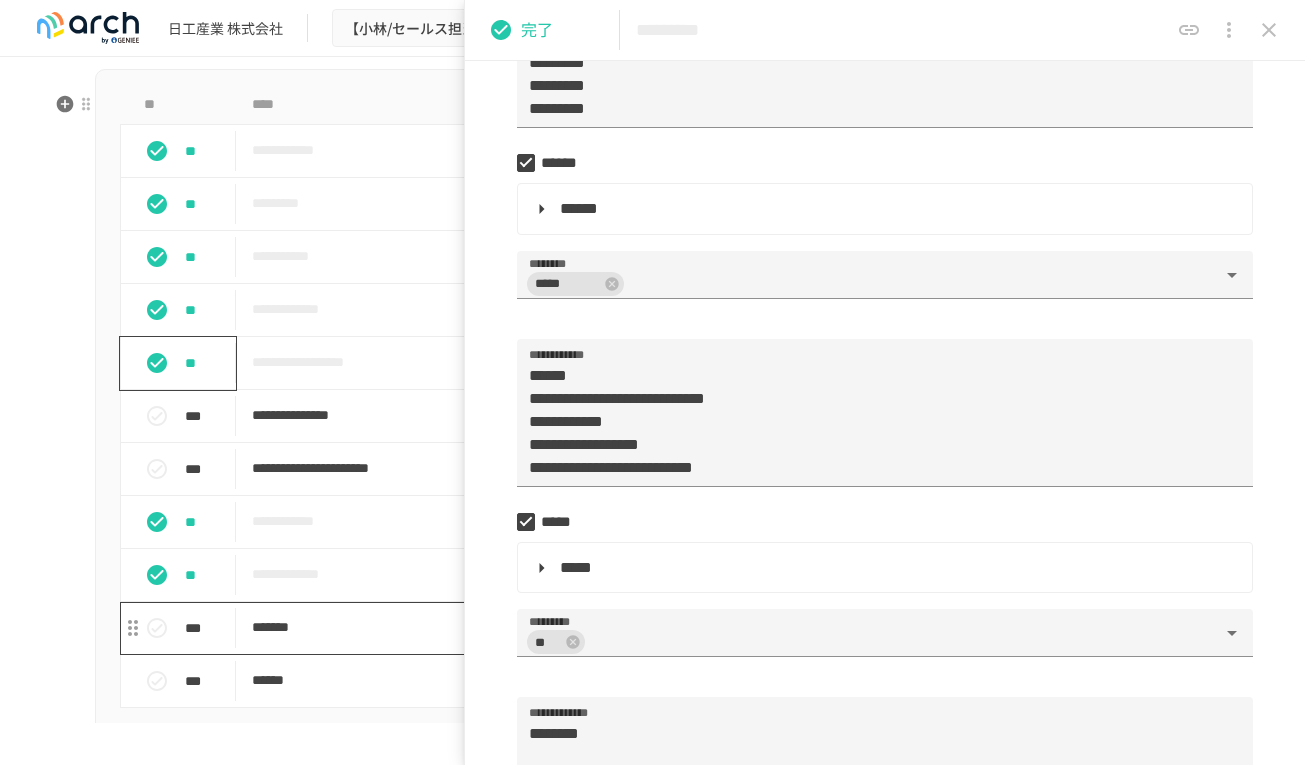 click on "*******" at bounding box center (611, 627) 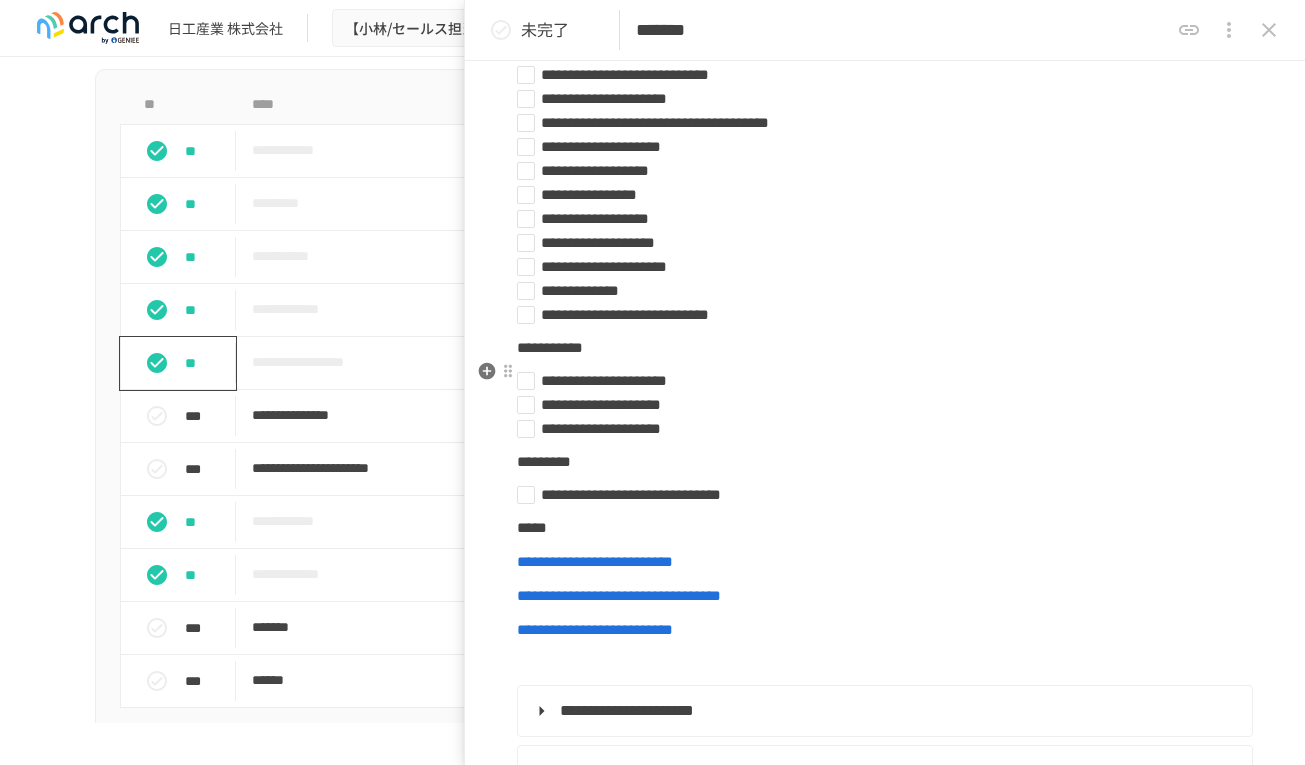 scroll, scrollTop: 427, scrollLeft: 0, axis: vertical 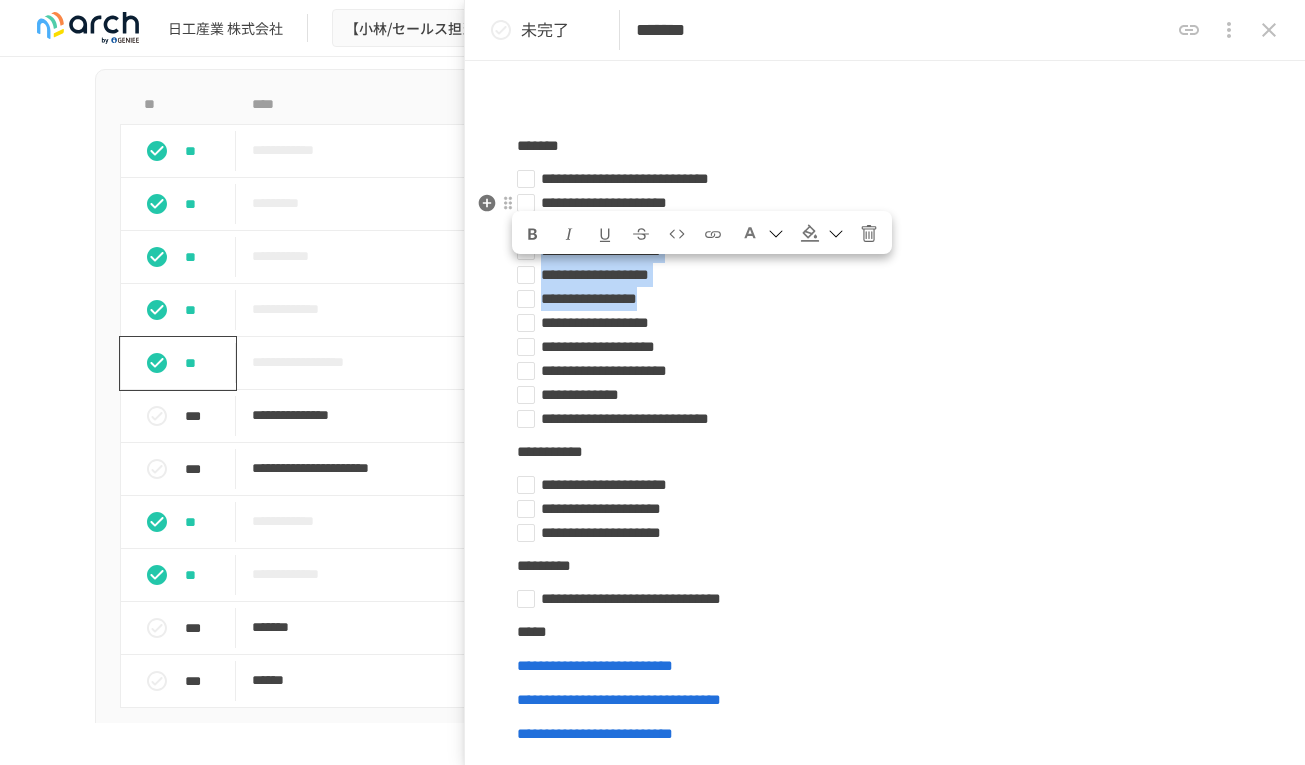 drag, startPoint x: 806, startPoint y: 320, endPoint x: 547, endPoint y: 279, distance: 262.2251 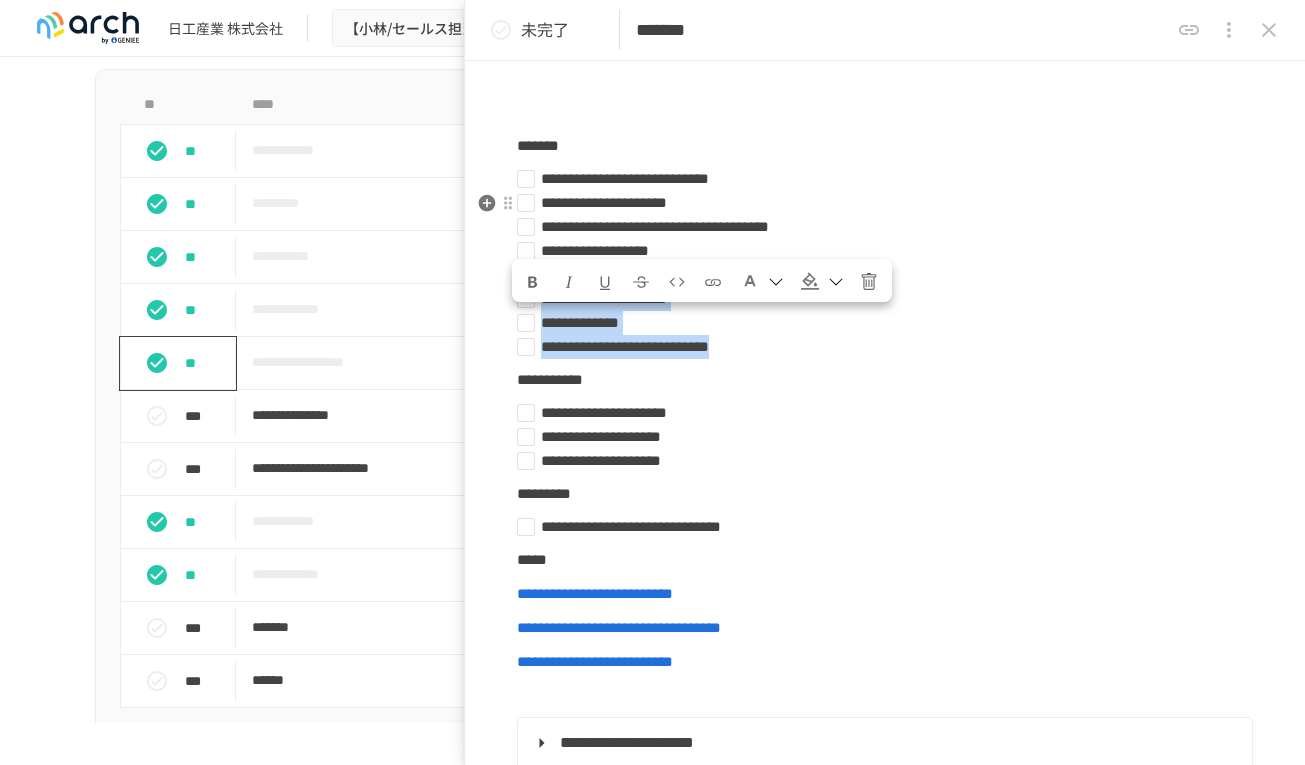 drag, startPoint x: 966, startPoint y: 377, endPoint x: 539, endPoint y: 327, distance: 429.91742 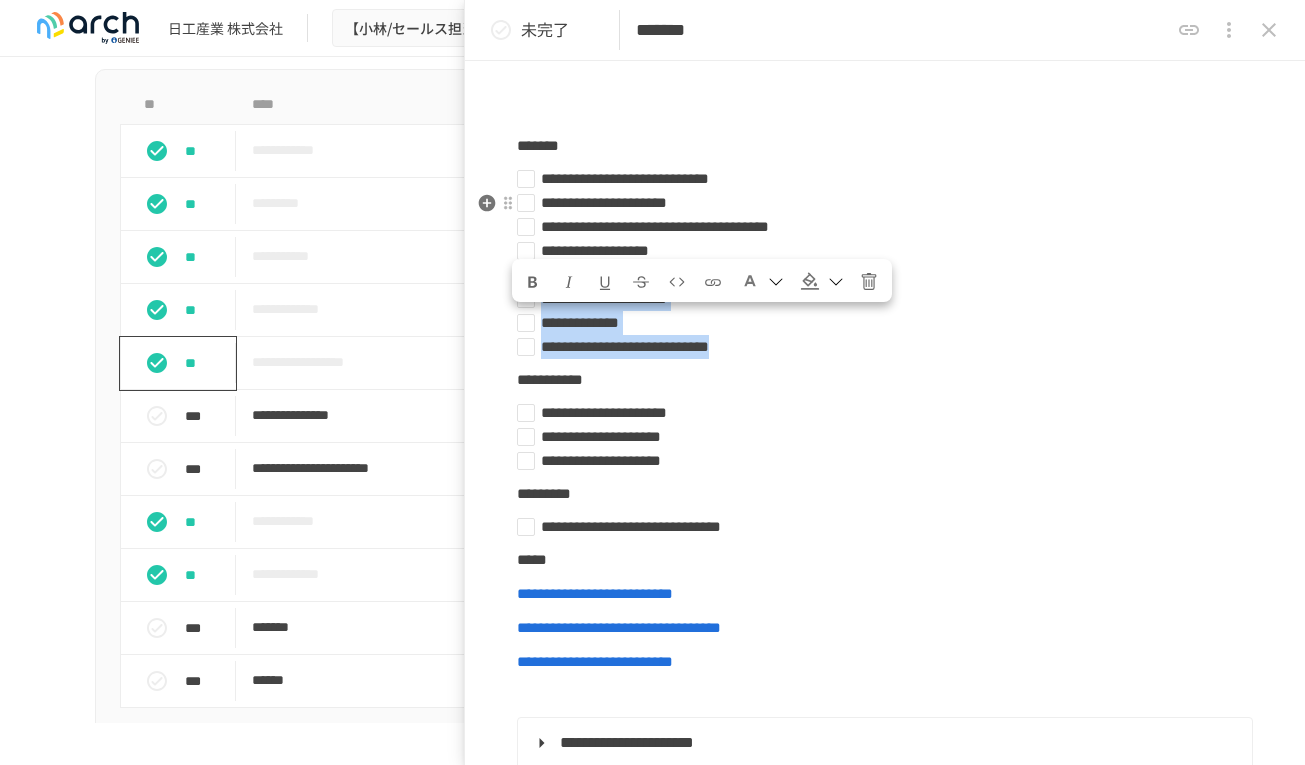 click on "**********" at bounding box center [893, 263] 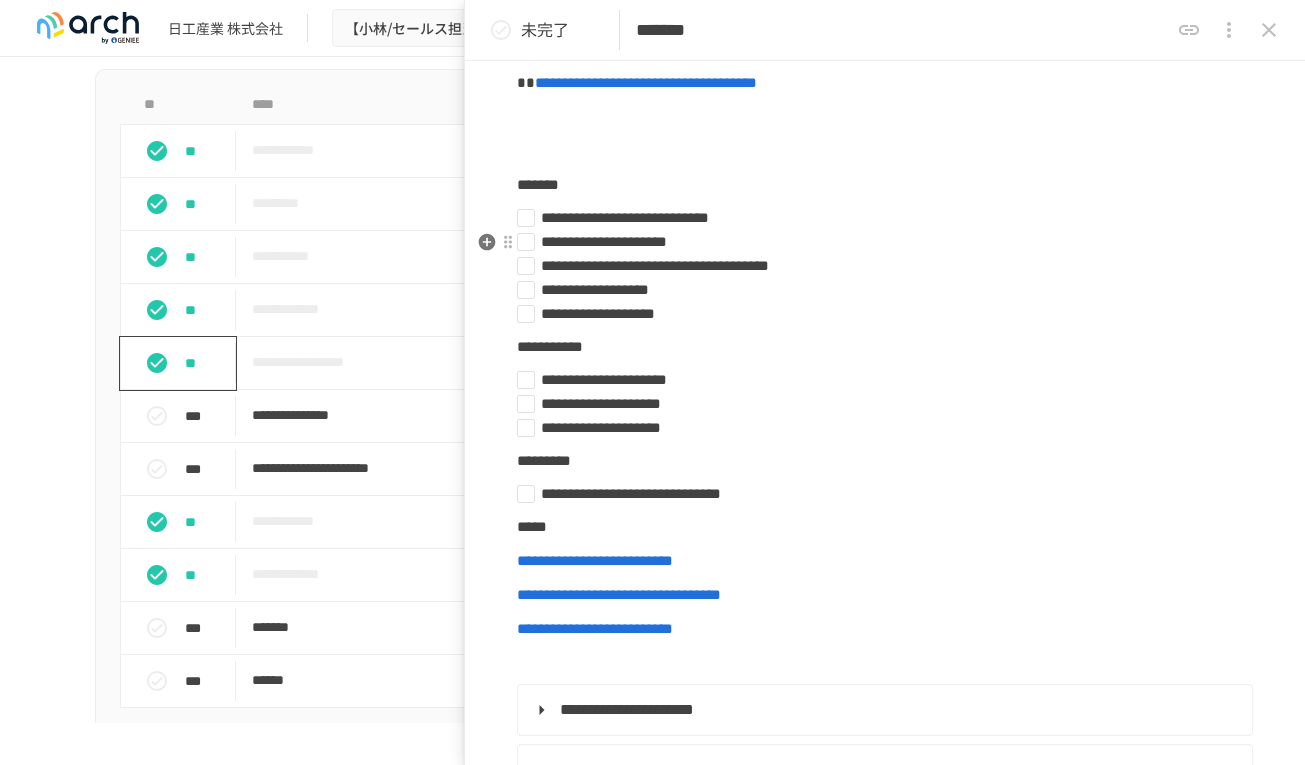 scroll, scrollTop: 386, scrollLeft: 0, axis: vertical 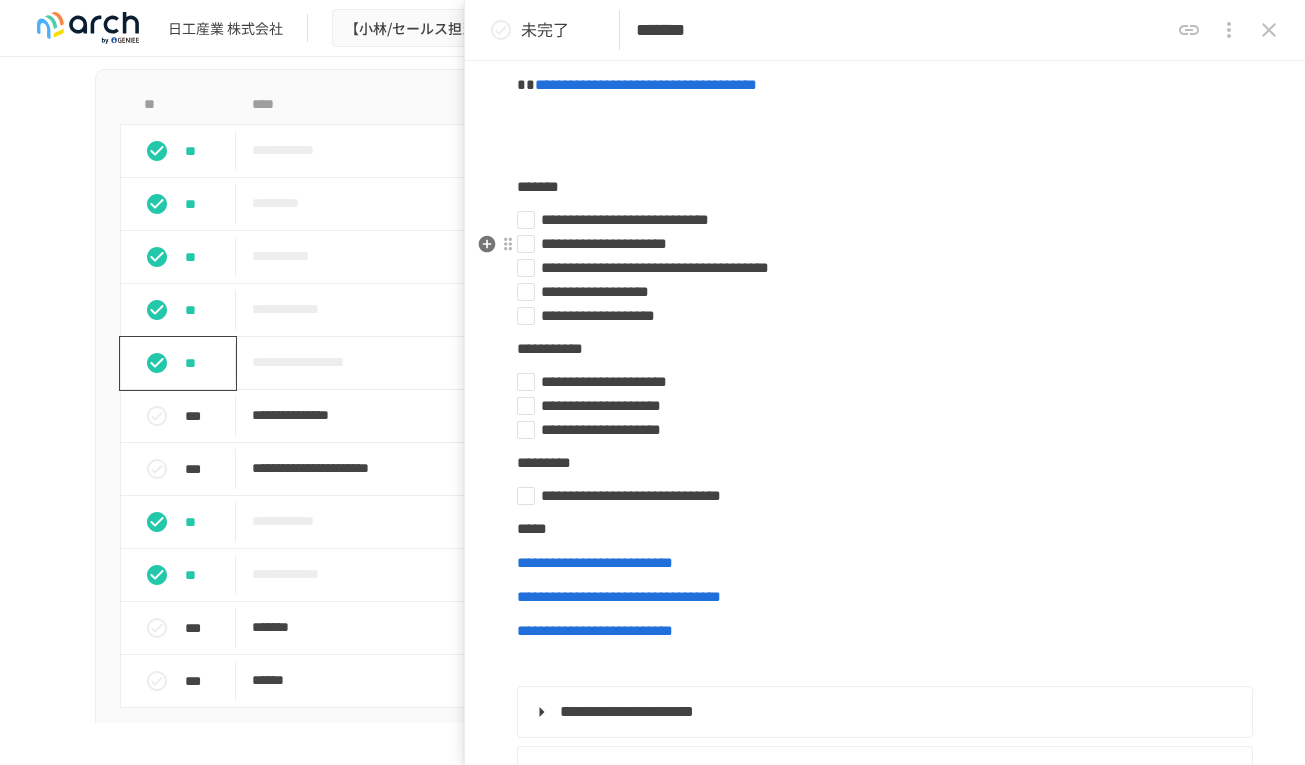 click on "**********" at bounding box center (877, 244) 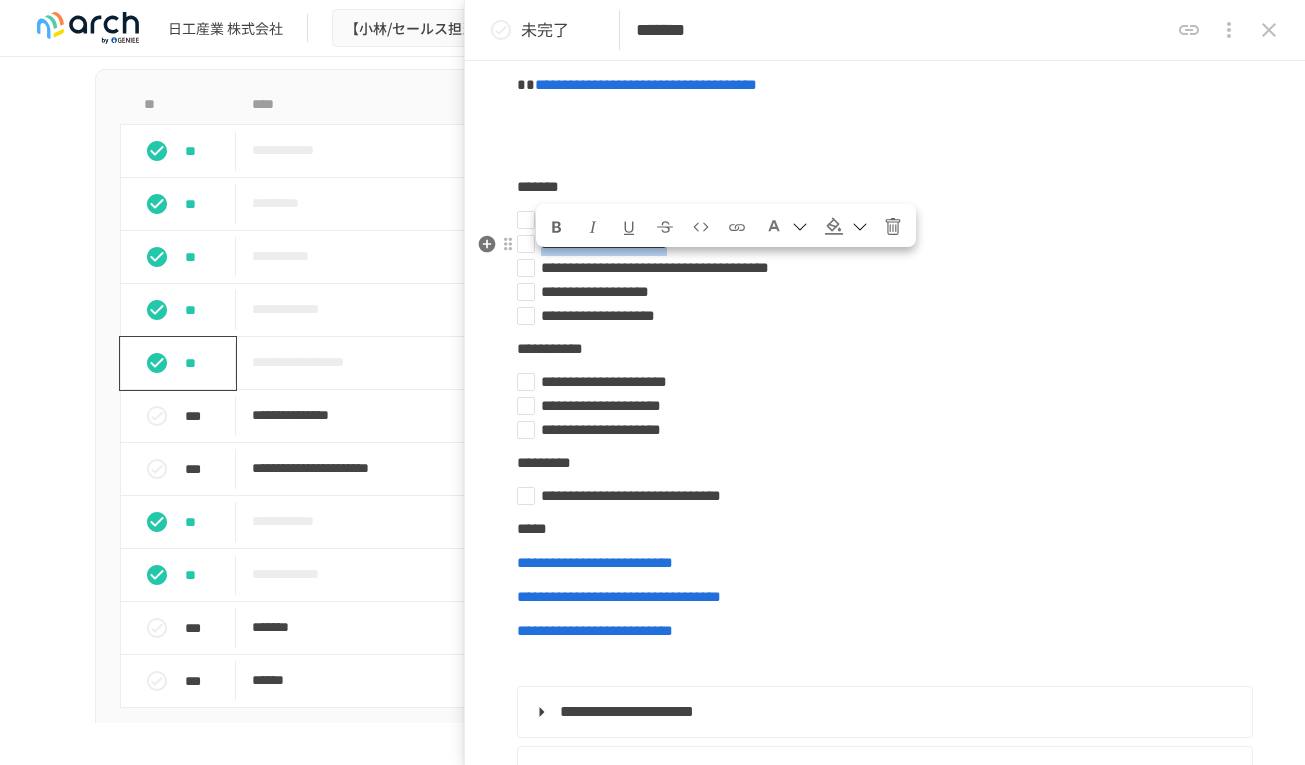 drag, startPoint x: 862, startPoint y: 266, endPoint x: 547, endPoint y: 266, distance: 315 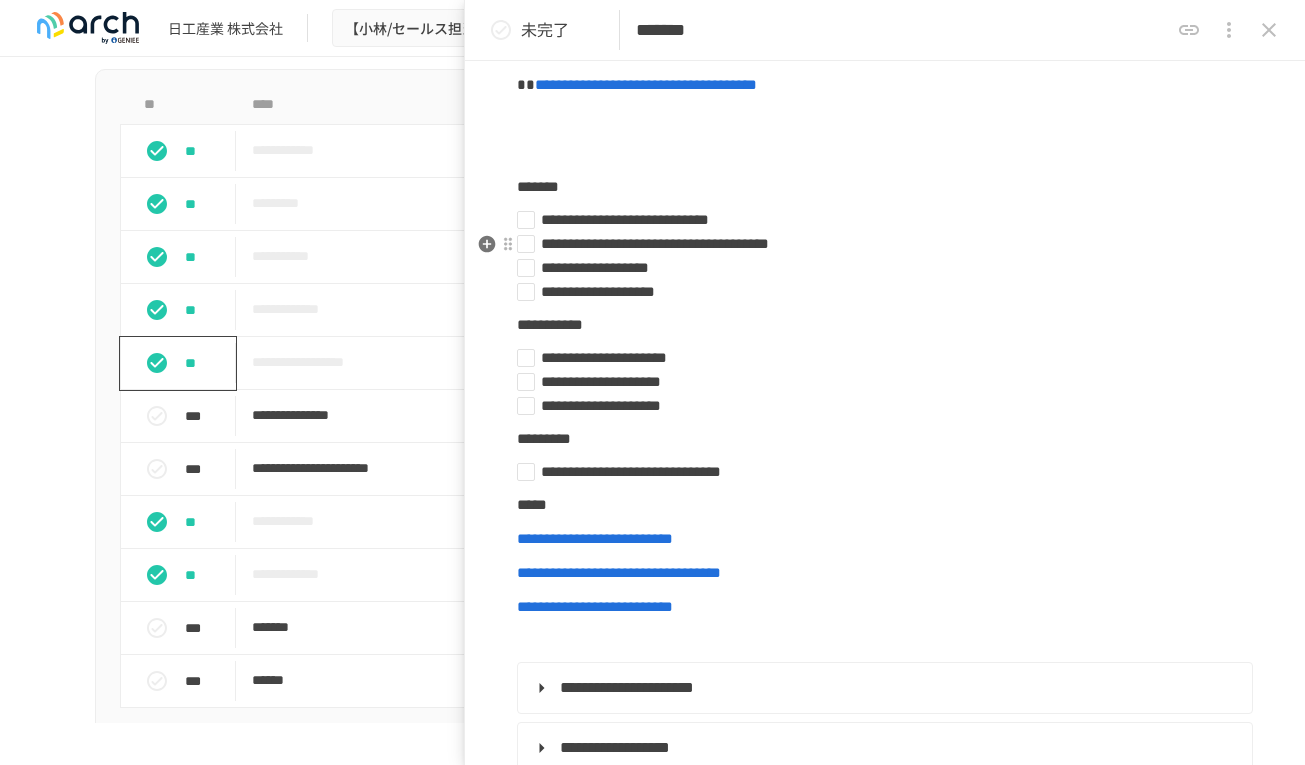 click on "**********" at bounding box center [877, 292] 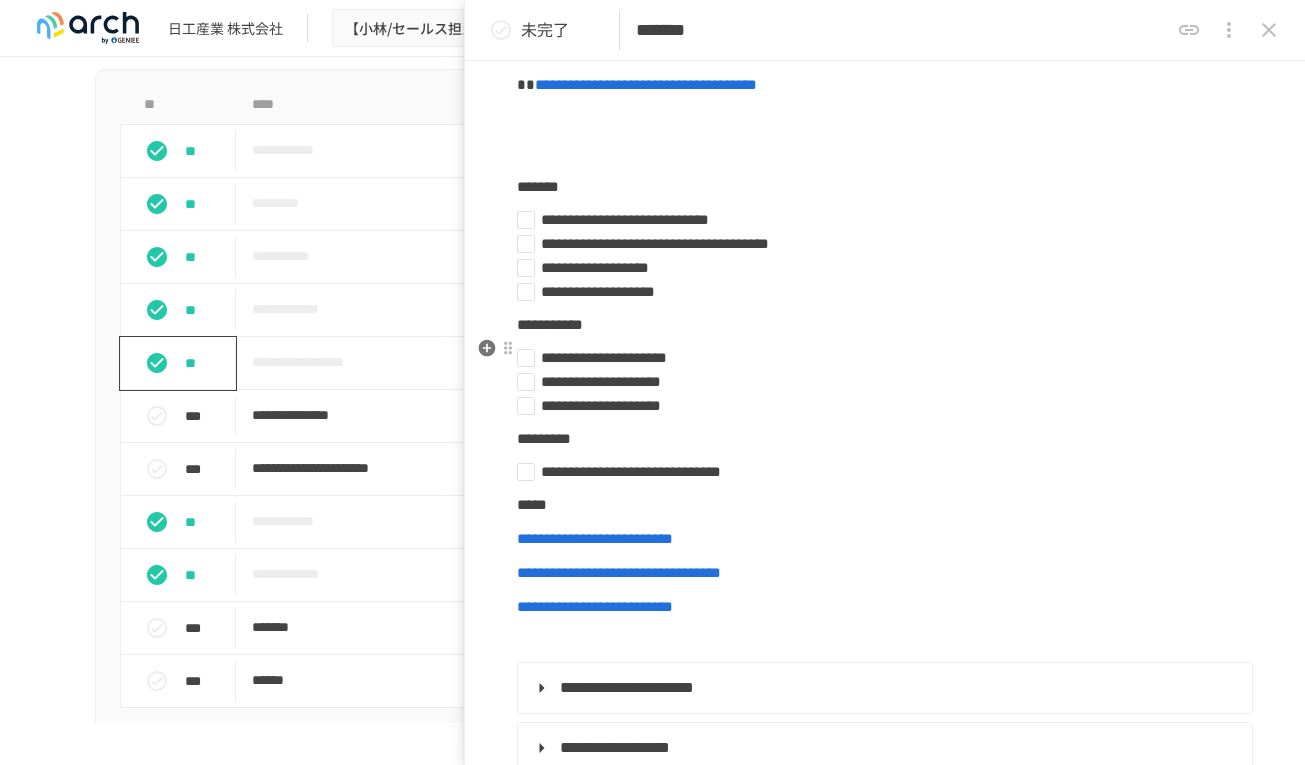 click on "**********" at bounding box center (885, 325) 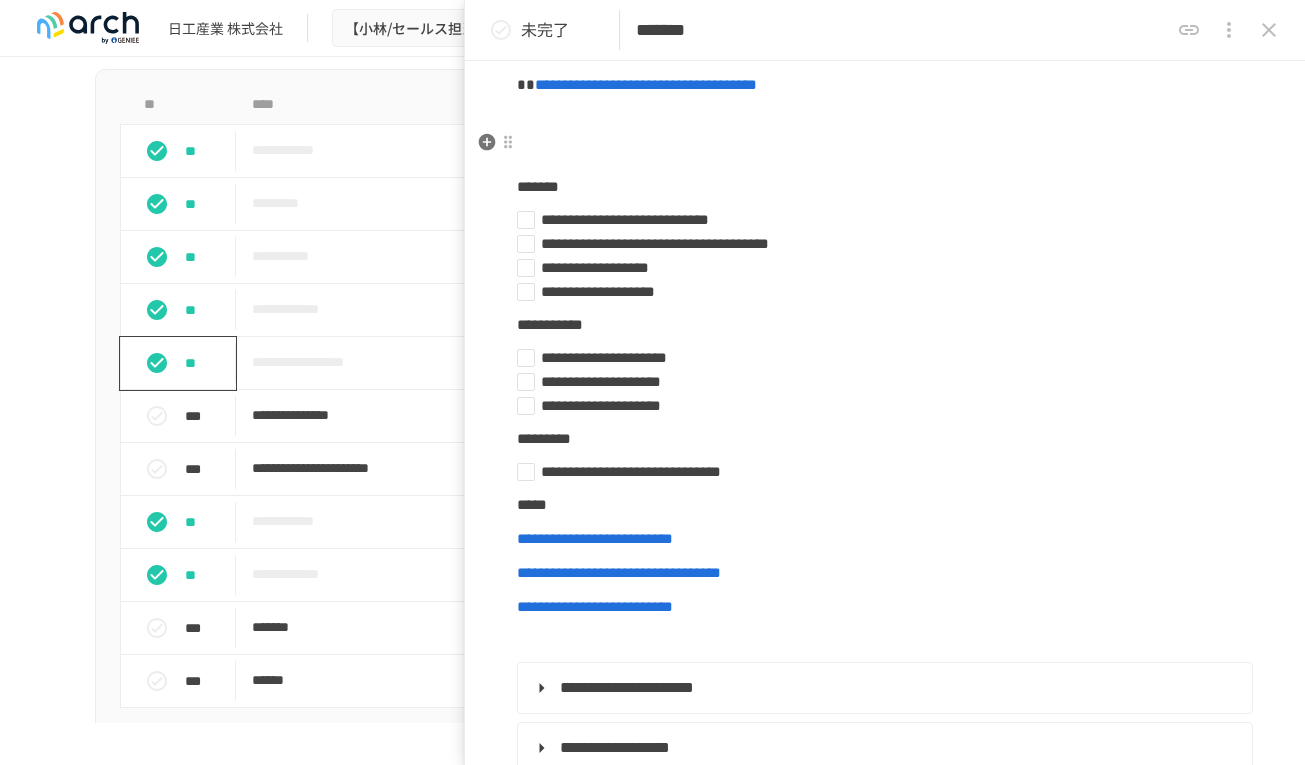 click at bounding box center (885, 153) 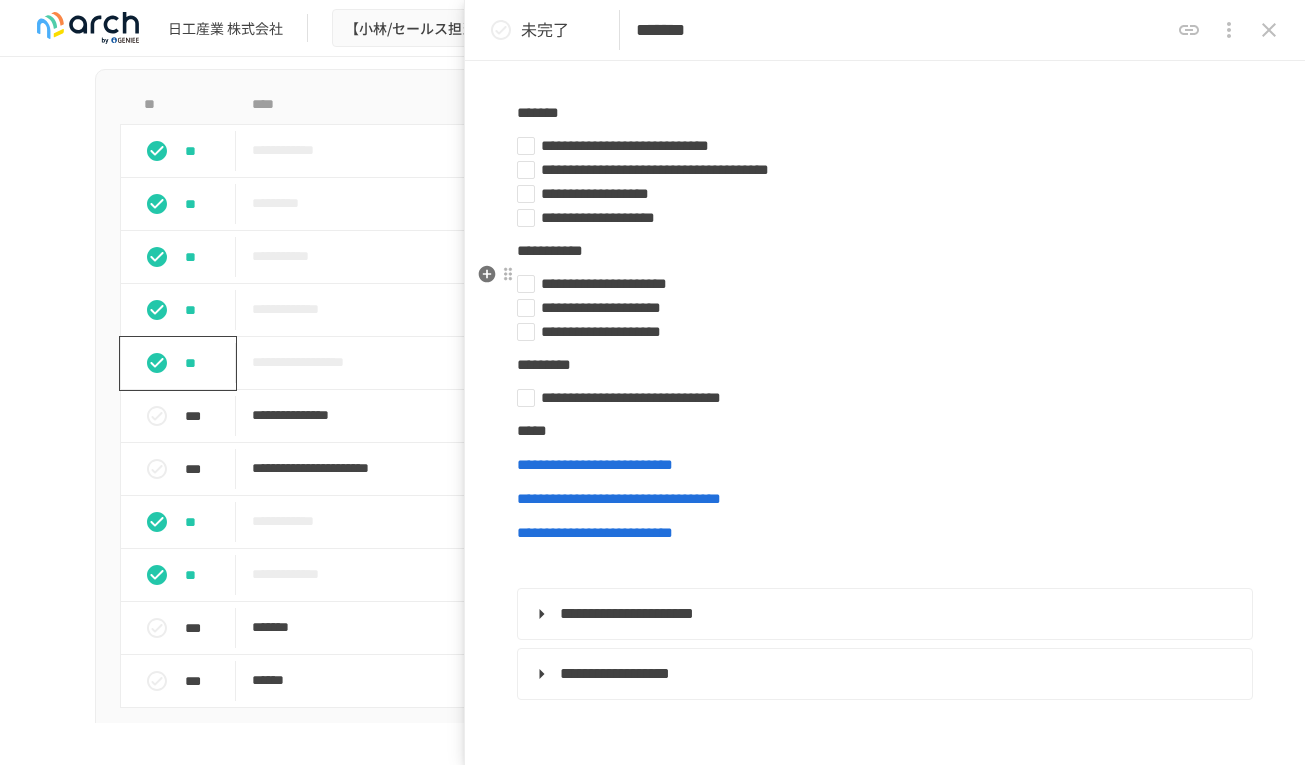 scroll, scrollTop: 424, scrollLeft: 0, axis: vertical 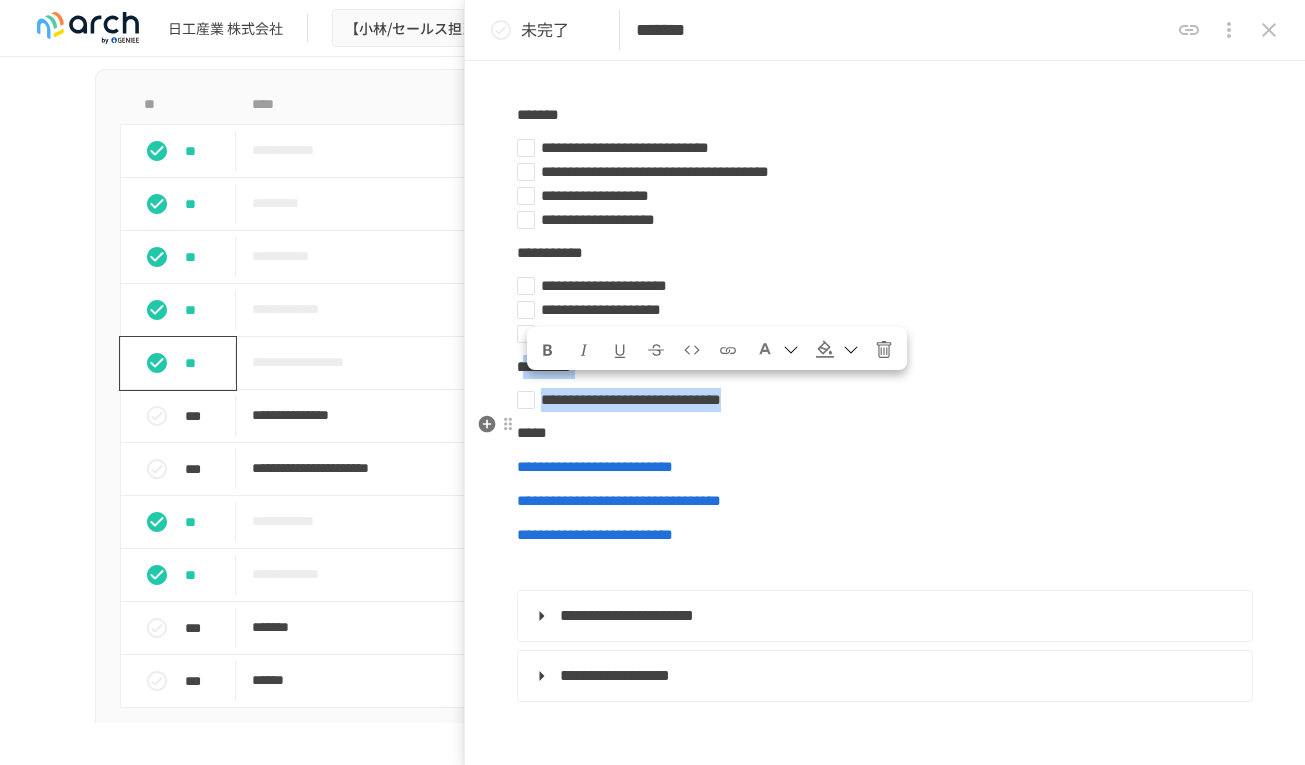drag, startPoint x: 534, startPoint y: 391, endPoint x: 993, endPoint y: 422, distance: 460.04565 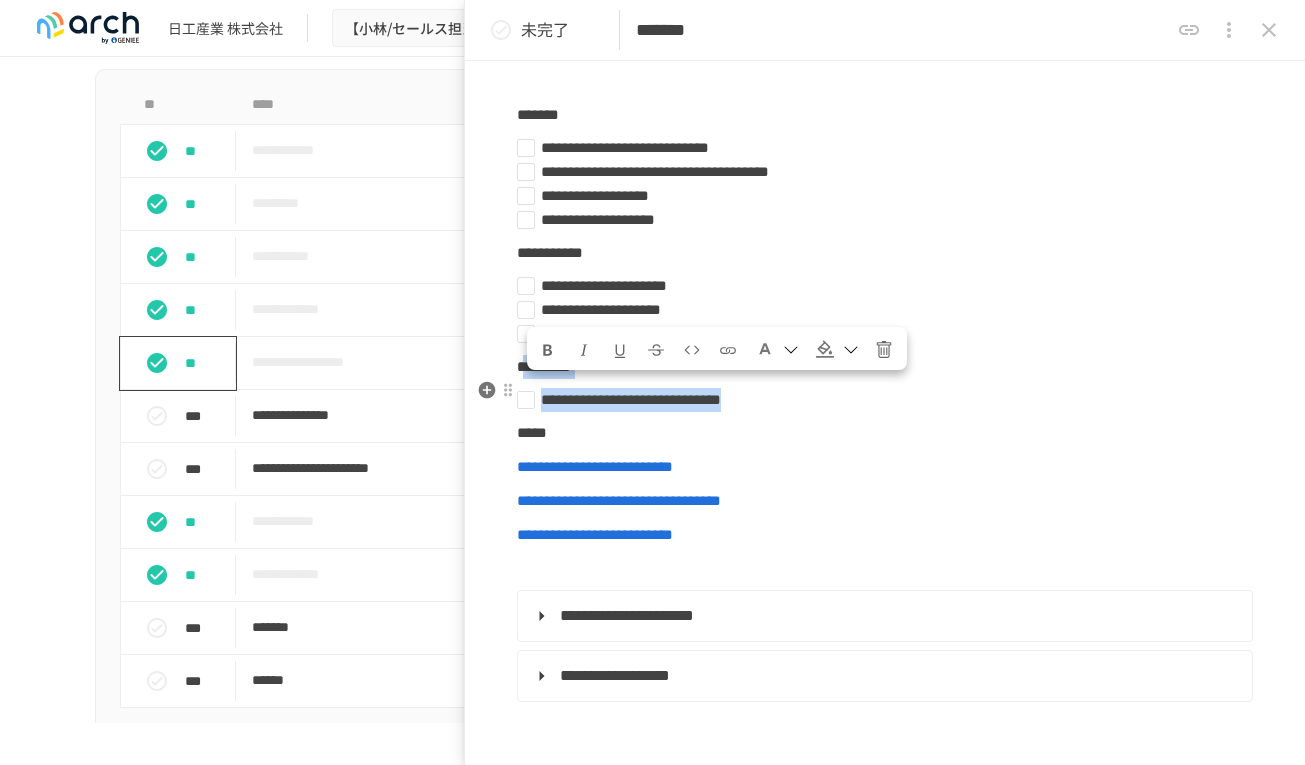 click on "*********" at bounding box center [885, 367] 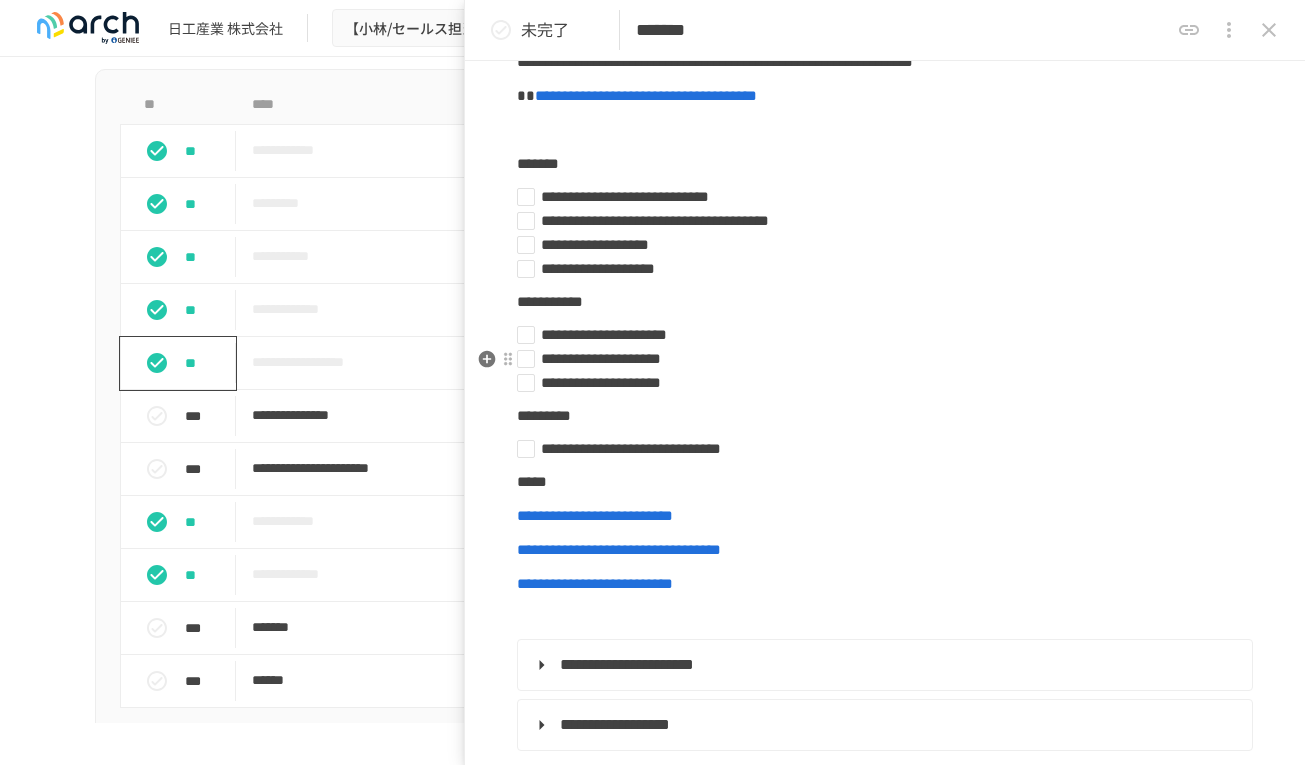 scroll, scrollTop: 362, scrollLeft: 0, axis: vertical 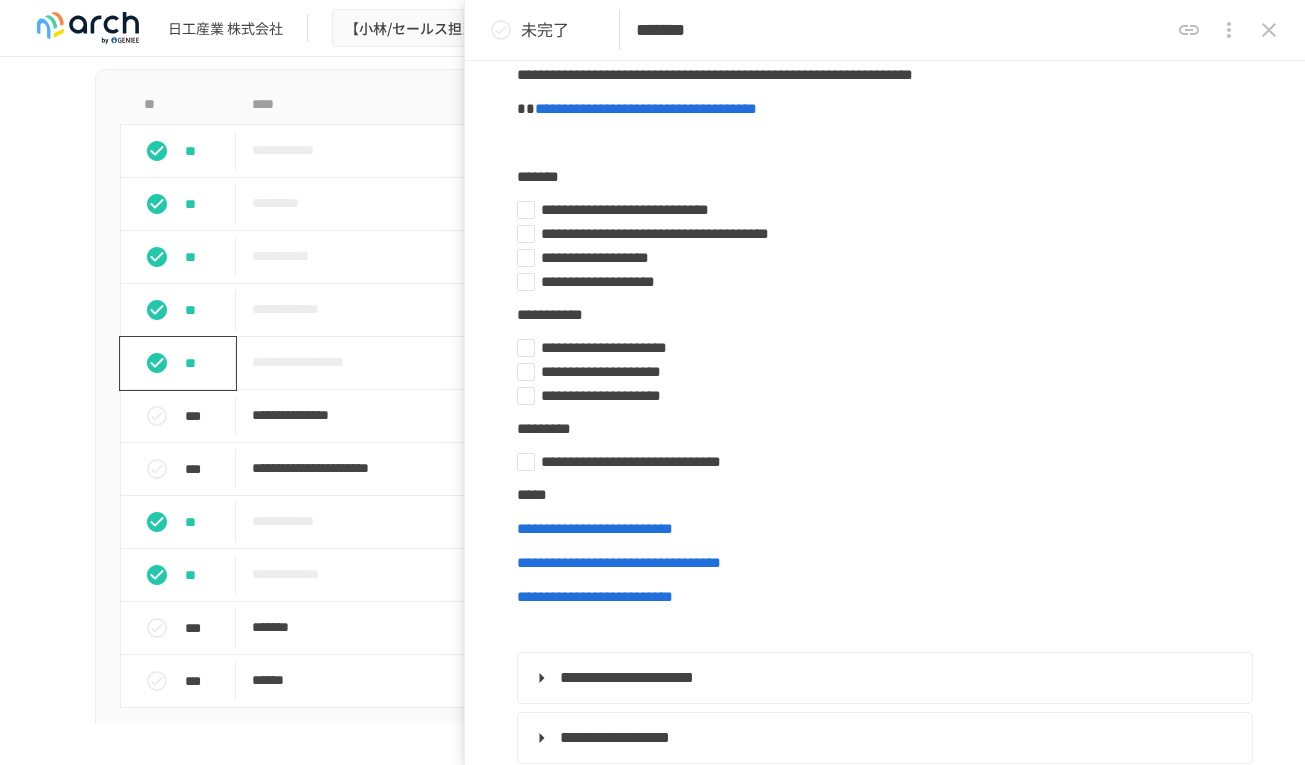 click 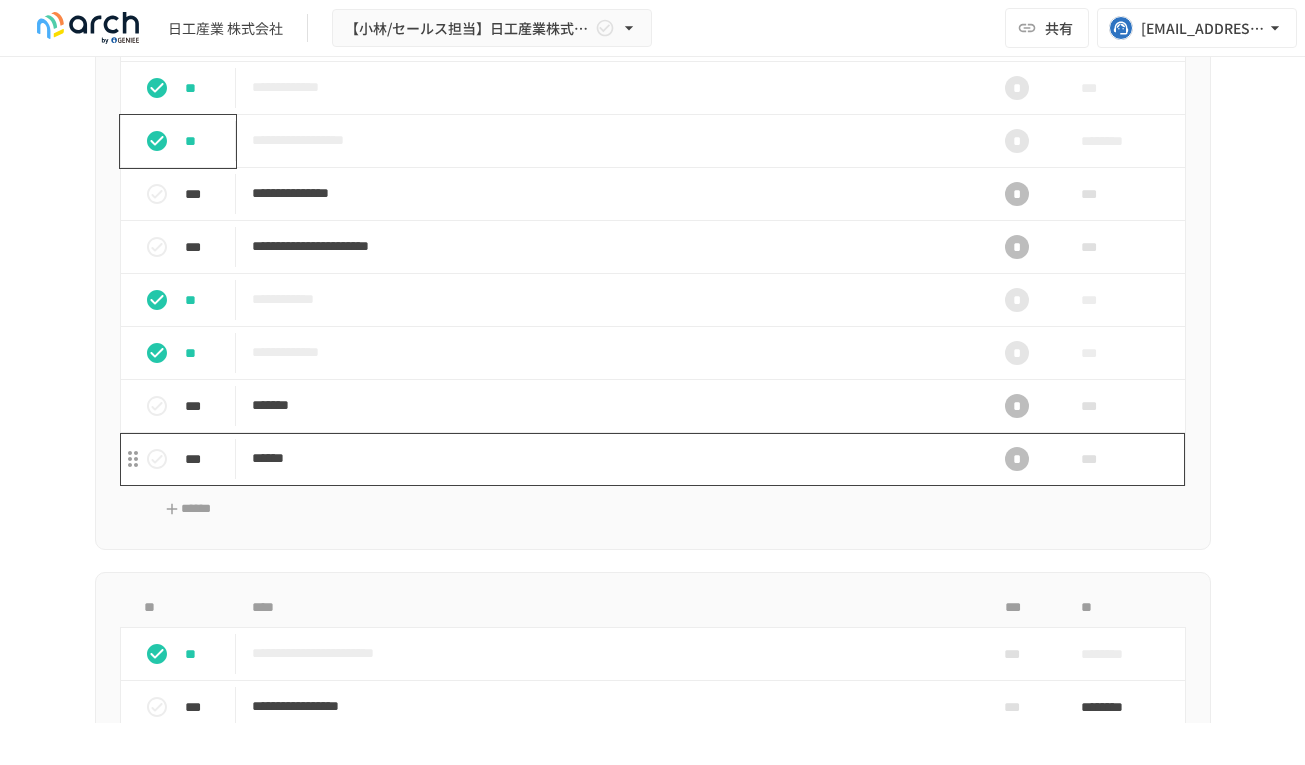 scroll, scrollTop: 2451, scrollLeft: 0, axis: vertical 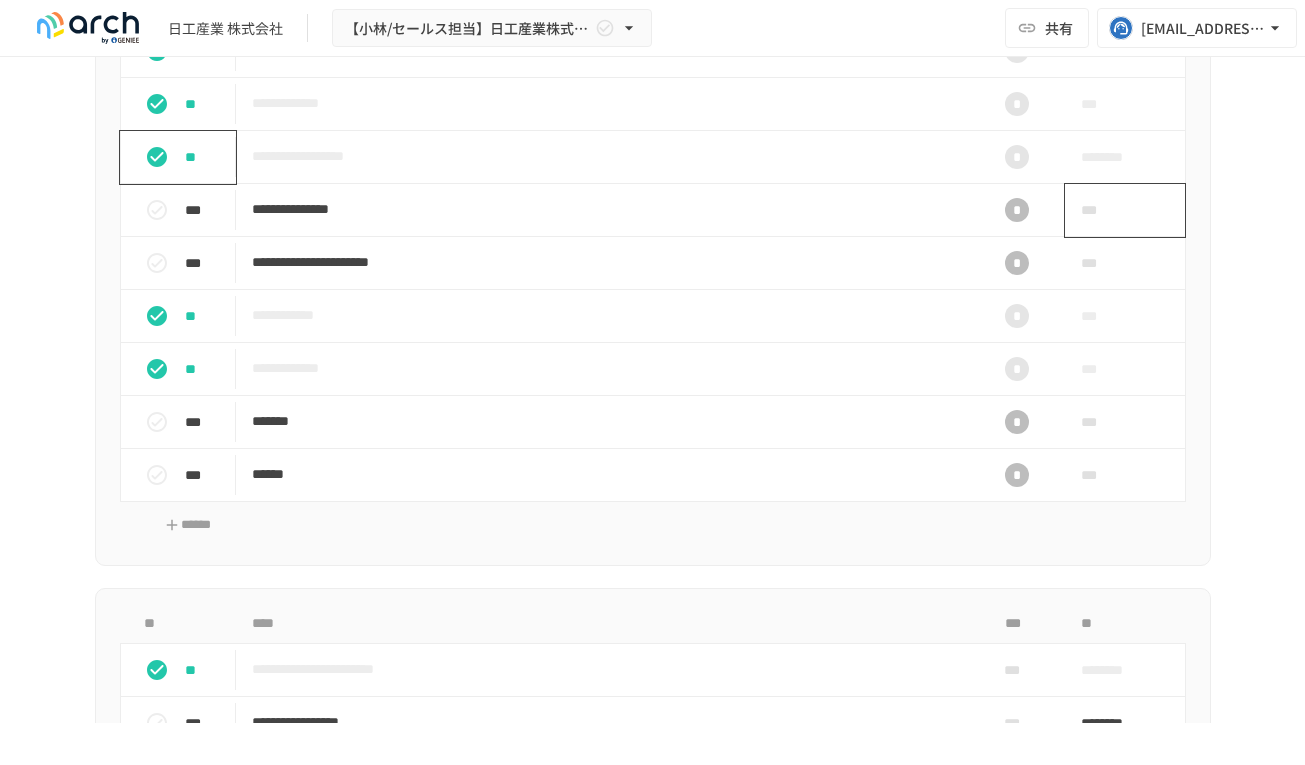 click on "***" at bounding box center [1102, 210] 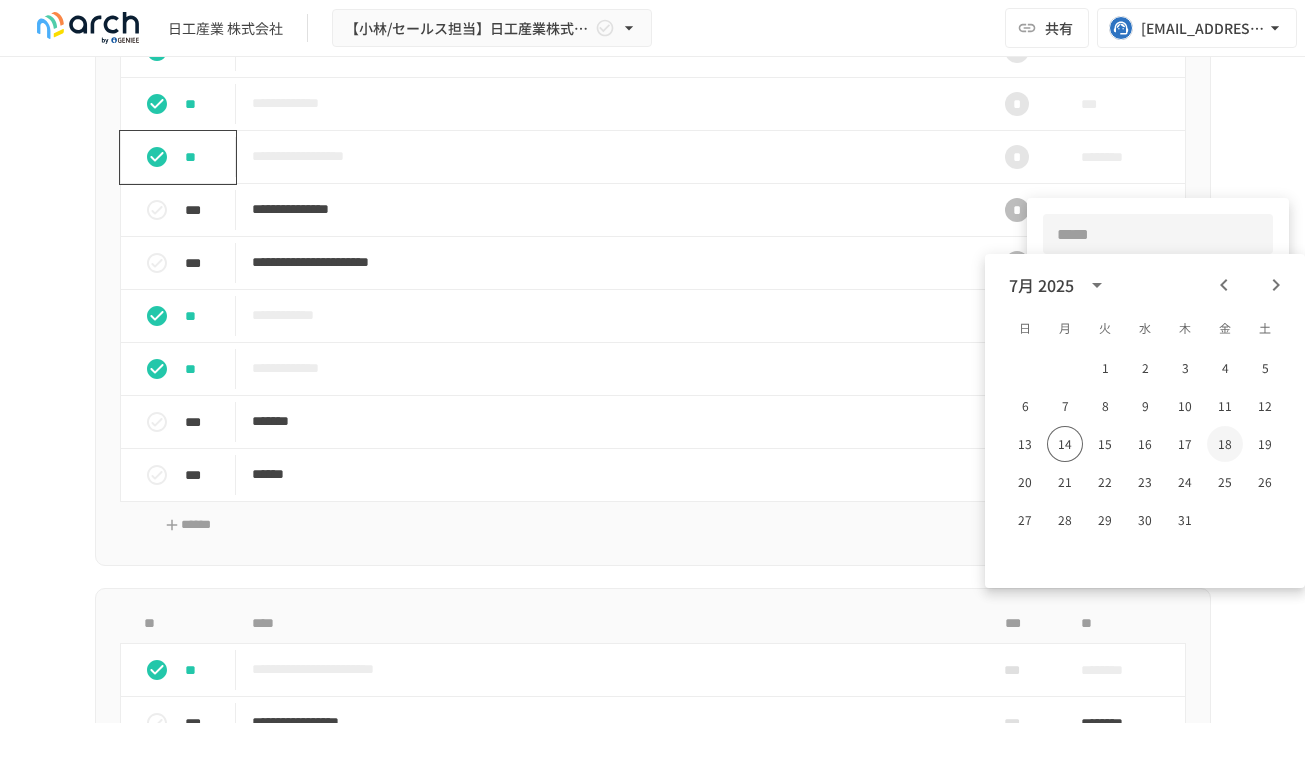 click on "18" at bounding box center [1225, 444] 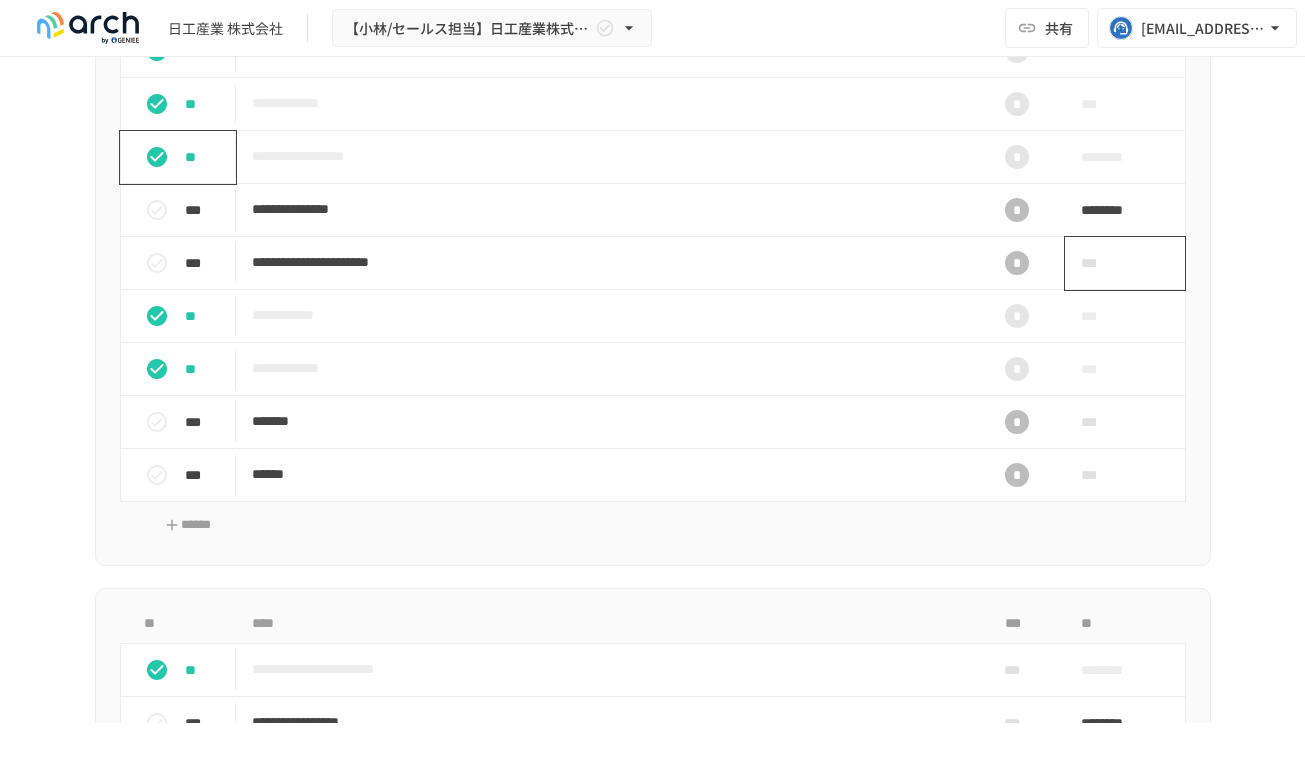 click on "***" at bounding box center (1102, 263) 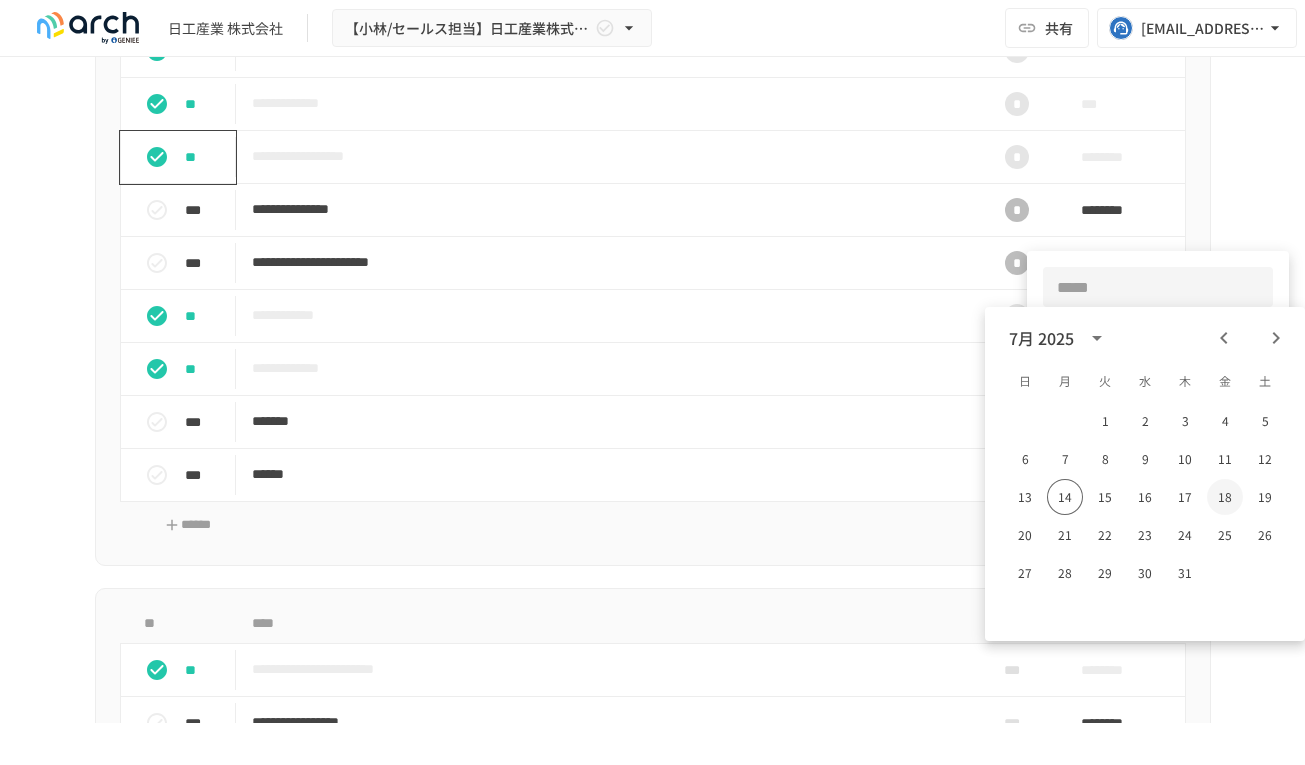 click on "18" at bounding box center [1225, 497] 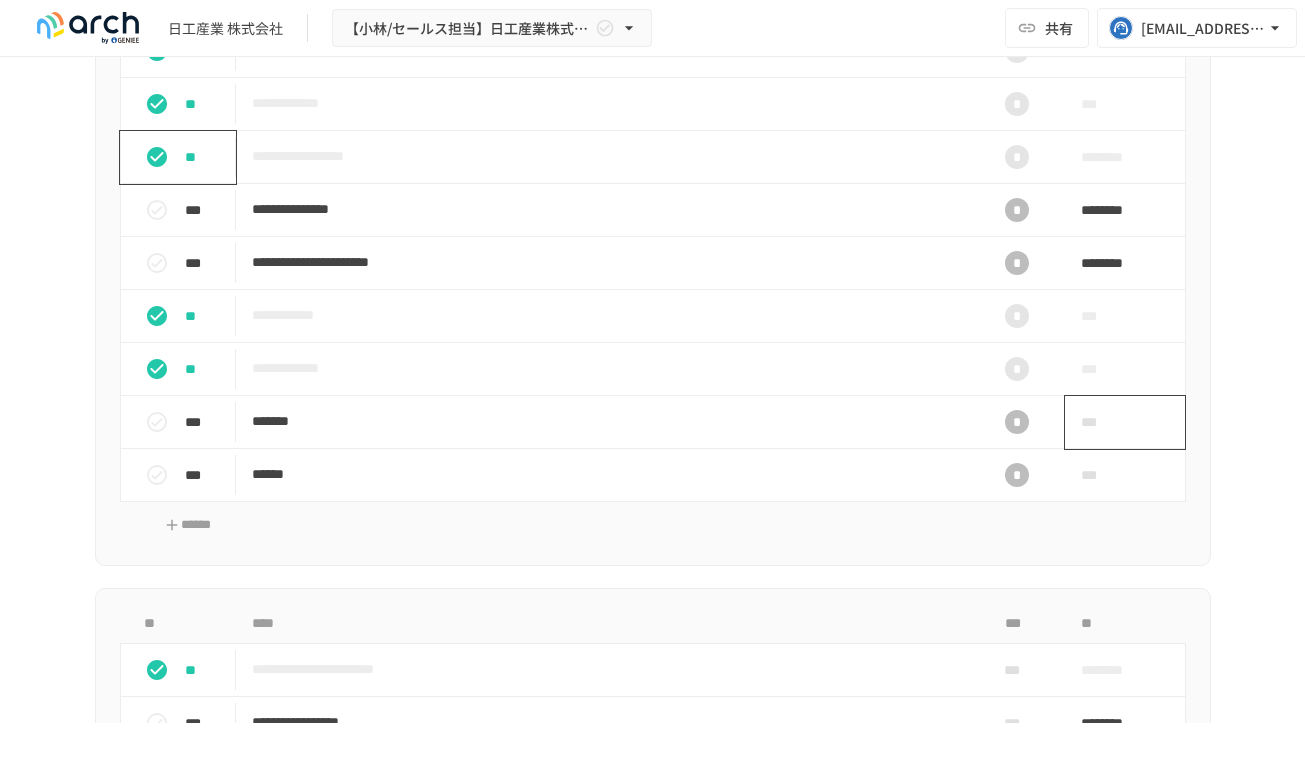 click on "***" at bounding box center (1102, 422) 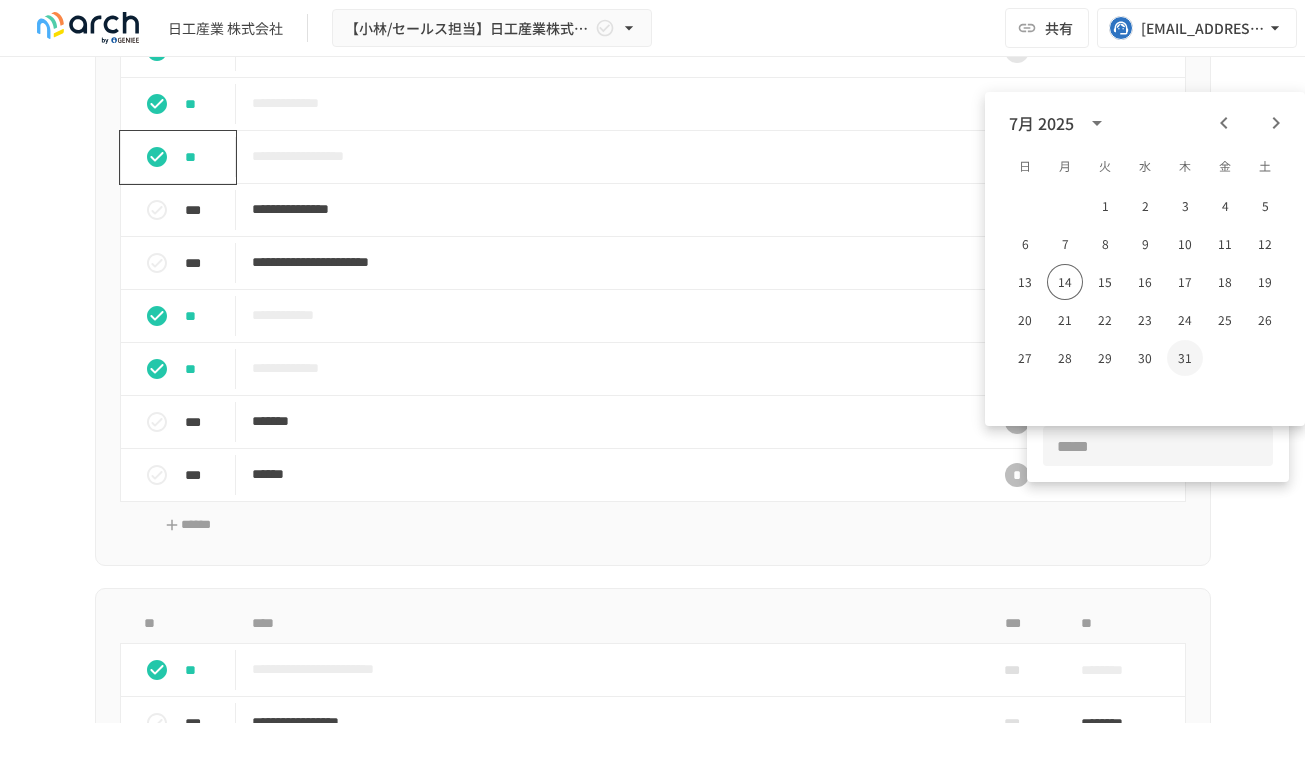 click on "31" at bounding box center (1185, 358) 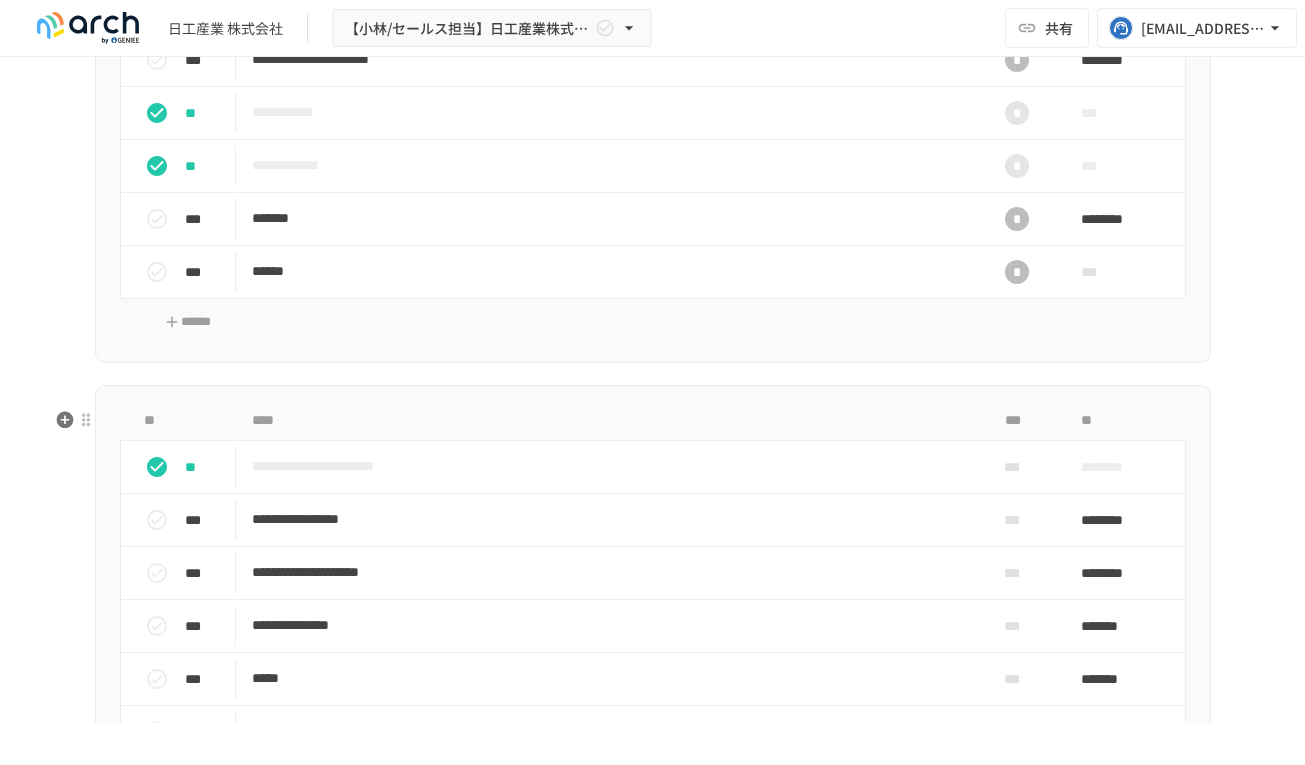 scroll, scrollTop: 2659, scrollLeft: 0, axis: vertical 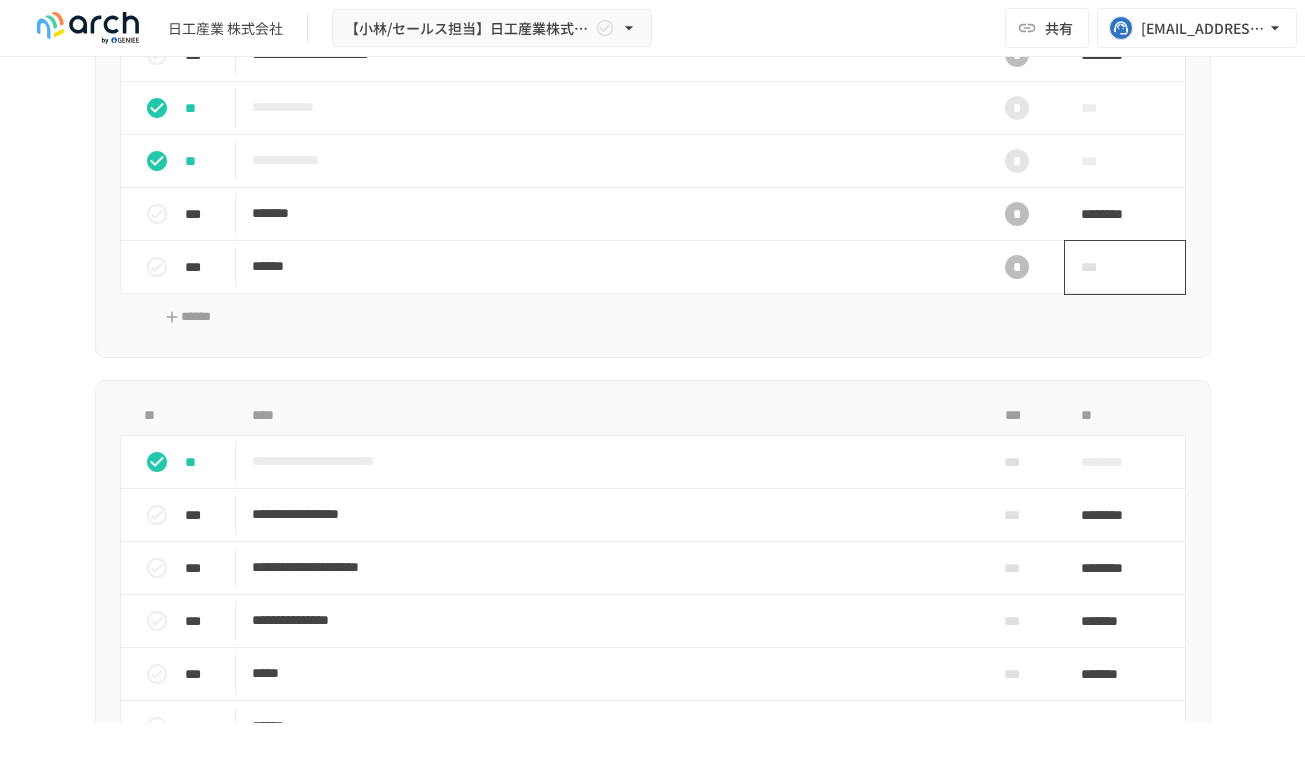 click on "***" at bounding box center [1102, 267] 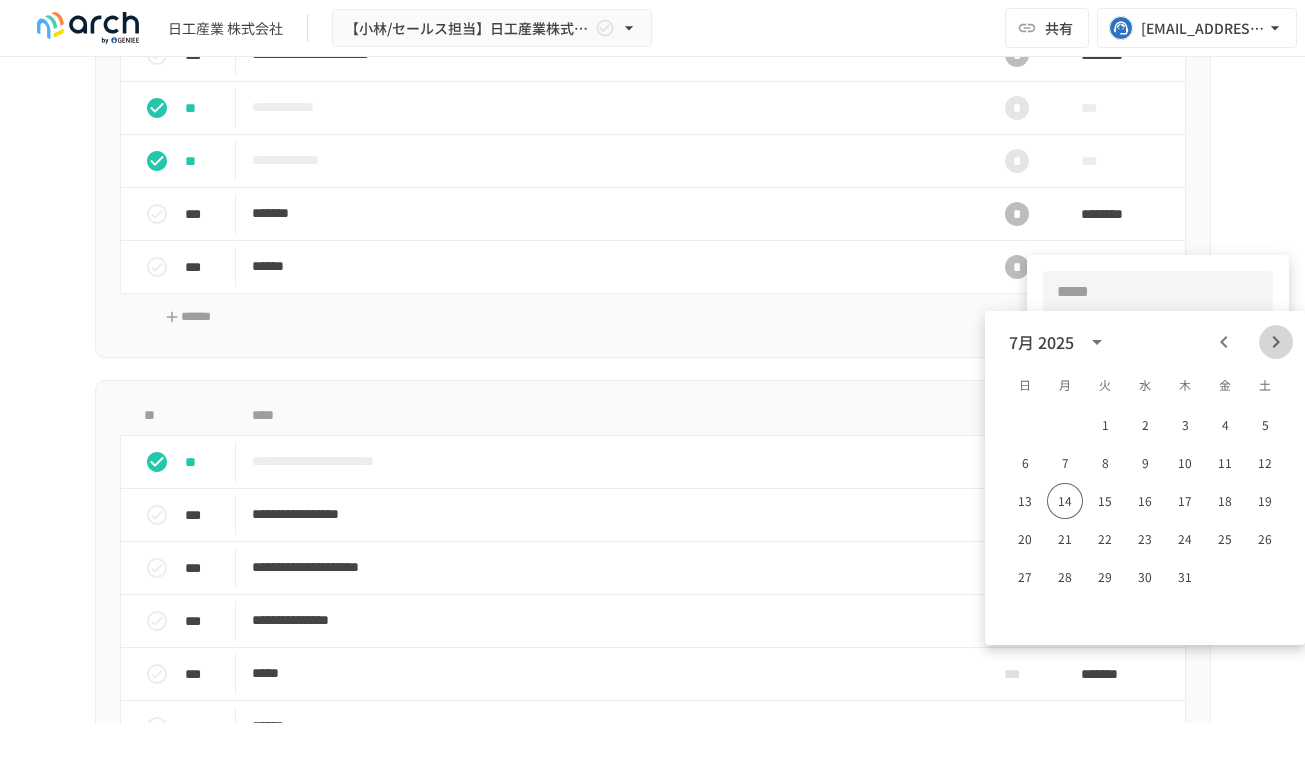 click 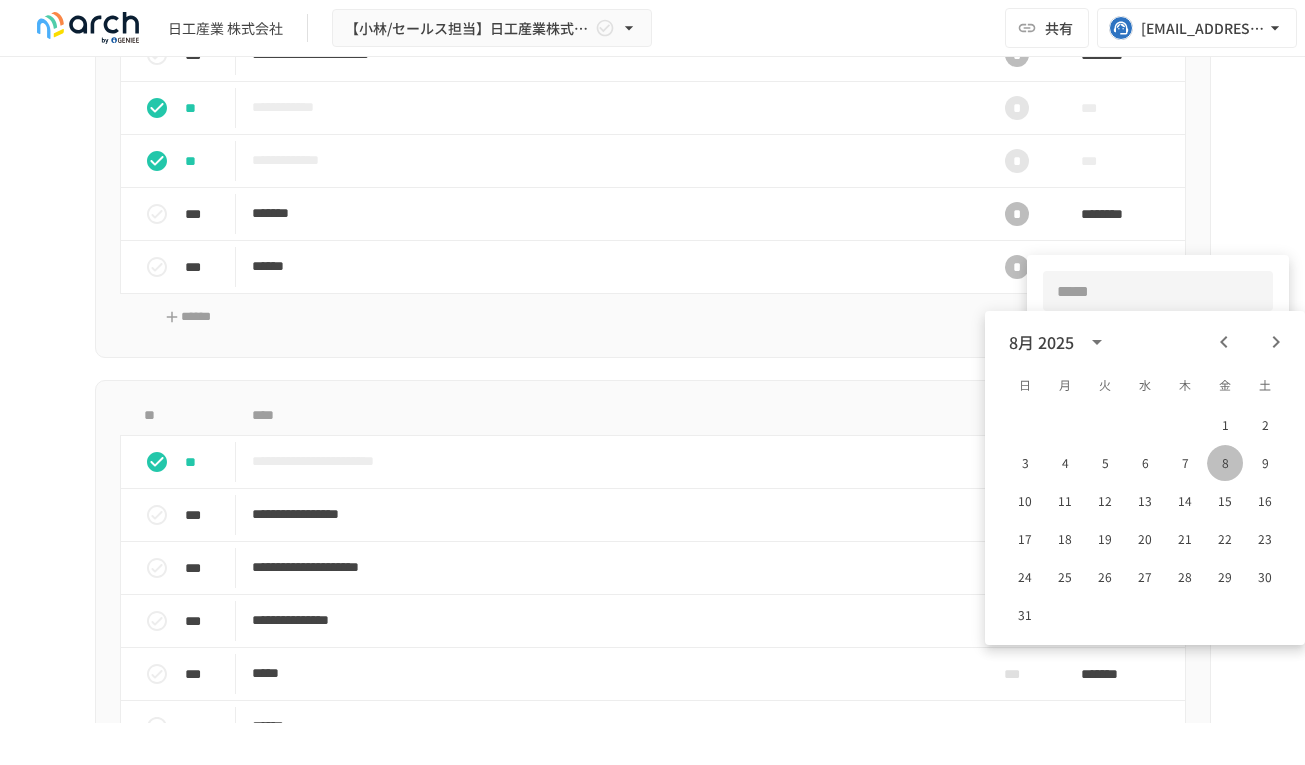 click on "8" at bounding box center (1225, 463) 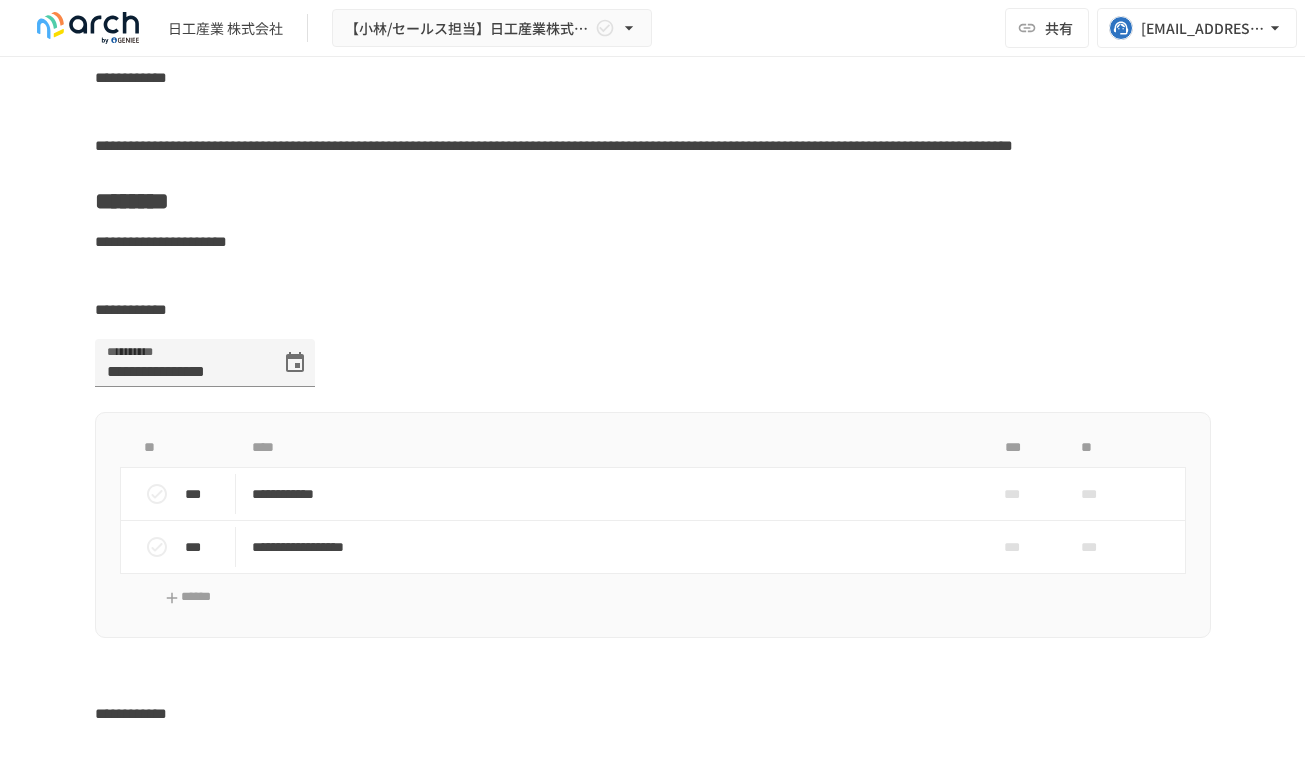scroll, scrollTop: 4538, scrollLeft: 0, axis: vertical 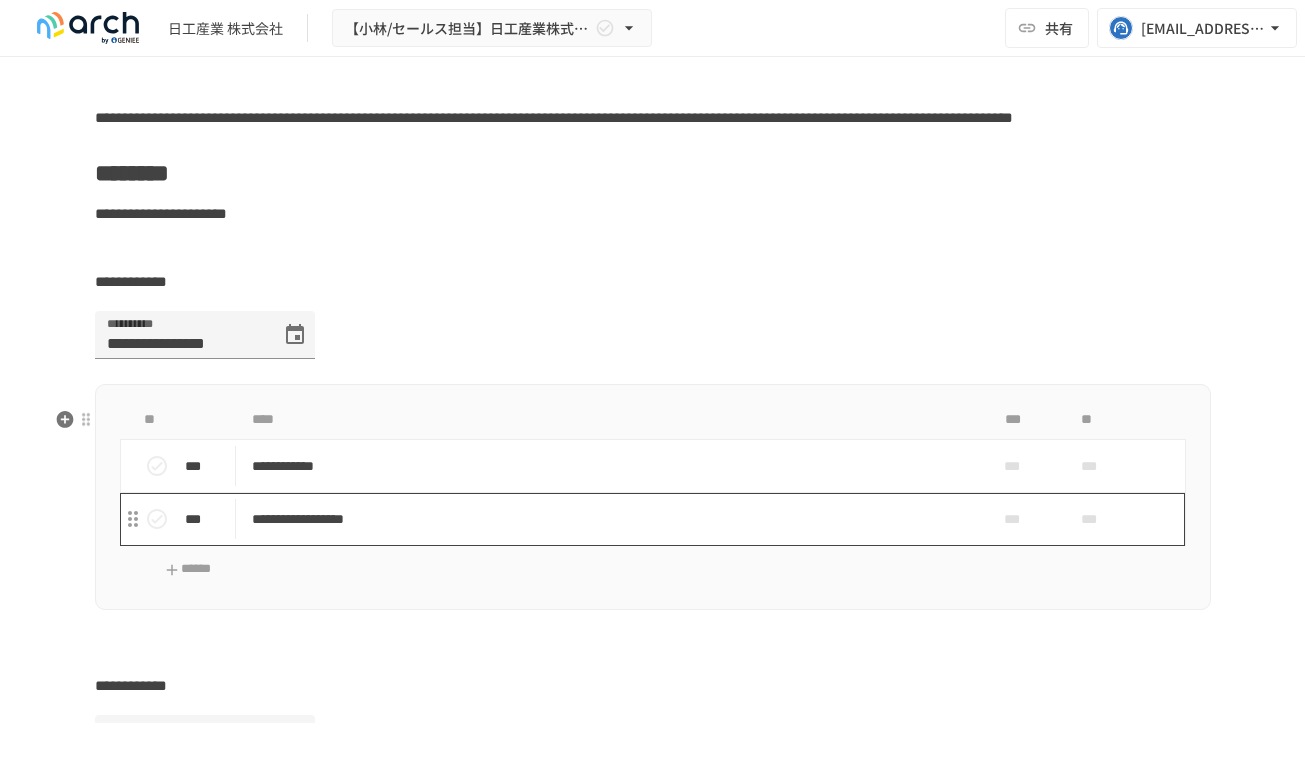 click on "**********" at bounding box center [611, 519] 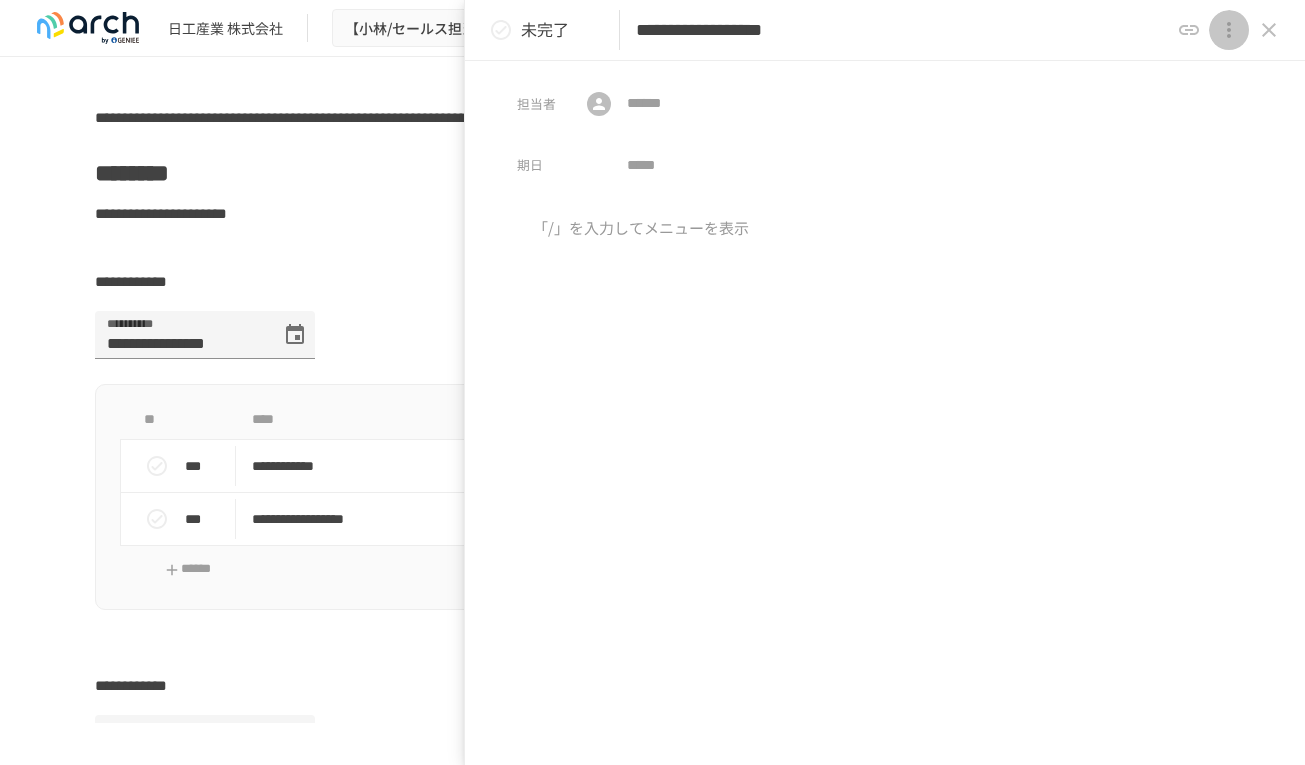 click 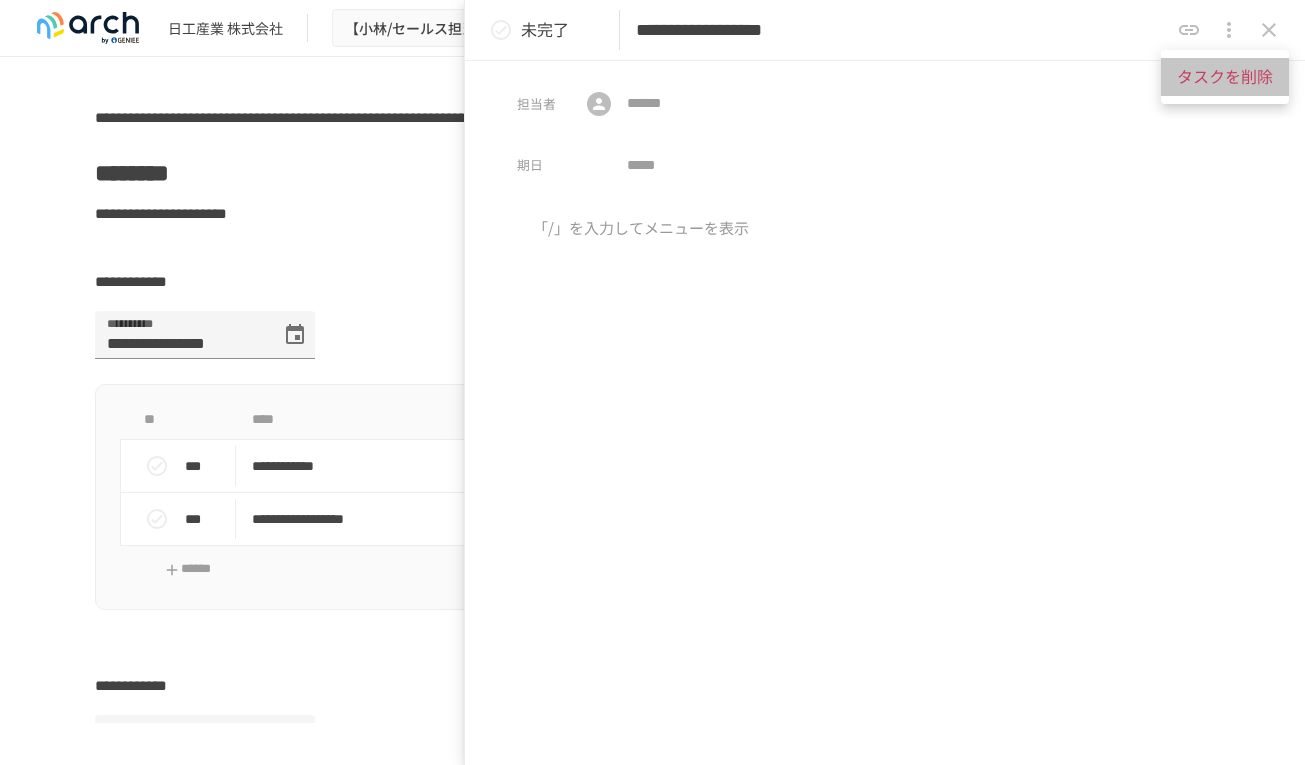 click on "タスクを削除" at bounding box center (1225, 77) 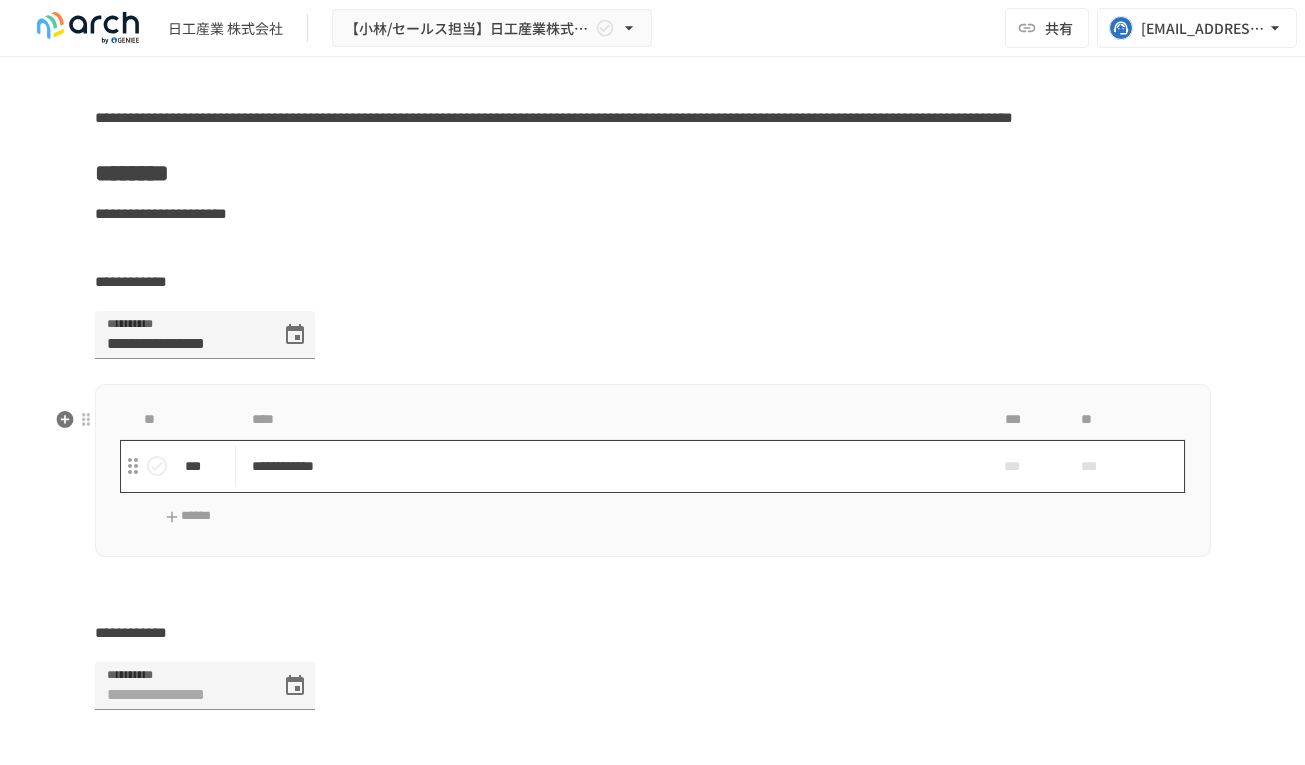 click on "**********" at bounding box center (611, 466) 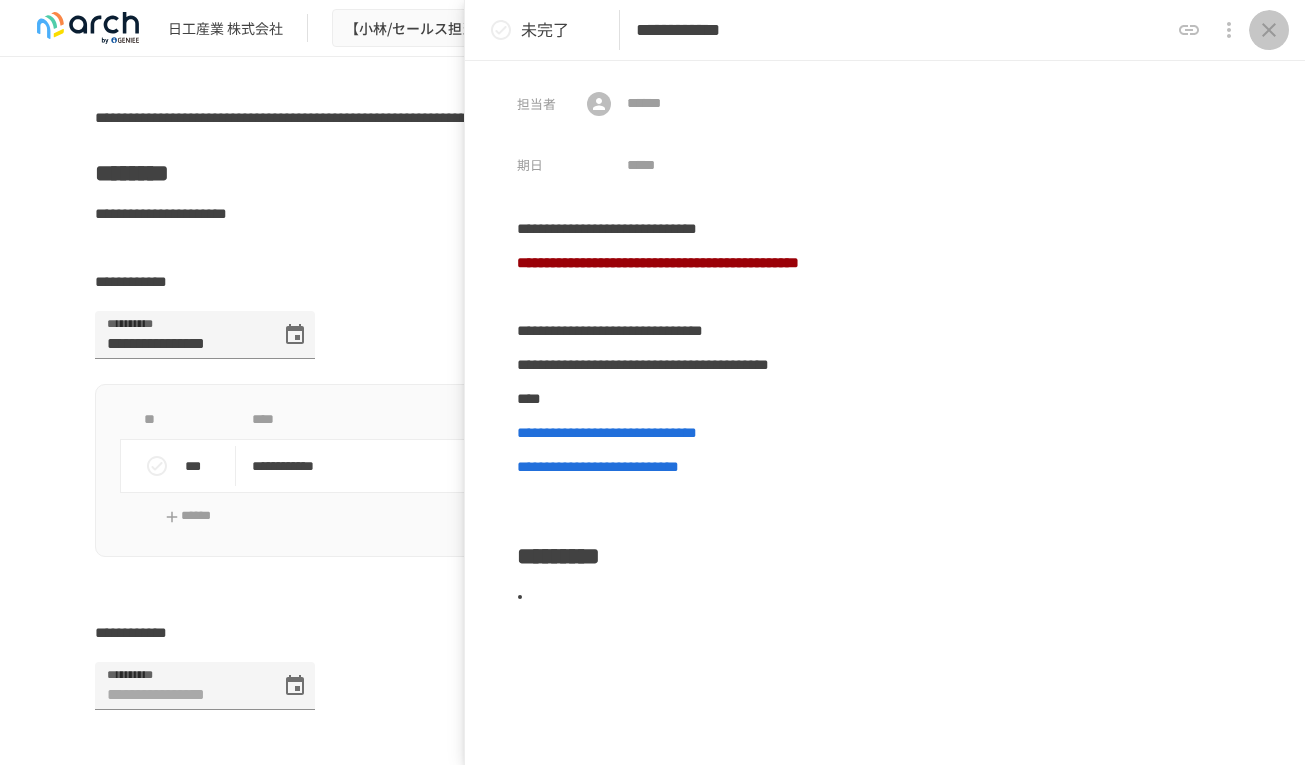 click 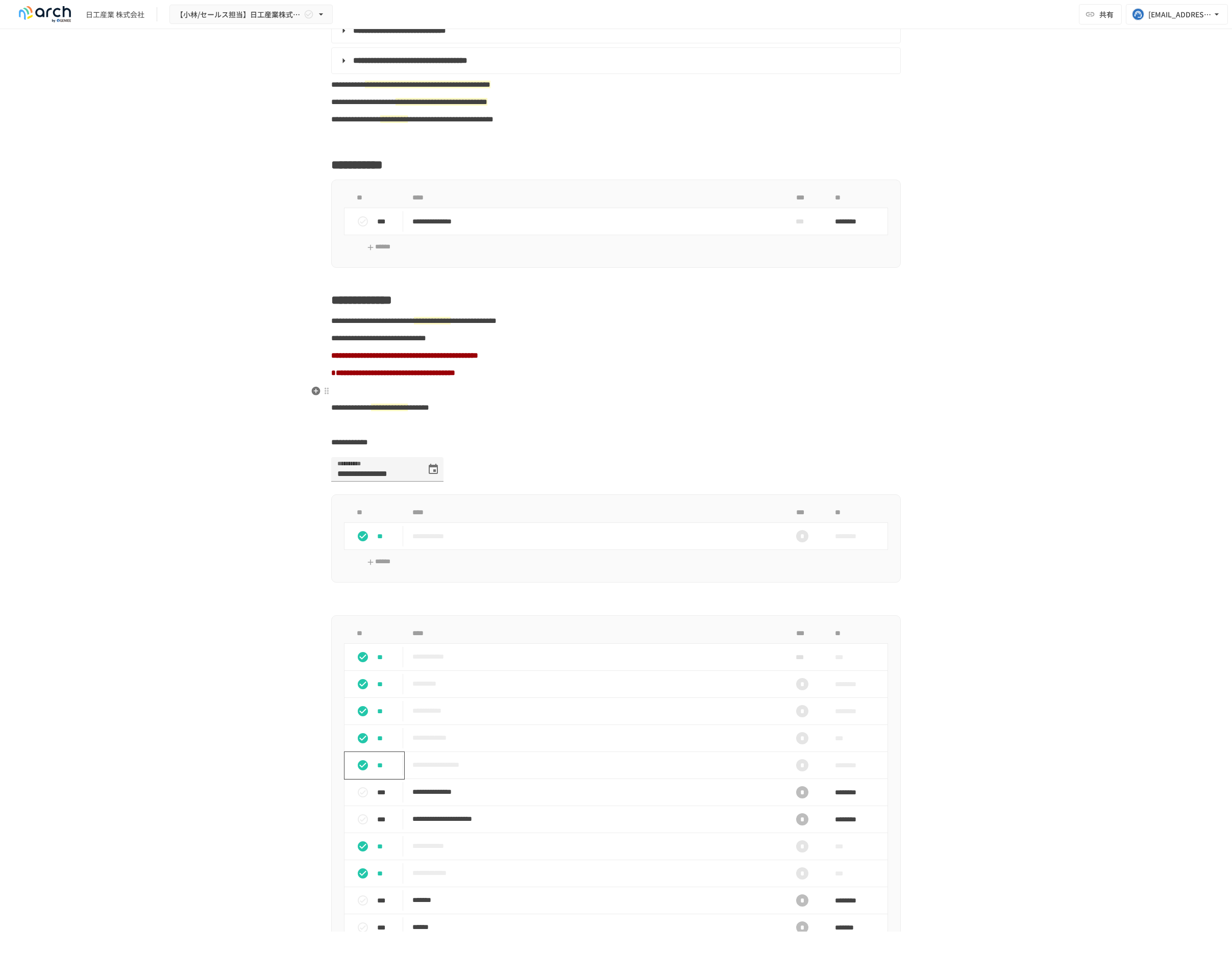 scroll, scrollTop: 603, scrollLeft: 0, axis: vertical 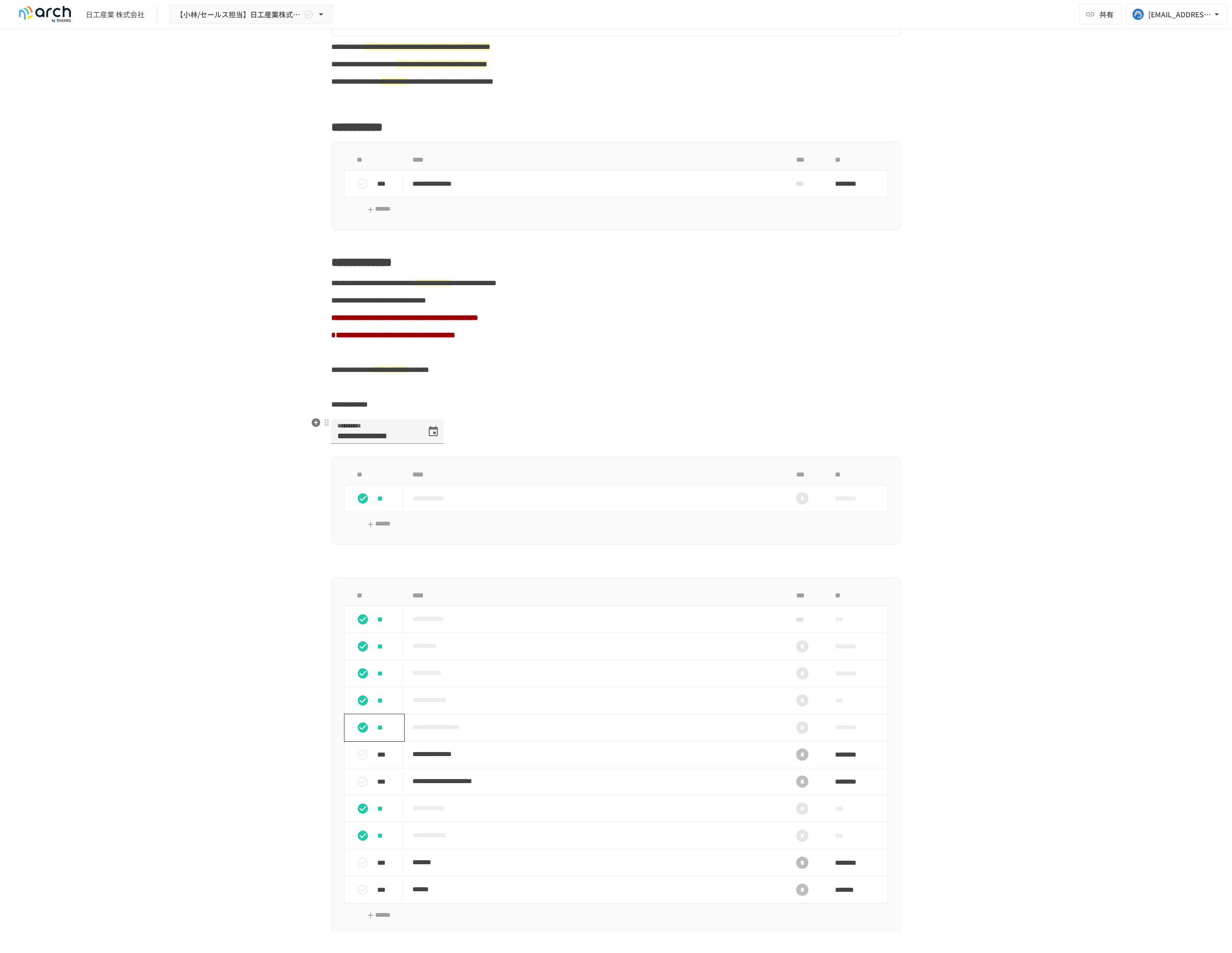click on "**********" at bounding box center (350, 404) 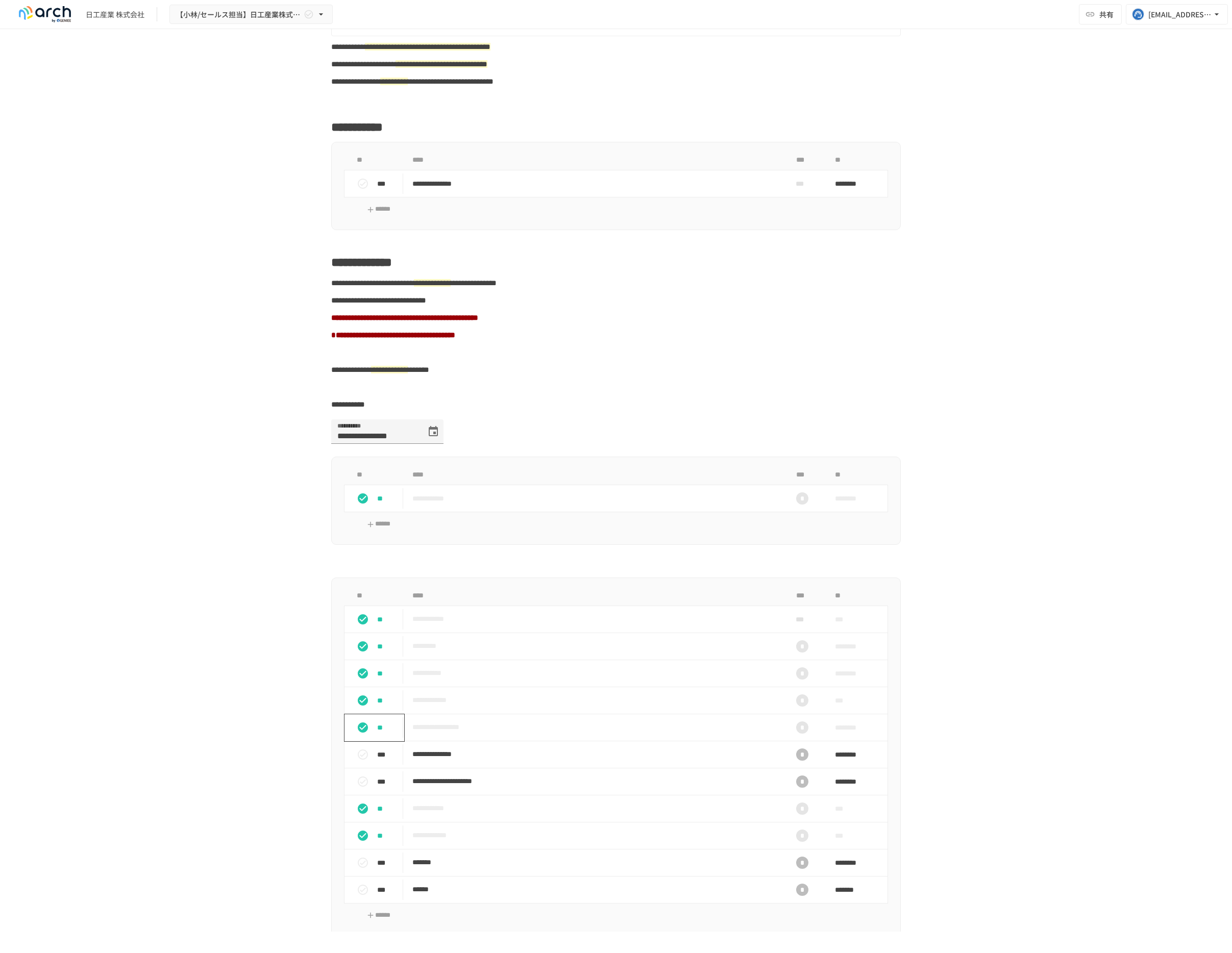 type 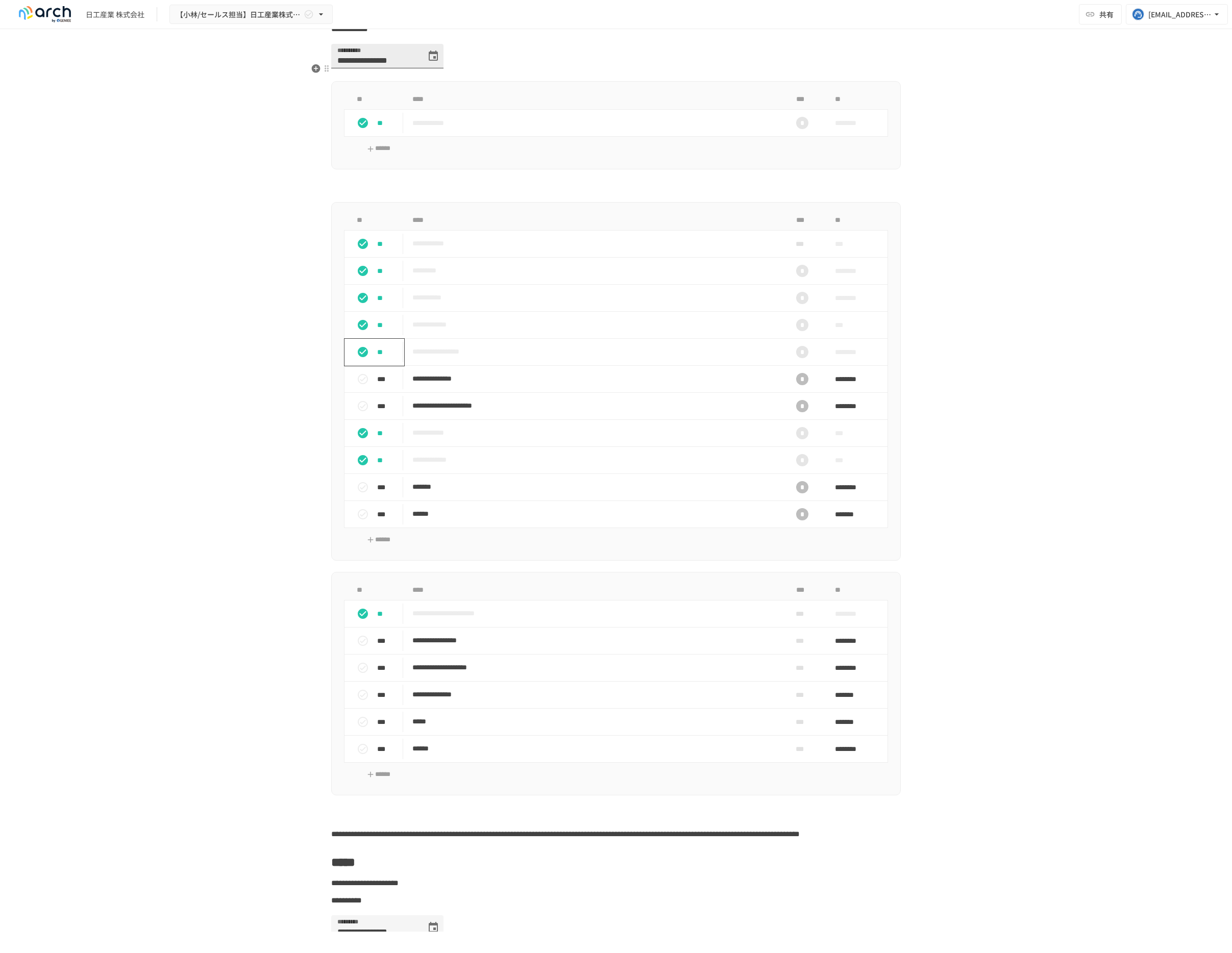 scroll, scrollTop: 981, scrollLeft: 0, axis: vertical 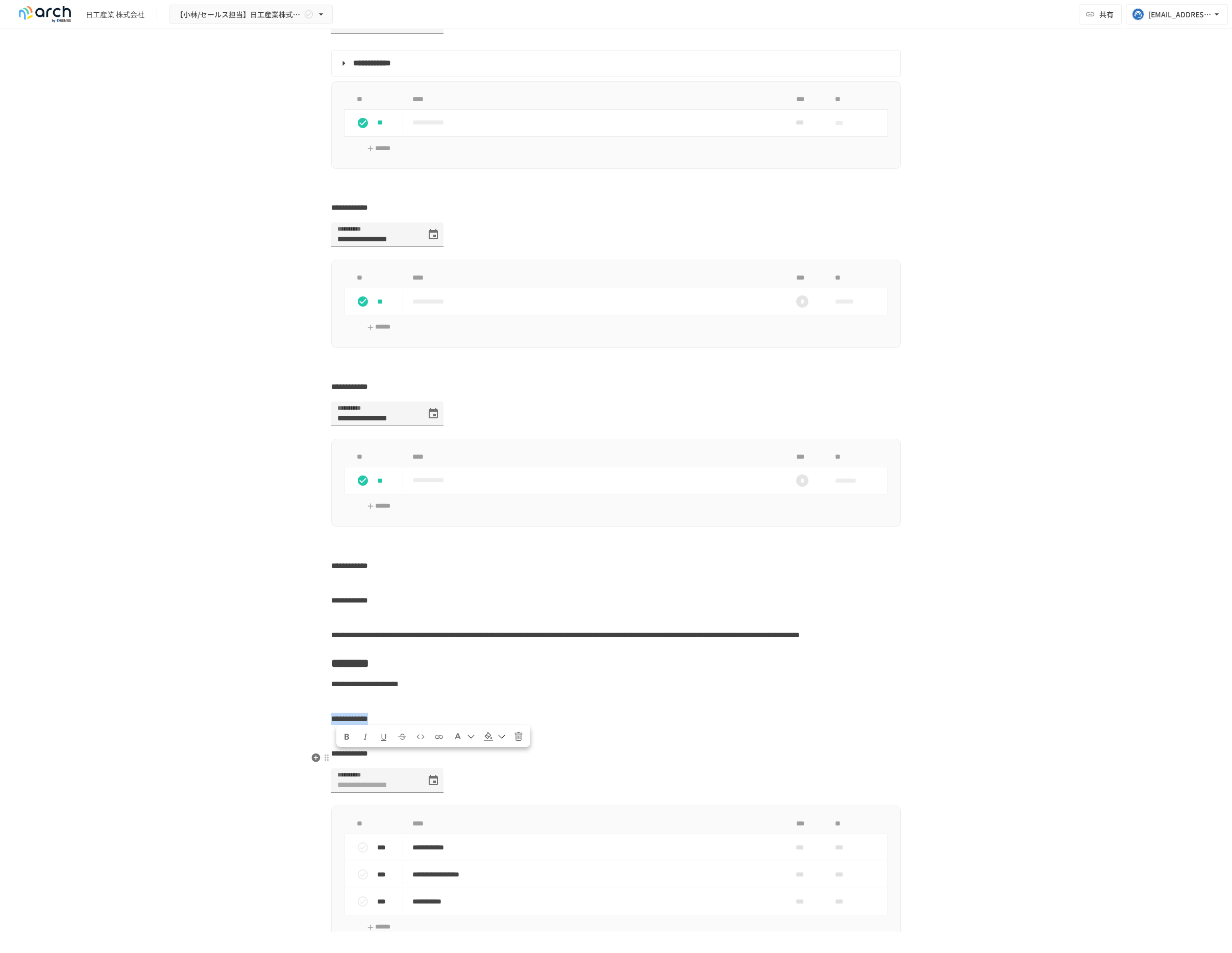 drag, startPoint x: 415, startPoint y: 757, endPoint x: 333, endPoint y: 757, distance: 82 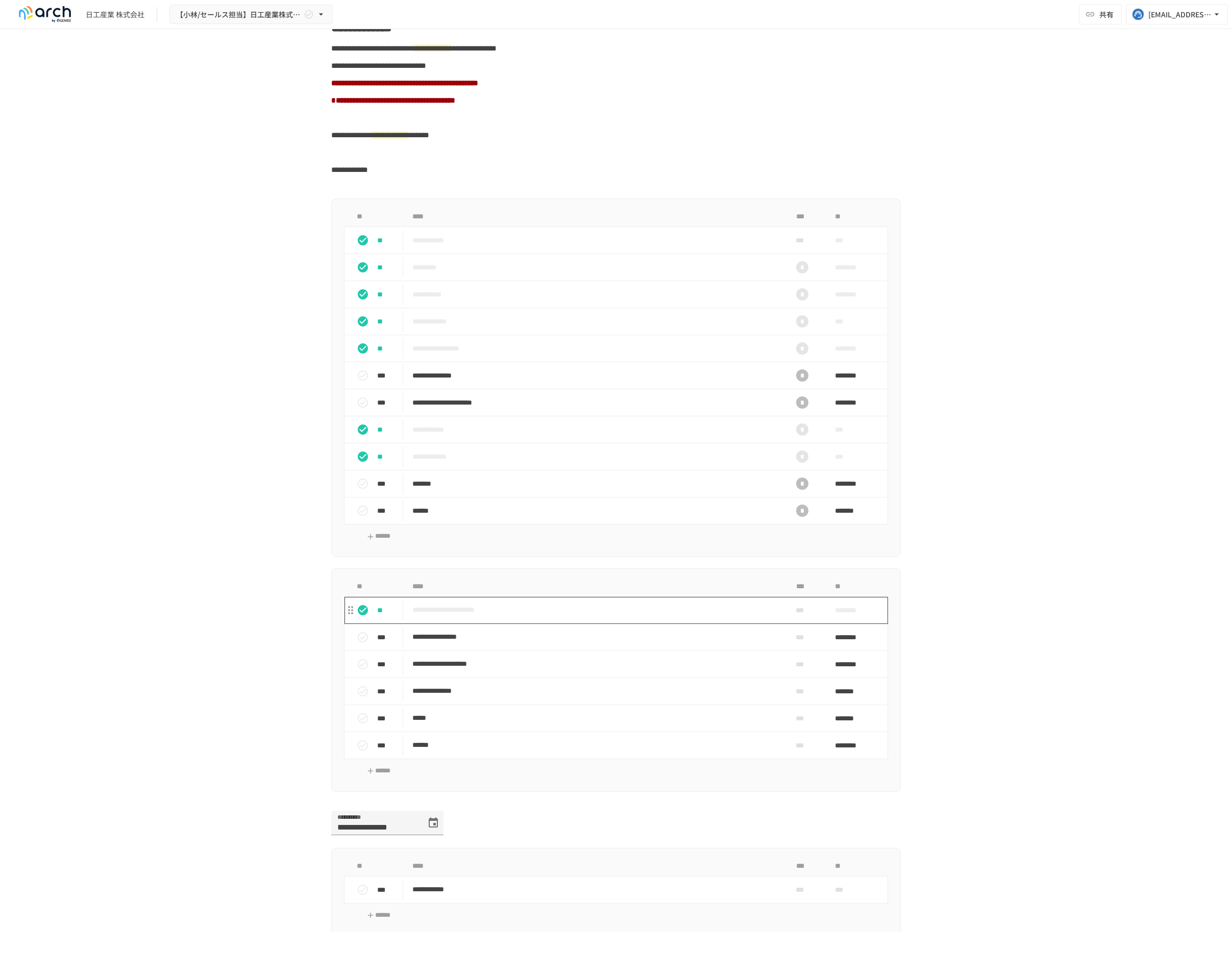scroll, scrollTop: 836, scrollLeft: 0, axis: vertical 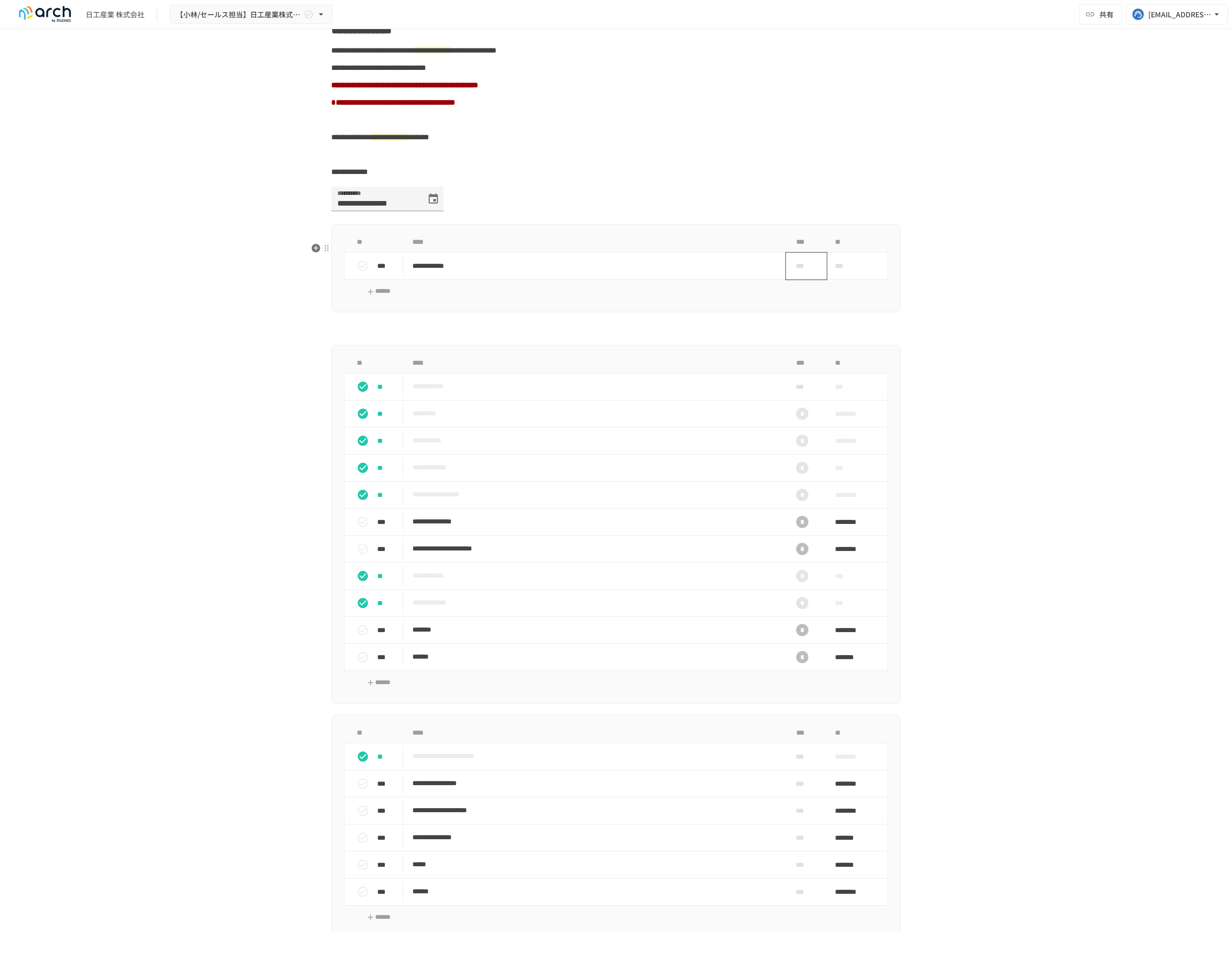 click on "***" at bounding box center [802, 266] 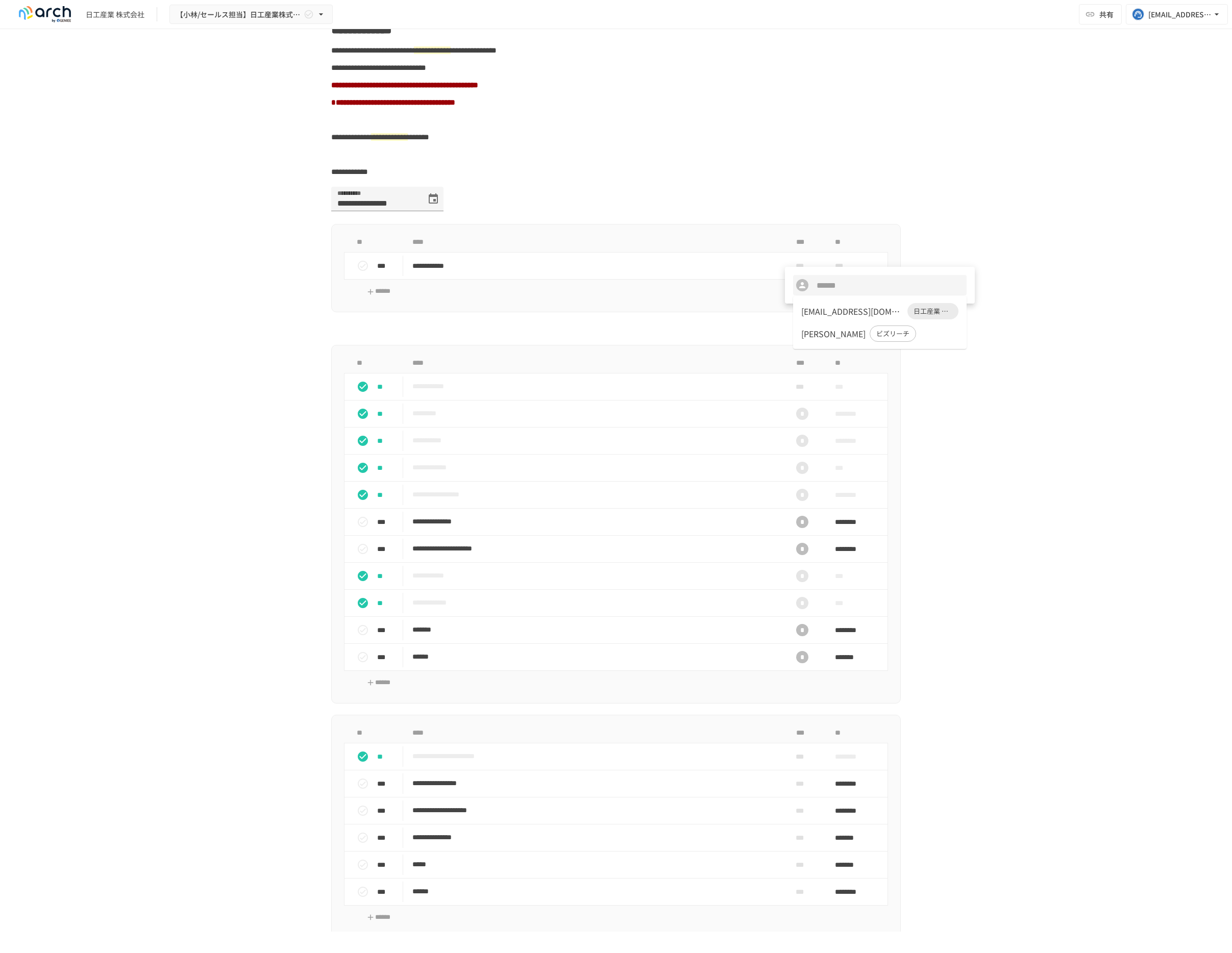 click on "[EMAIL_ADDRESS][DOMAIN_NAME]" at bounding box center [852, 311] 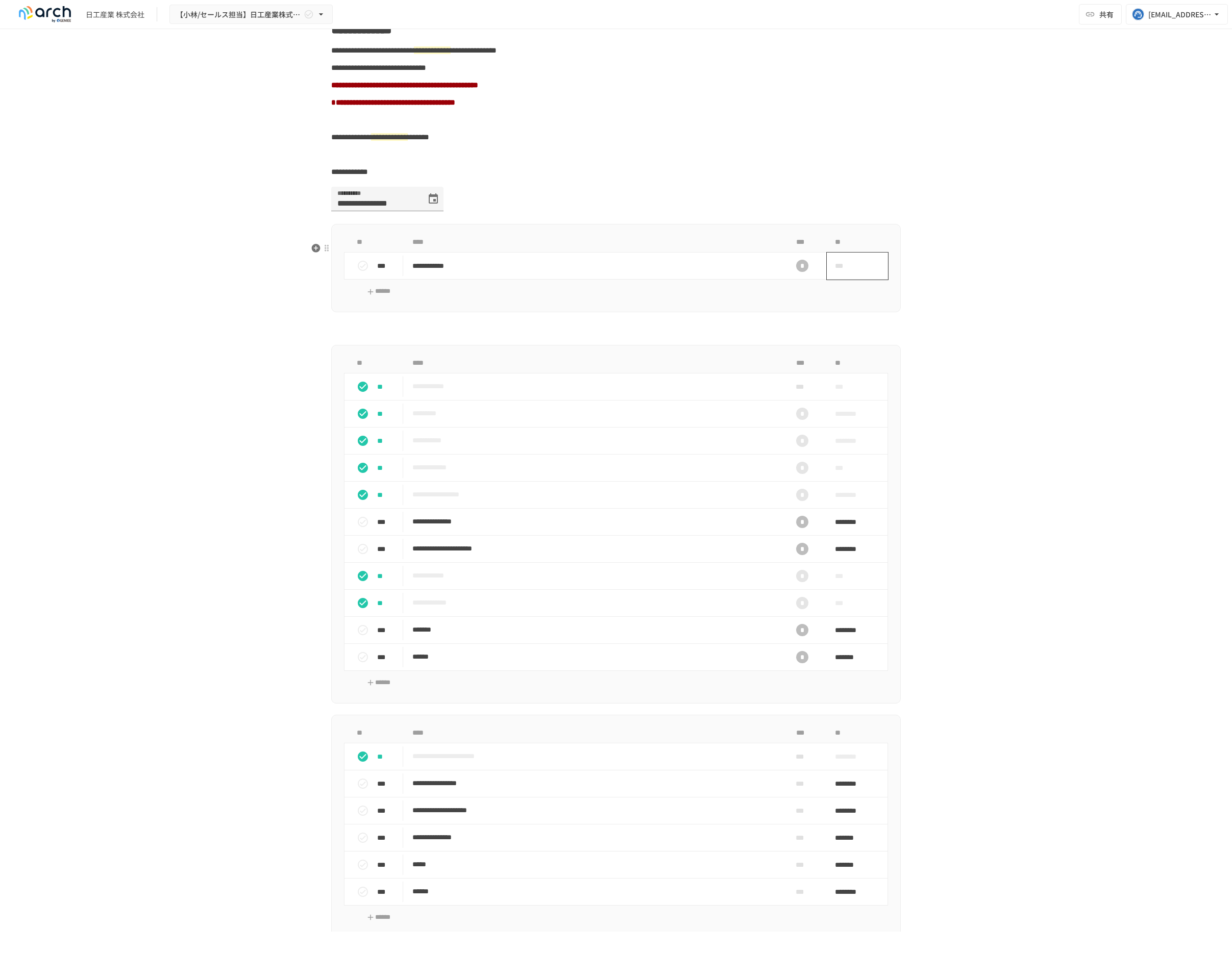 click on "***" at bounding box center (846, 266) 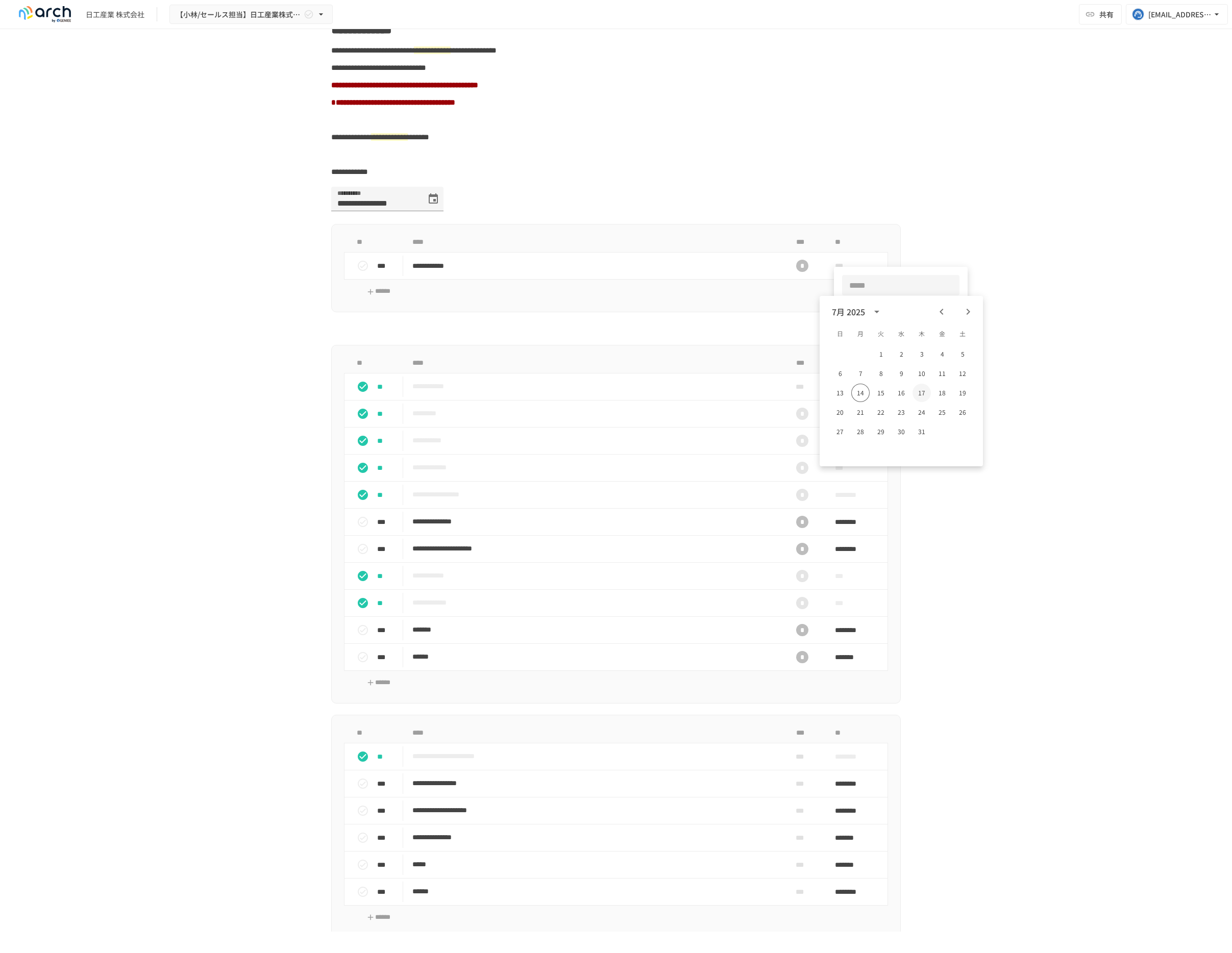 click on "17" at bounding box center [922, 393] 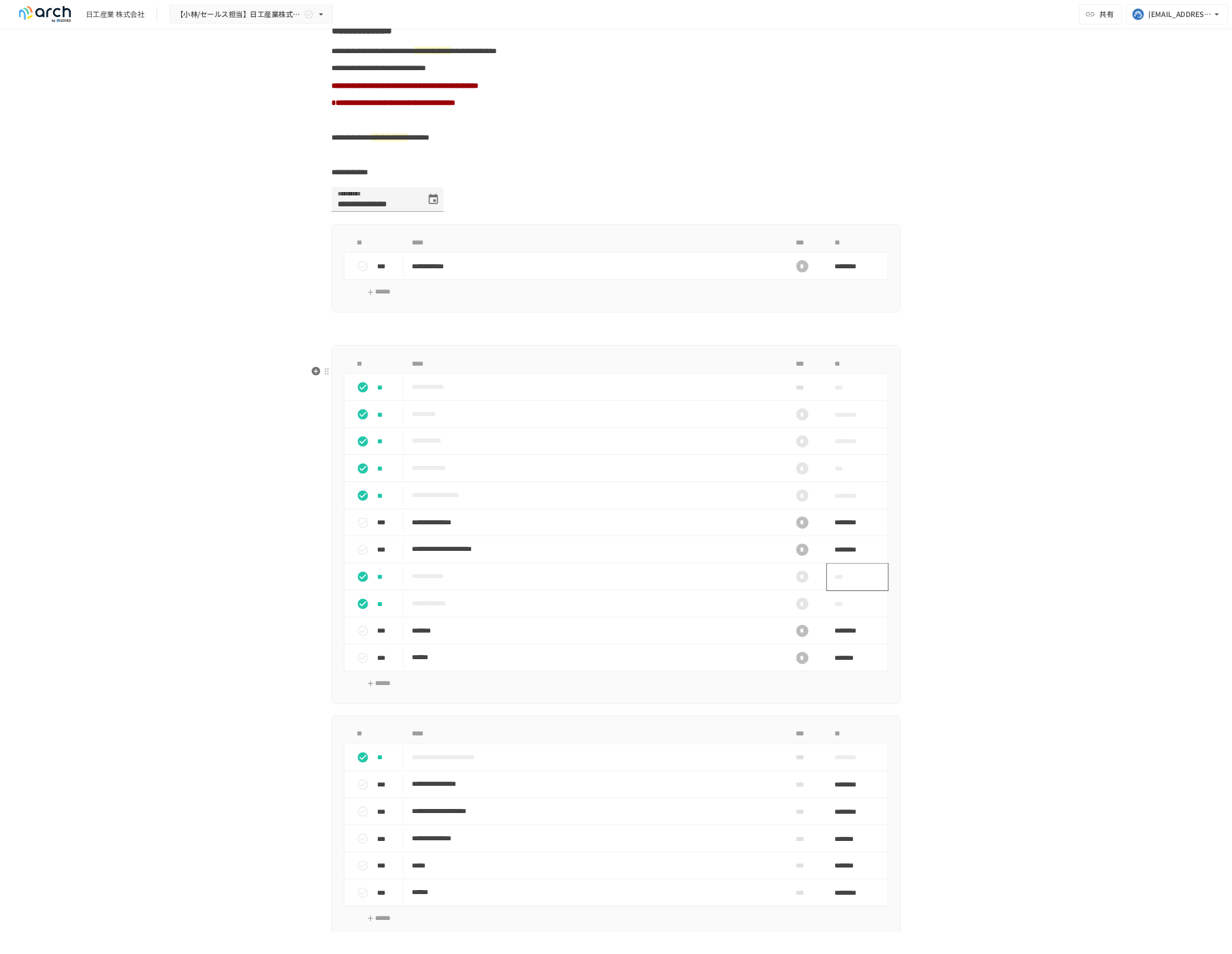 scroll, scrollTop: 1454, scrollLeft: 0, axis: vertical 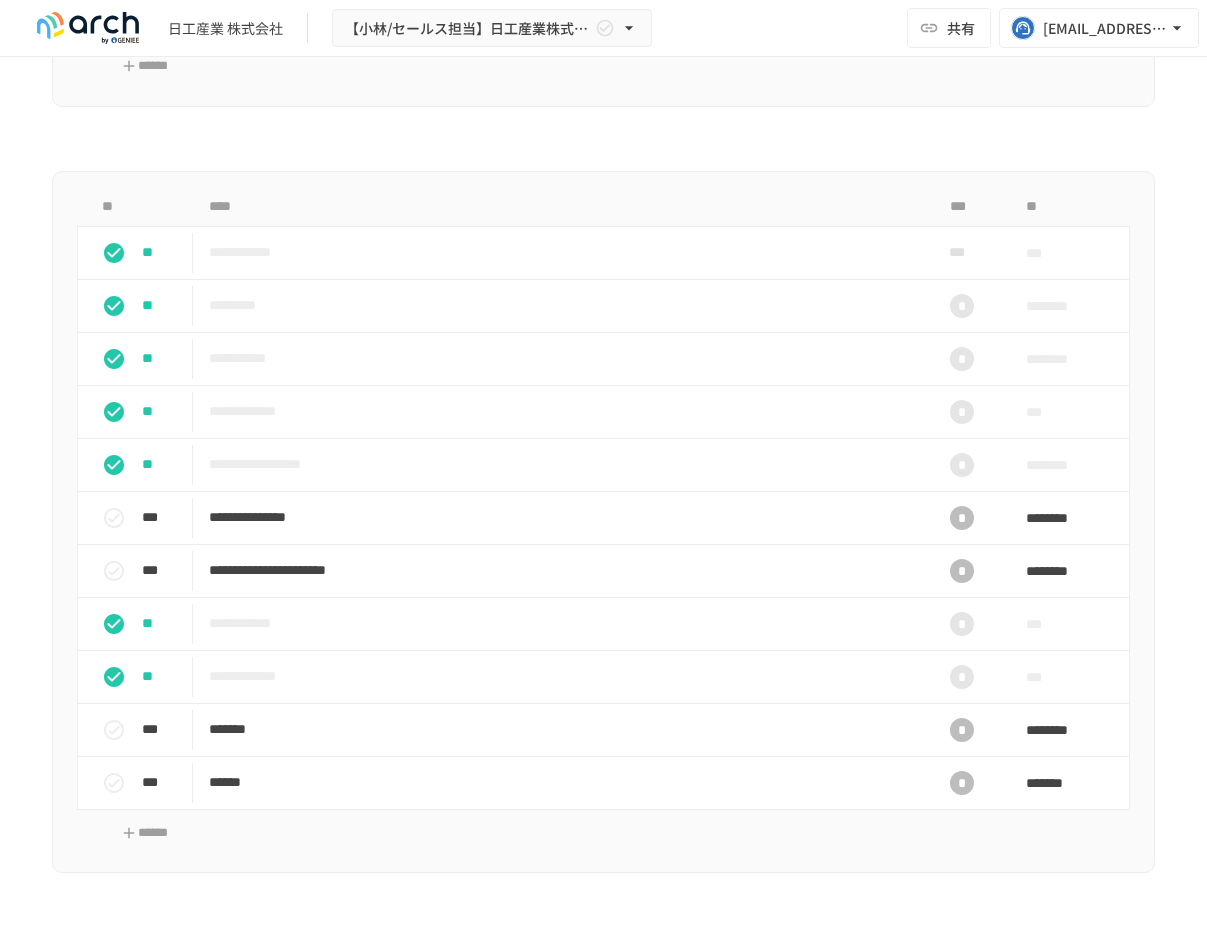click at bounding box center [603, 149] 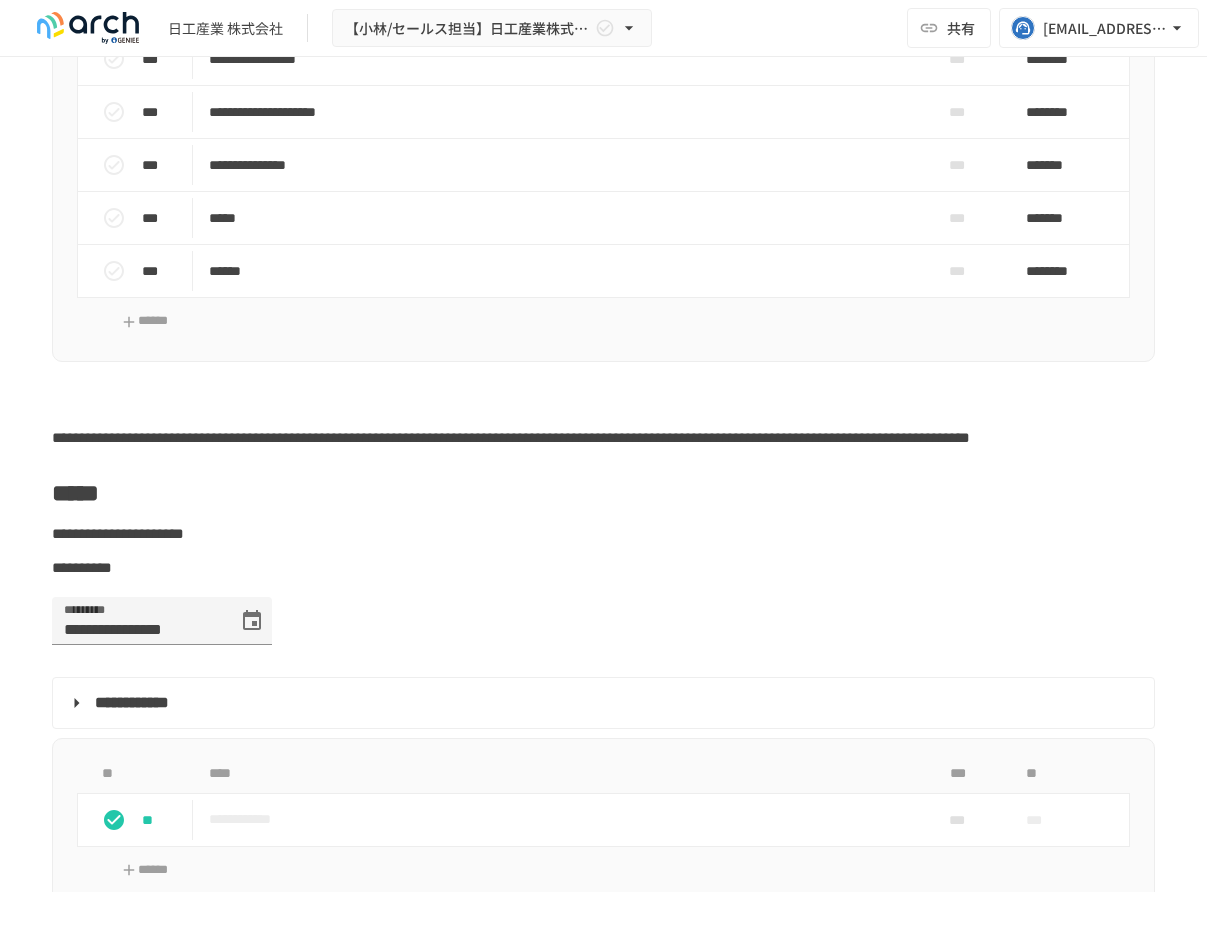 scroll, scrollTop: 3125, scrollLeft: 0, axis: vertical 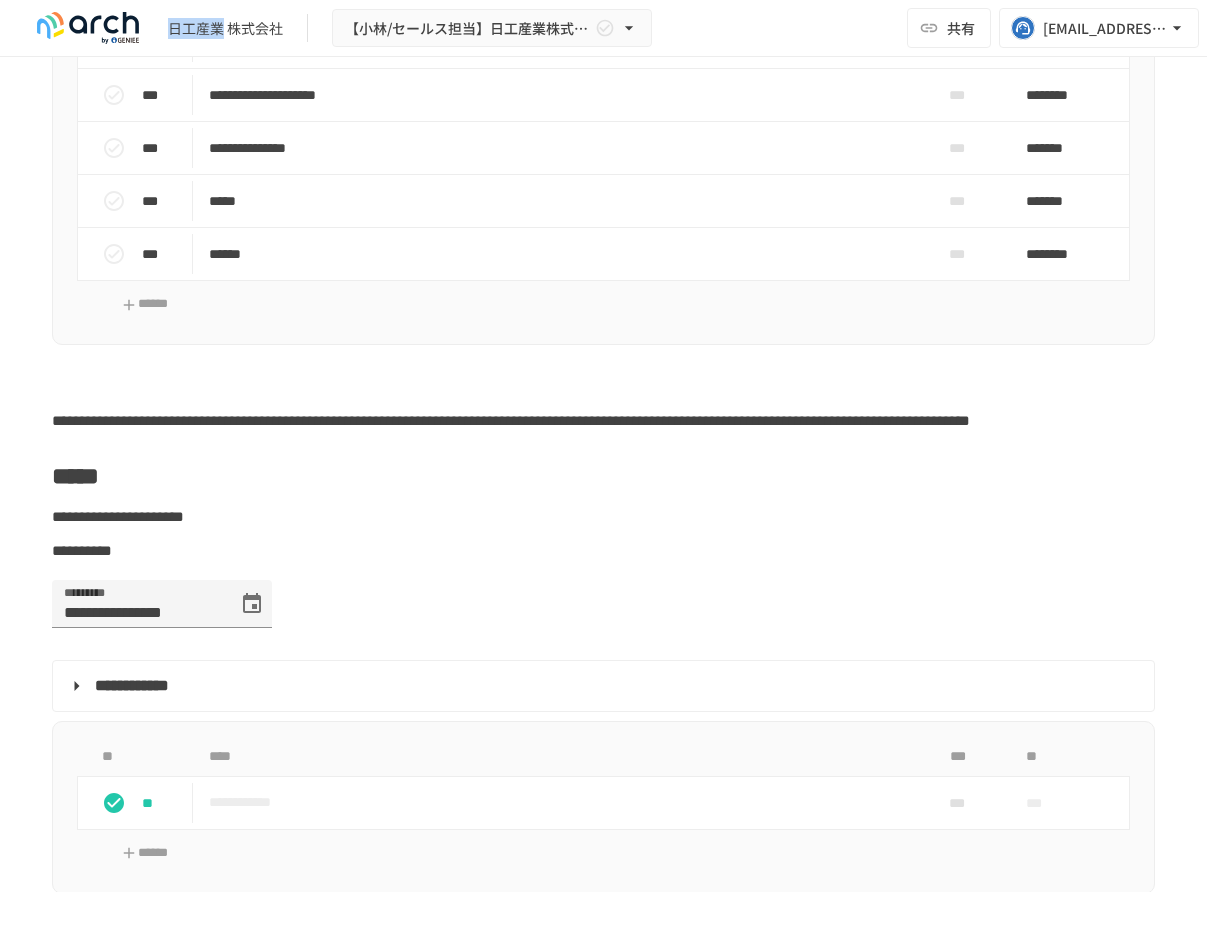 drag, startPoint x: 221, startPoint y: 27, endPoint x: 173, endPoint y: 24, distance: 48.09366 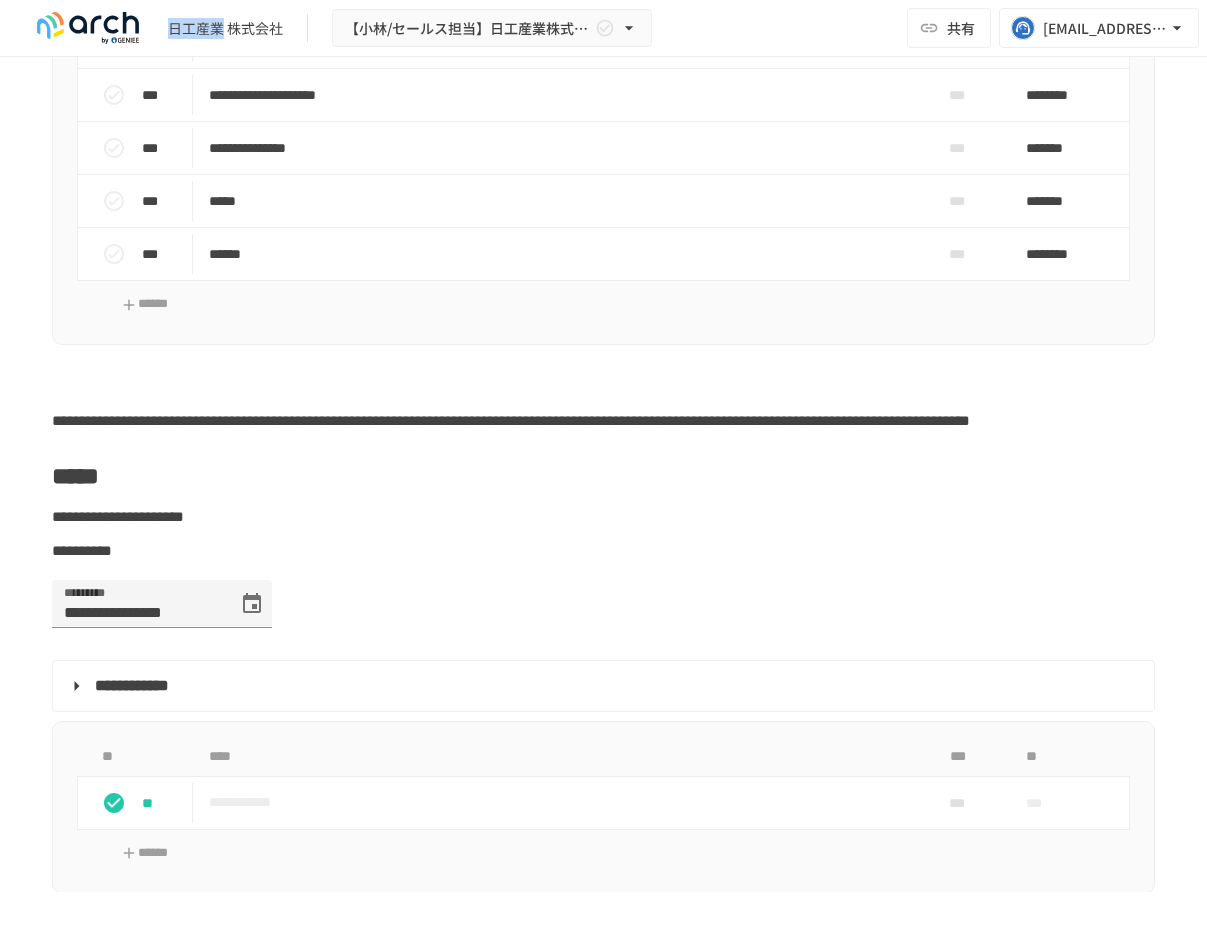 click on "日工産業 株式会社" at bounding box center (225, 28) 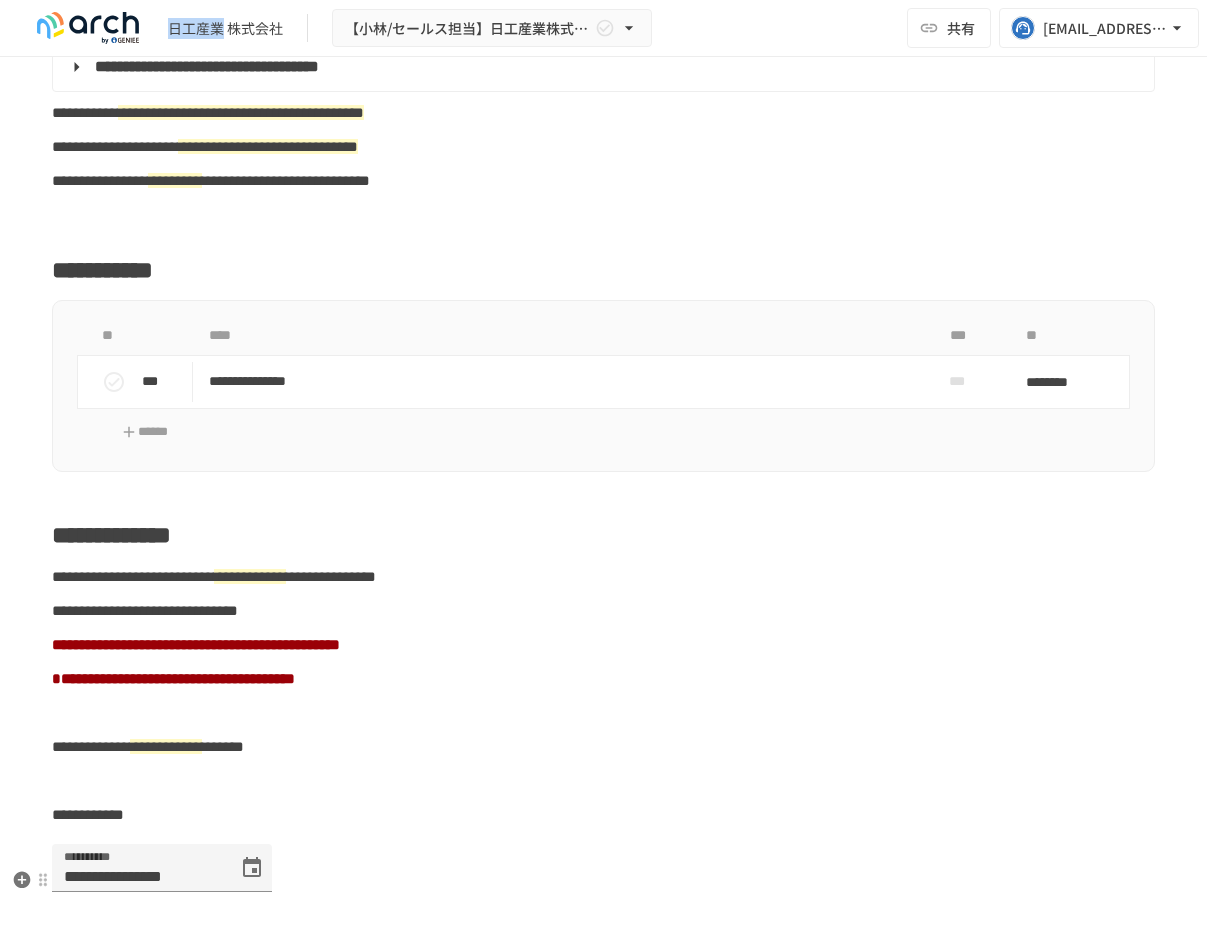 scroll, scrollTop: 1105, scrollLeft: 0, axis: vertical 